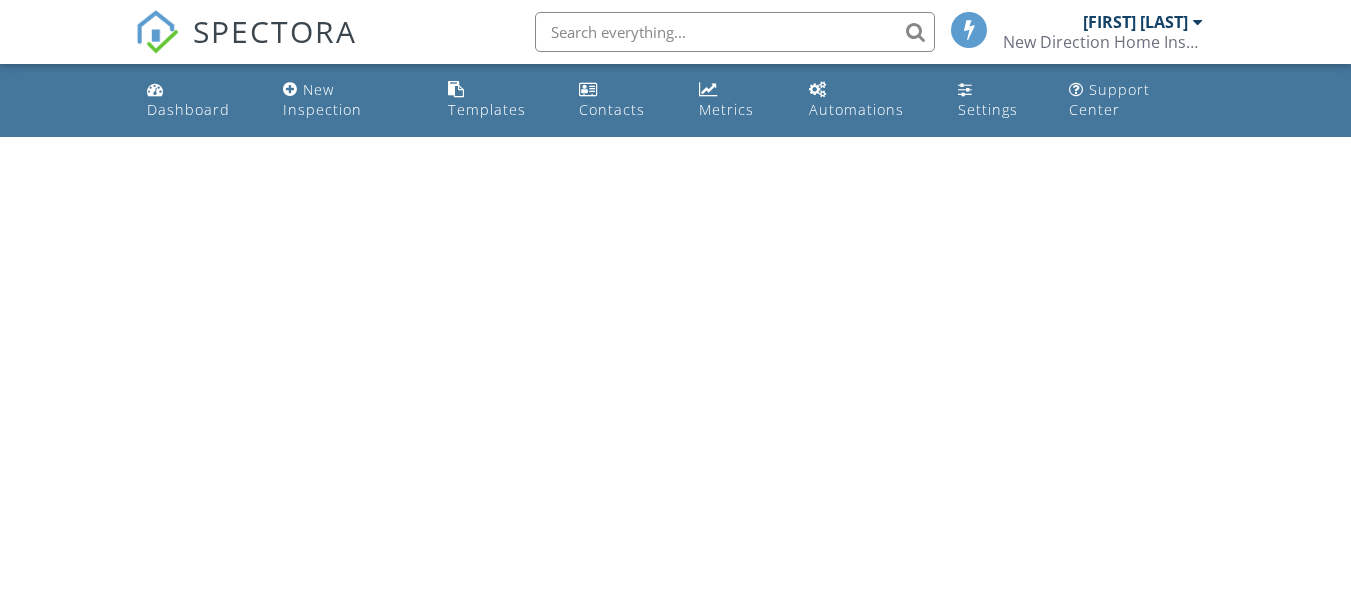 scroll, scrollTop: 0, scrollLeft: 0, axis: both 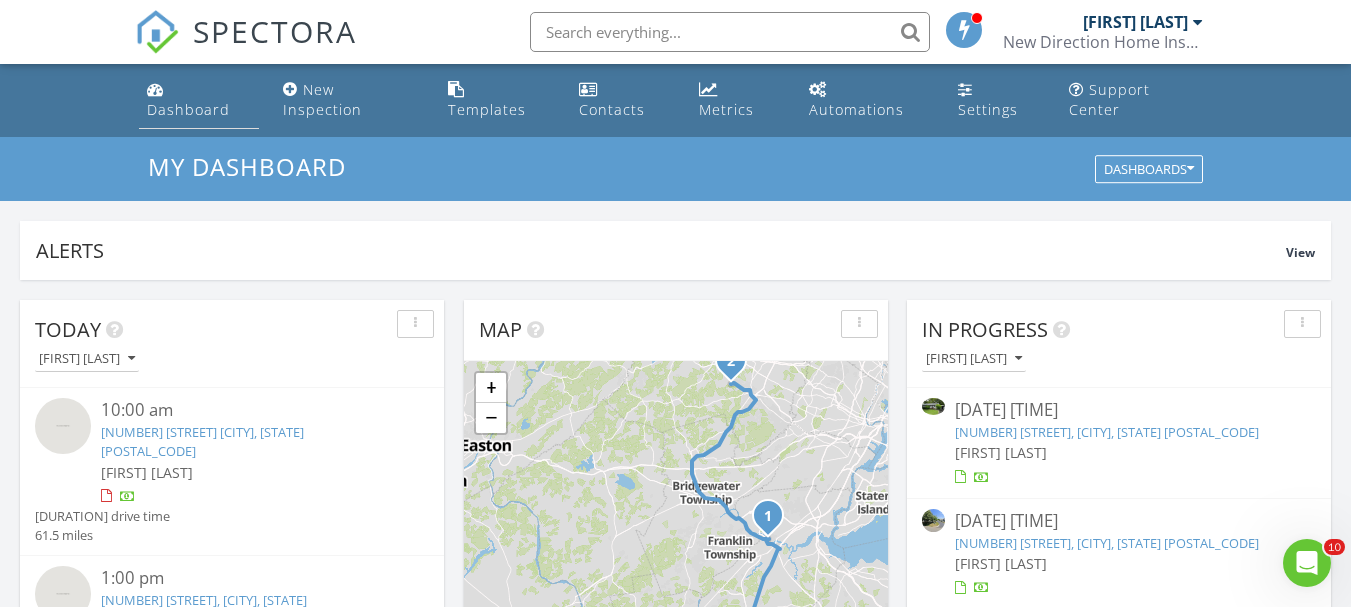 click on "Dashboard" at bounding box center [188, 109] 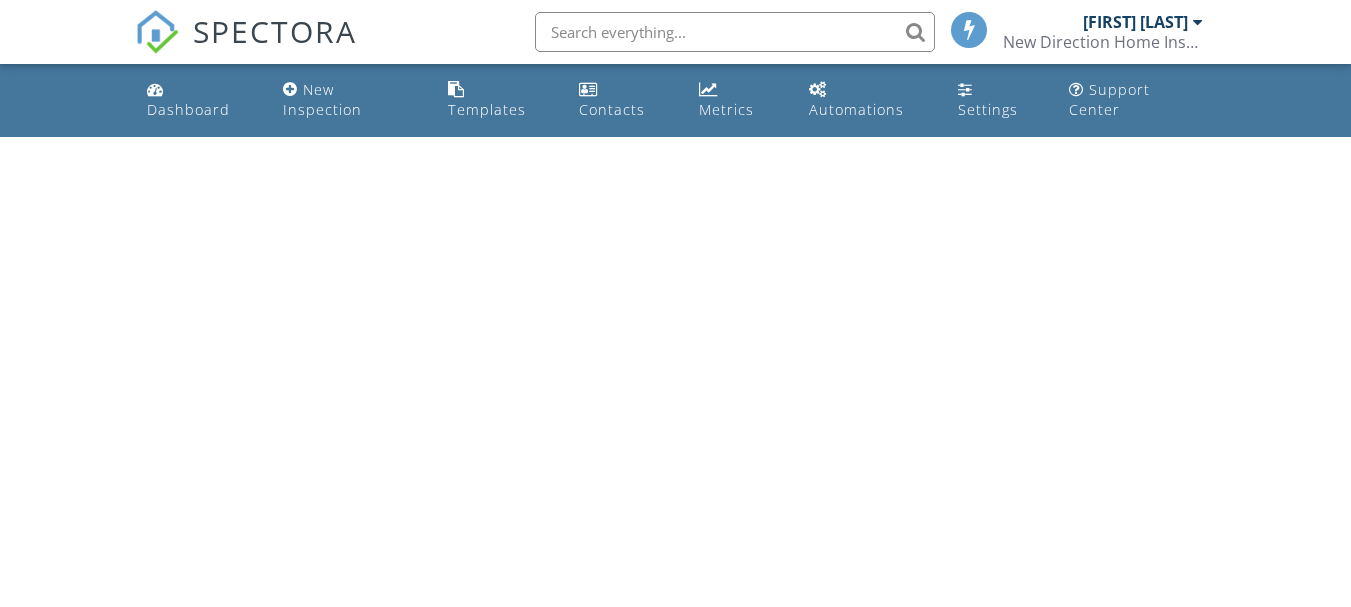 scroll, scrollTop: 0, scrollLeft: 0, axis: both 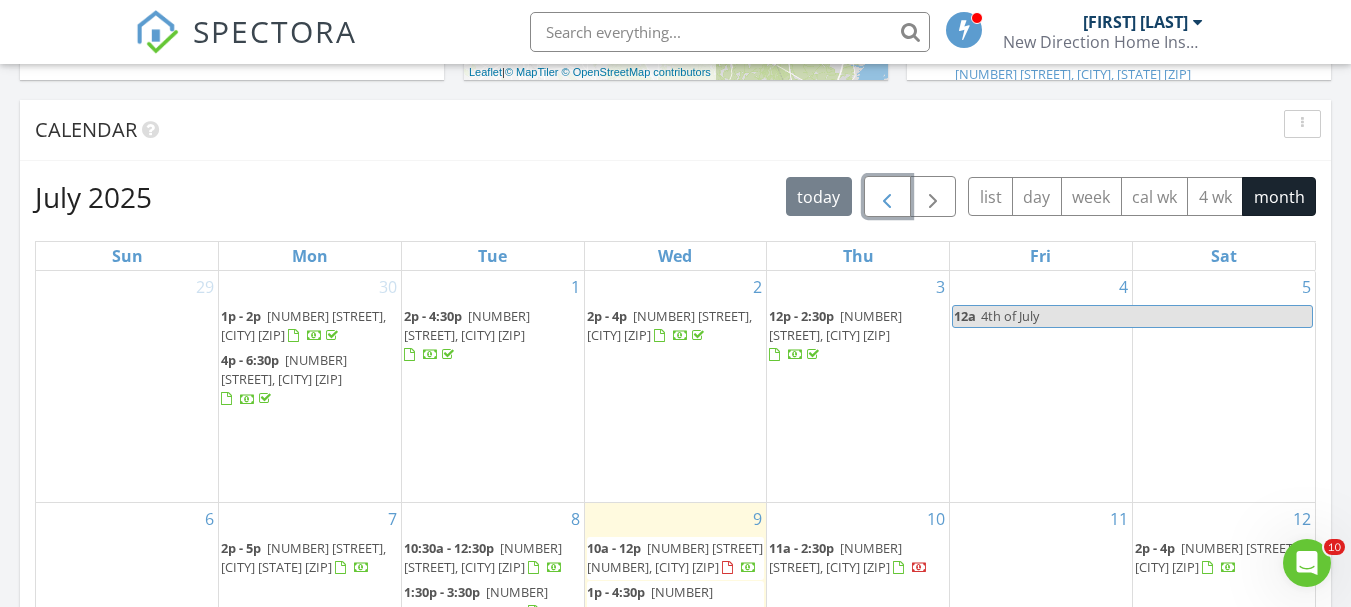 click at bounding box center [887, 197] 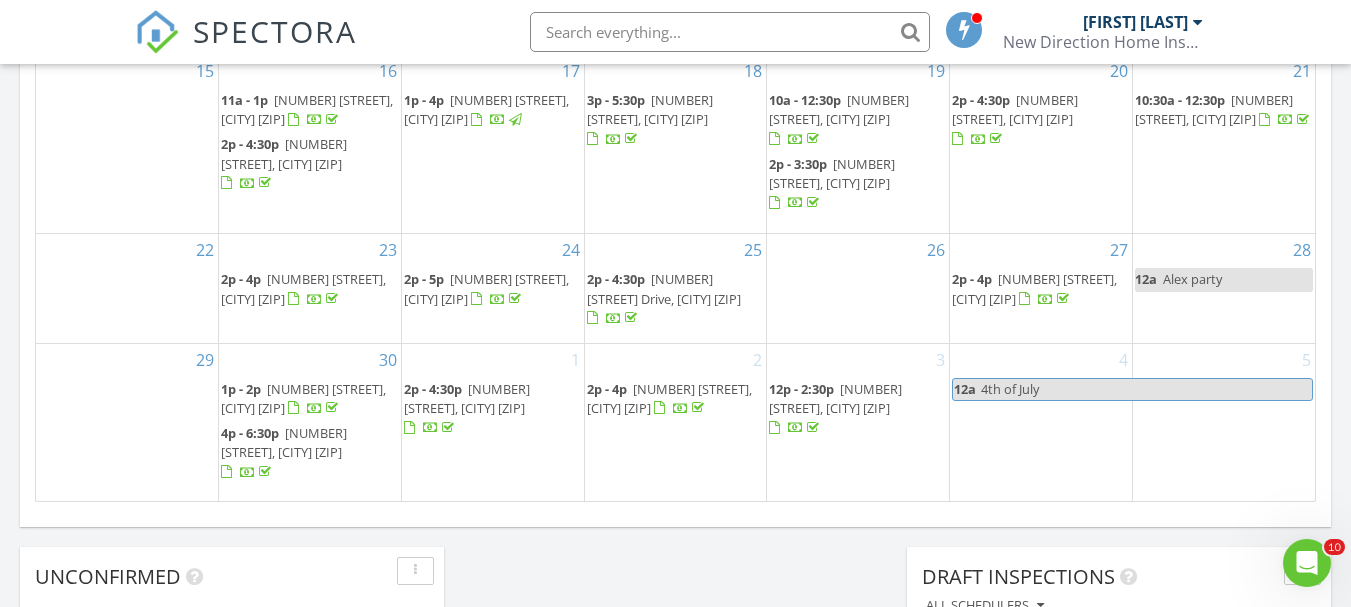 scroll, scrollTop: 1400, scrollLeft: 0, axis: vertical 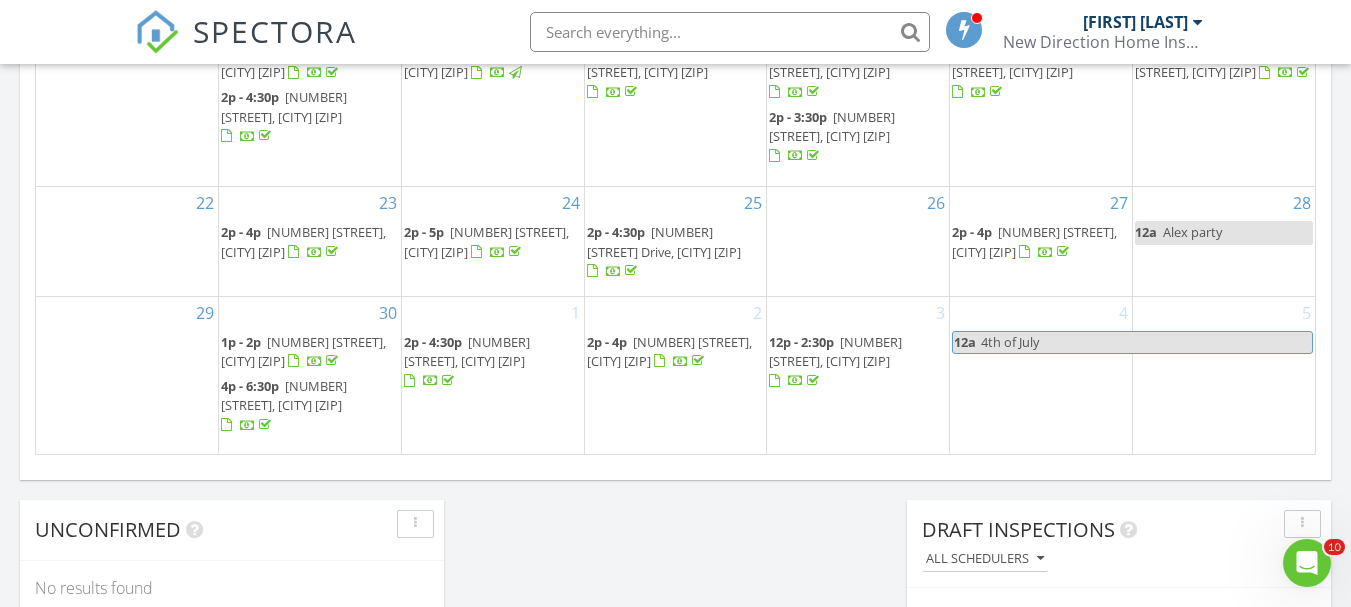 click on "27 Milburne Ln, Robbinsville Township 08691" at bounding box center (486, 241) 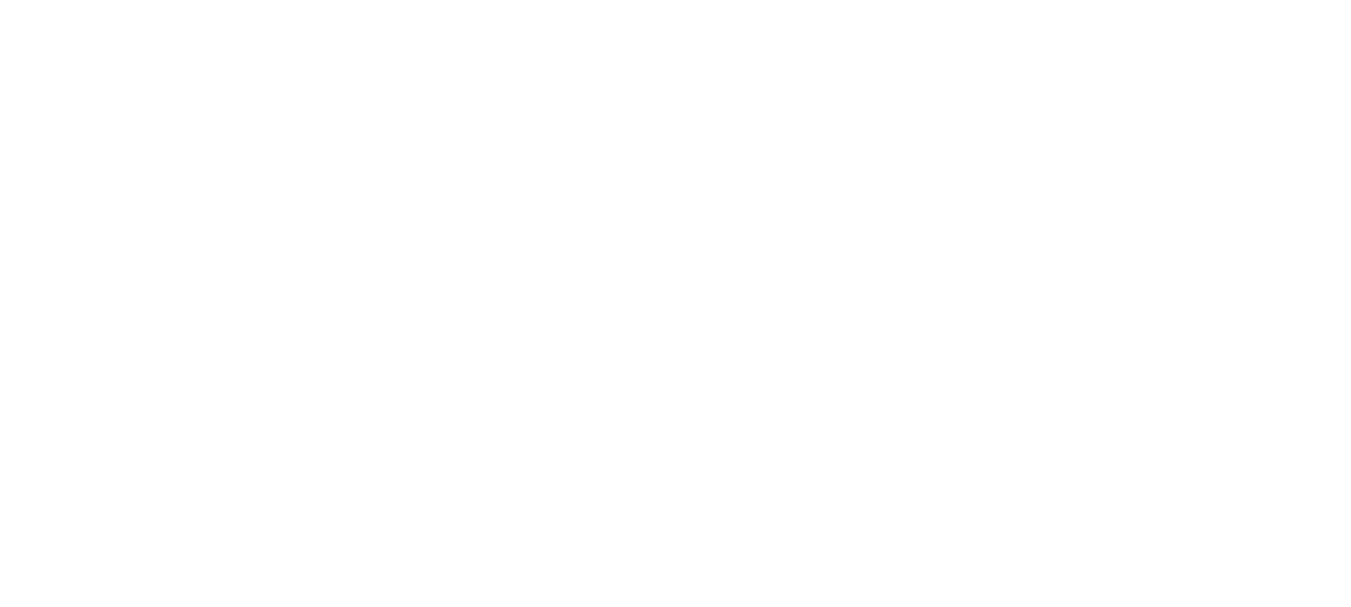 scroll, scrollTop: 0, scrollLeft: 0, axis: both 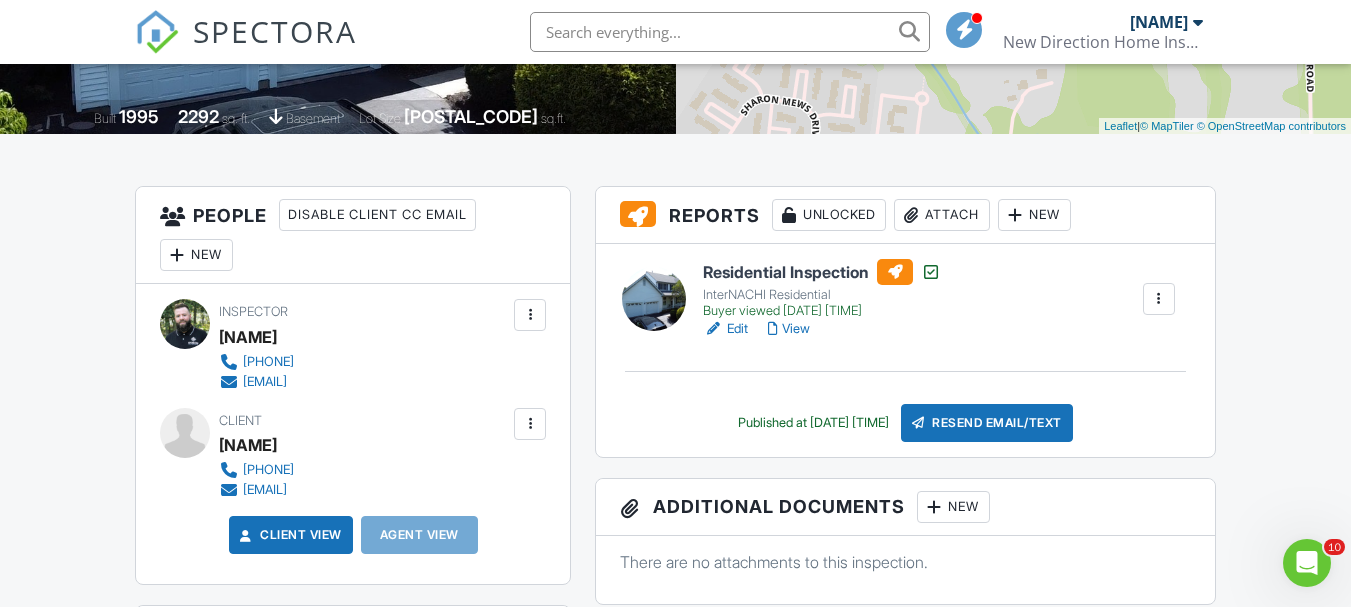 click on "View" at bounding box center [789, 329] 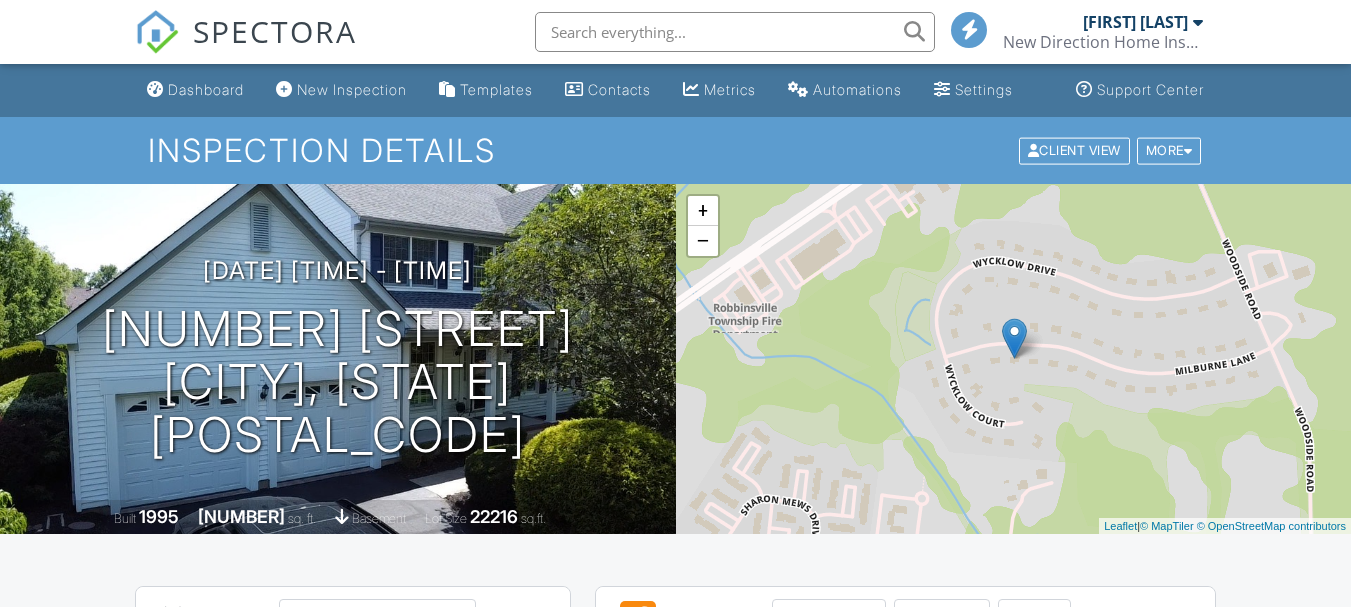 scroll, scrollTop: 617, scrollLeft: 0, axis: vertical 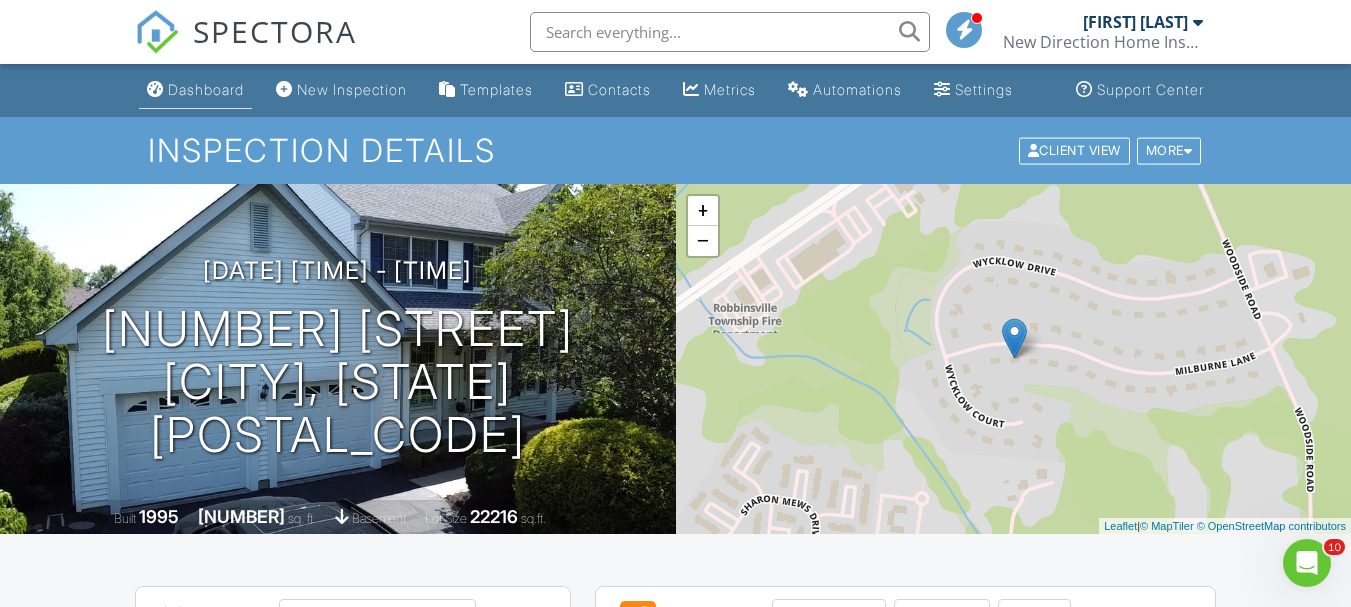 click on "Dashboard" at bounding box center [195, 90] 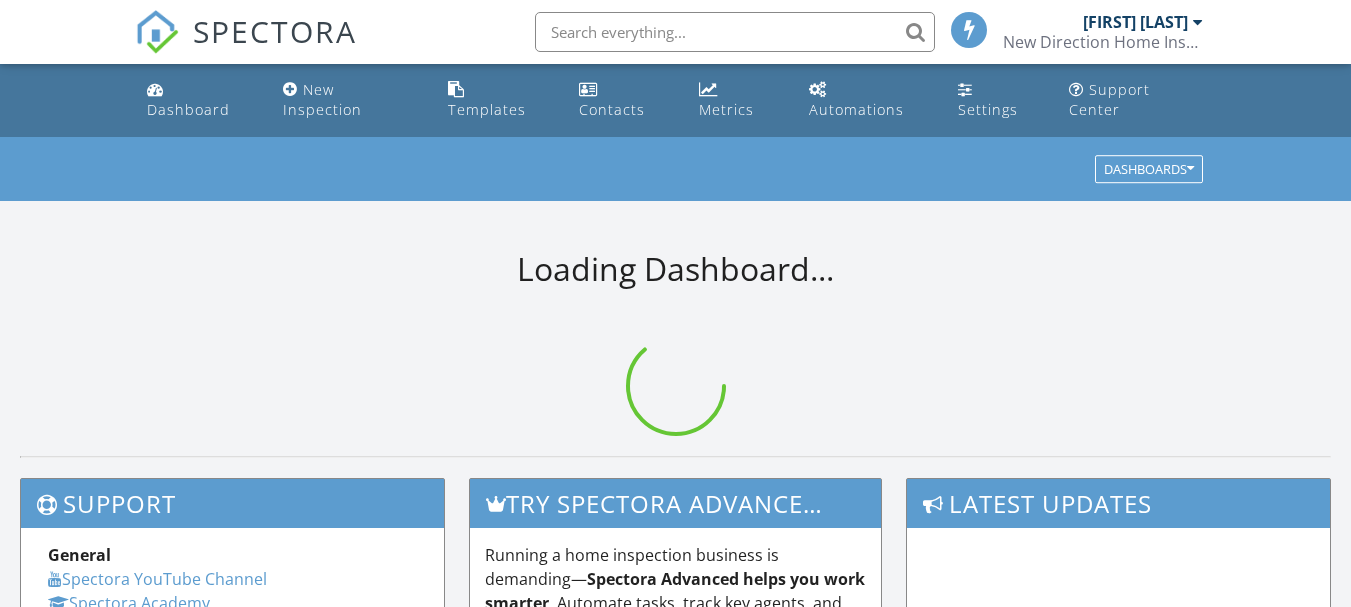 scroll, scrollTop: 0, scrollLeft: 0, axis: both 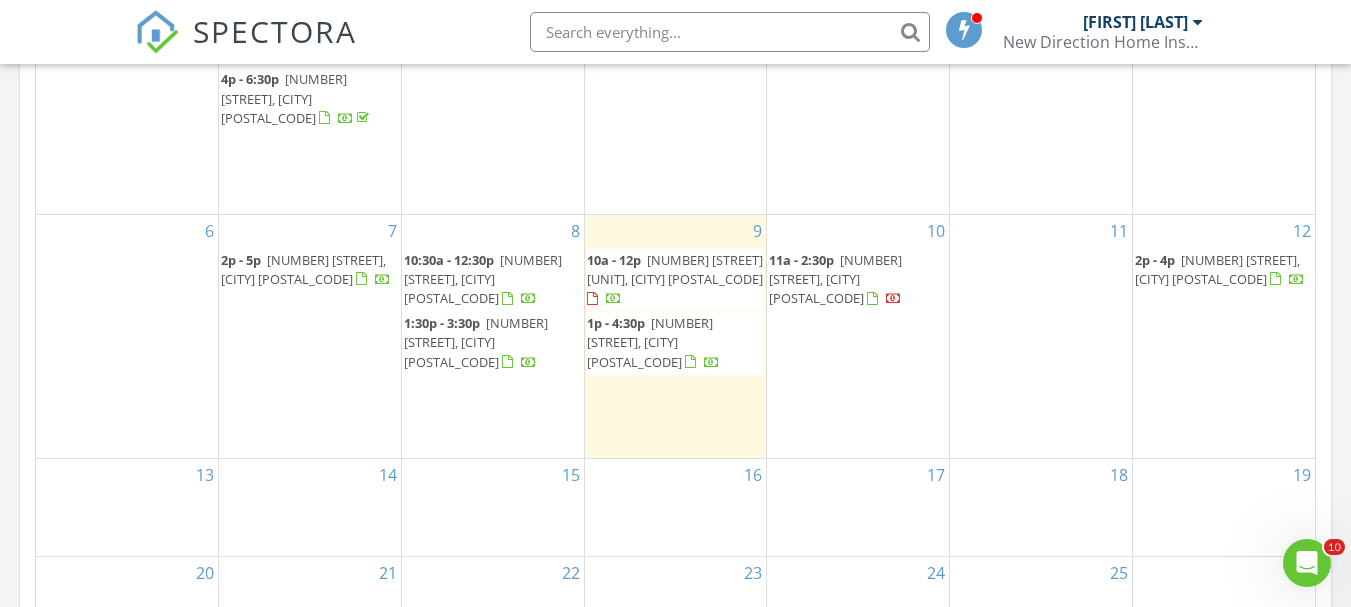 click on "11" at bounding box center (1041, 336) 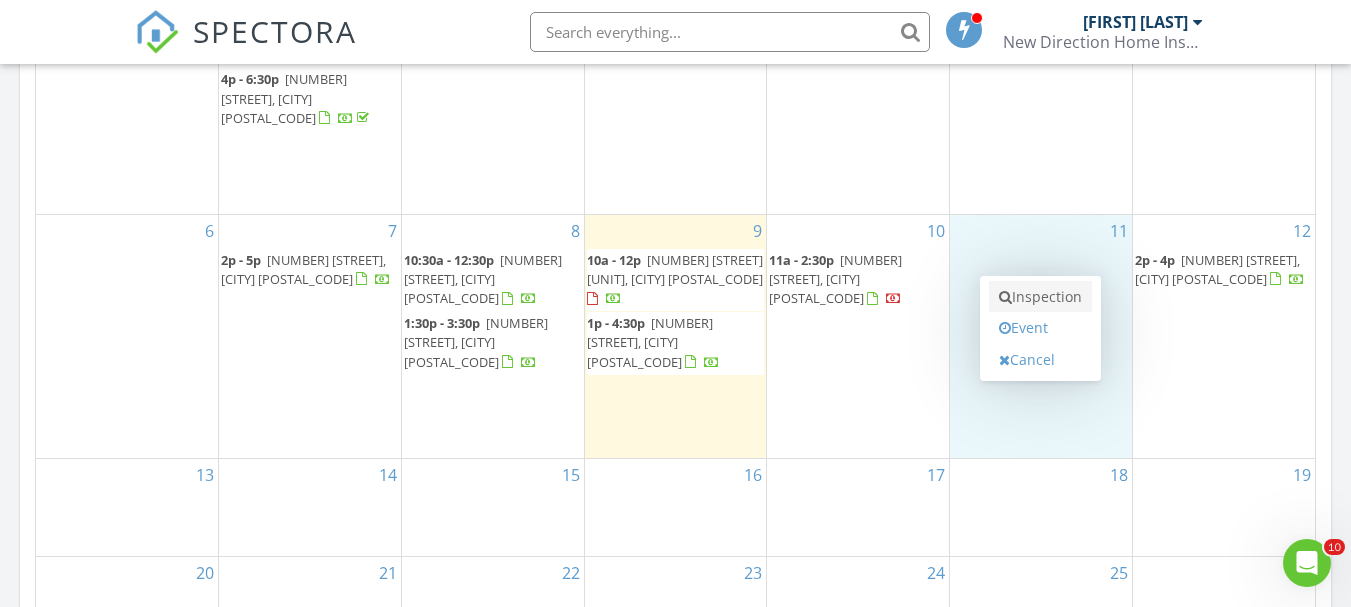 click on "Inspection" at bounding box center [1040, 297] 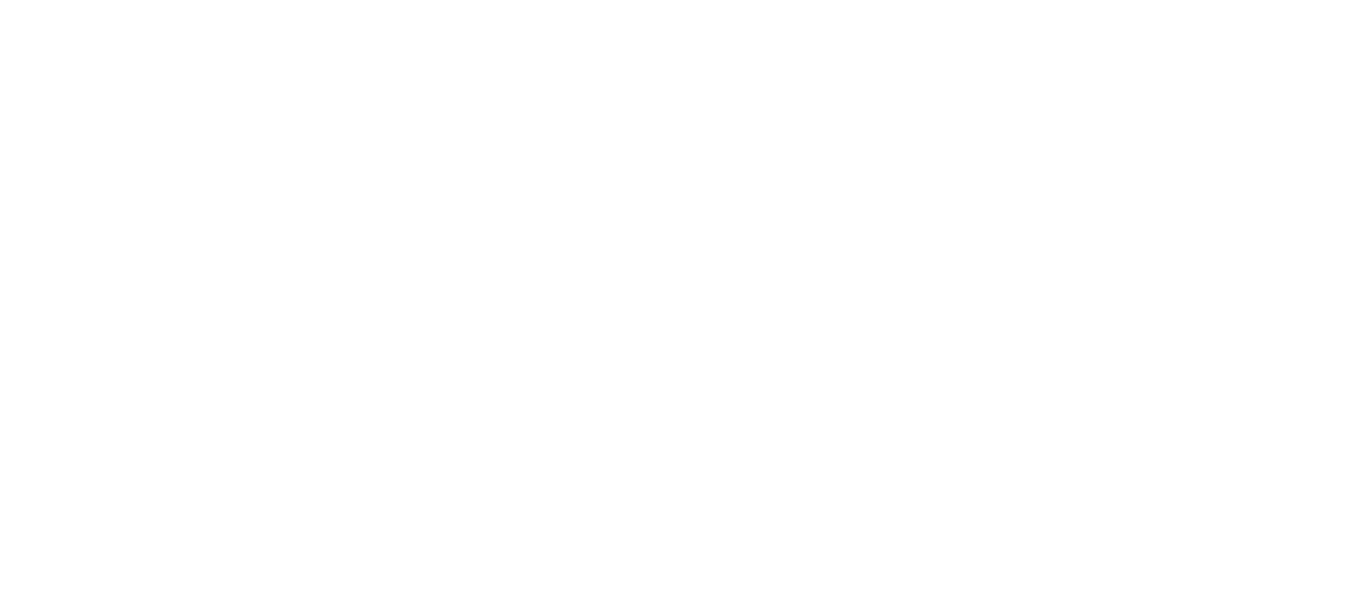 scroll, scrollTop: 0, scrollLeft: 0, axis: both 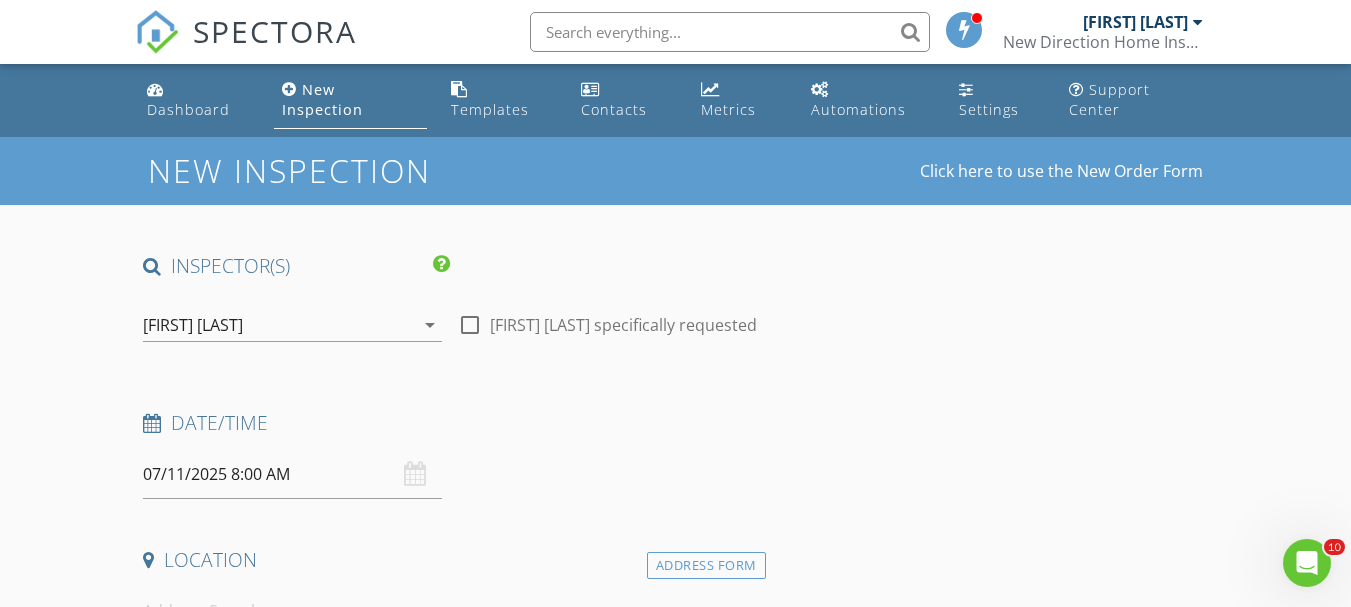 click on "07/11/2025 8:00 AM" at bounding box center [292, 474] 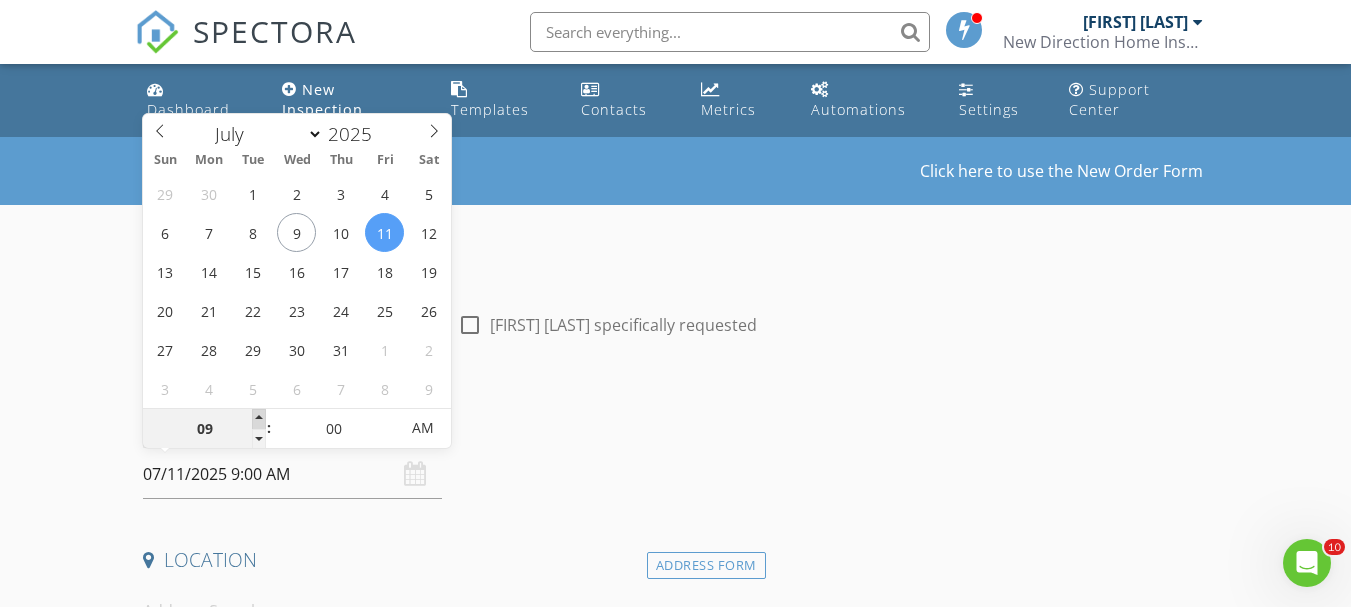 click at bounding box center (259, 419) 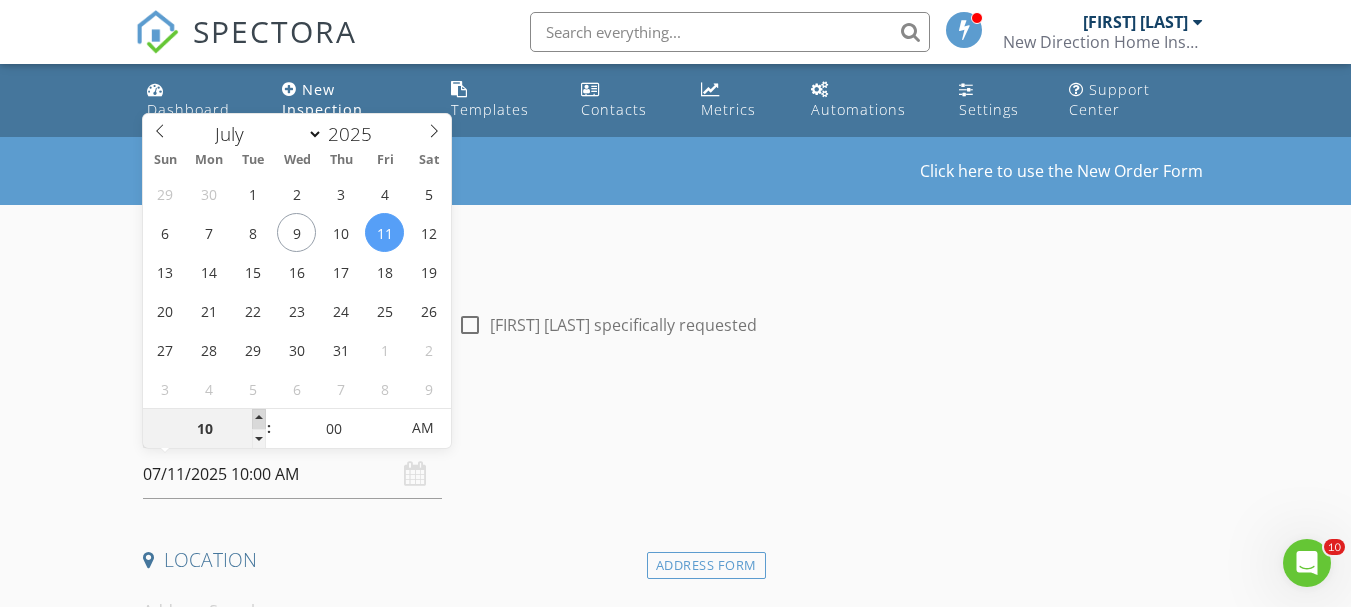 click at bounding box center (259, 419) 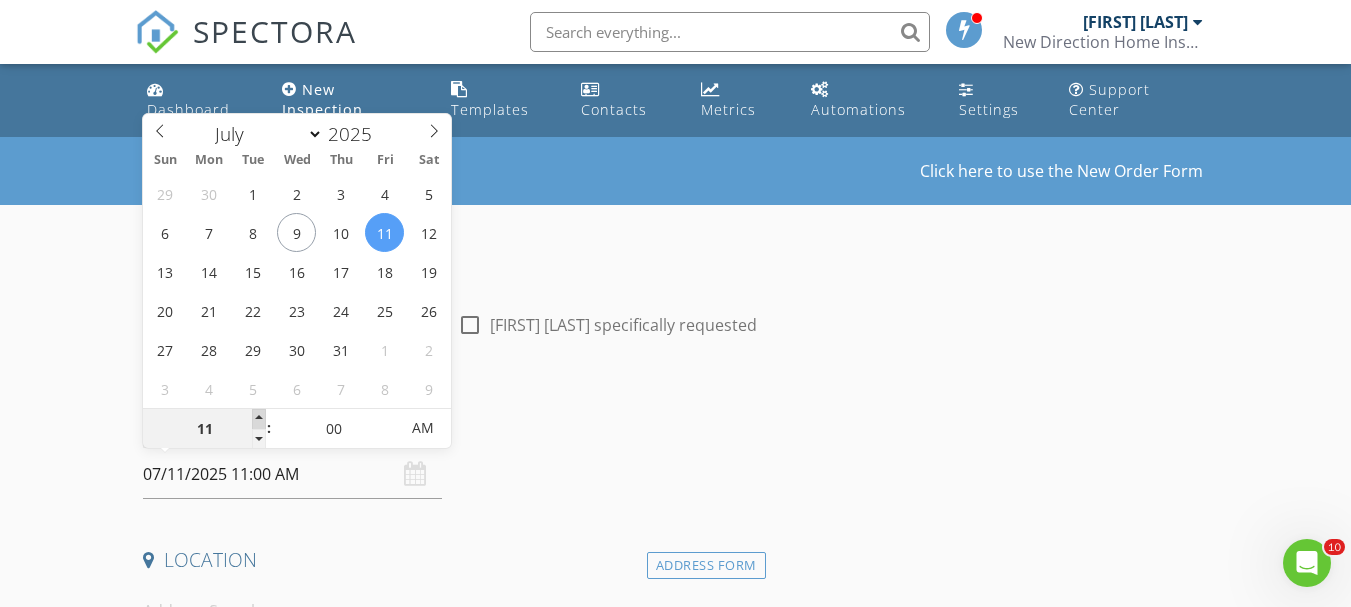click at bounding box center (259, 419) 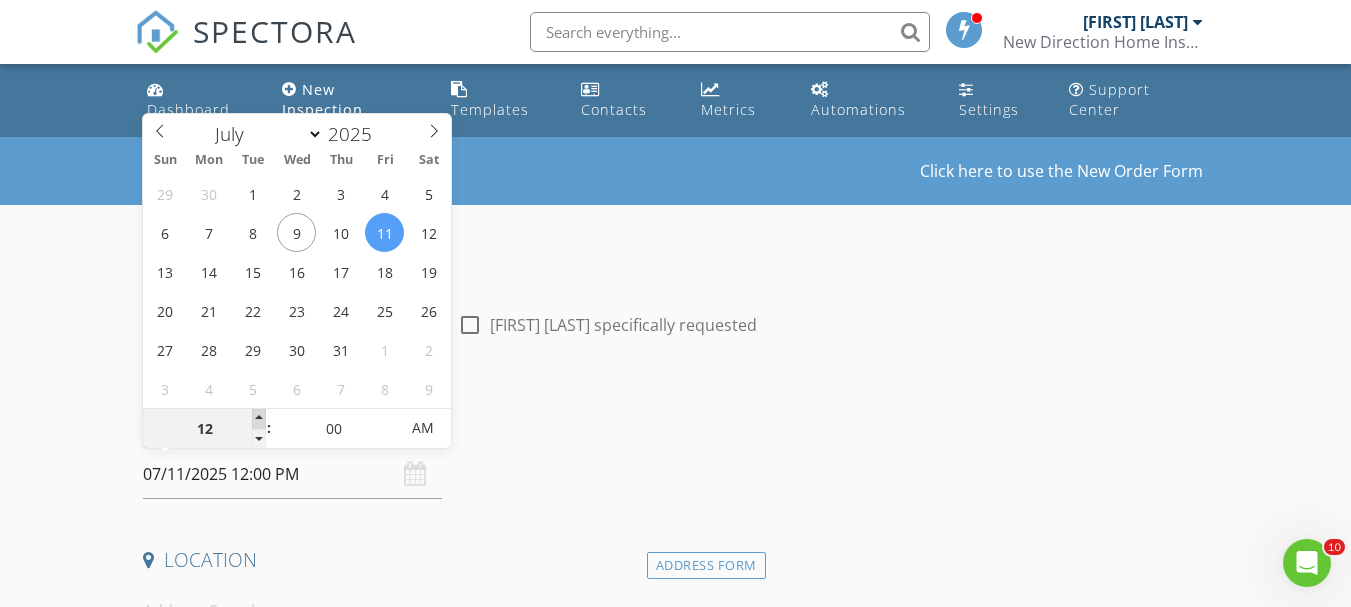 click at bounding box center (259, 419) 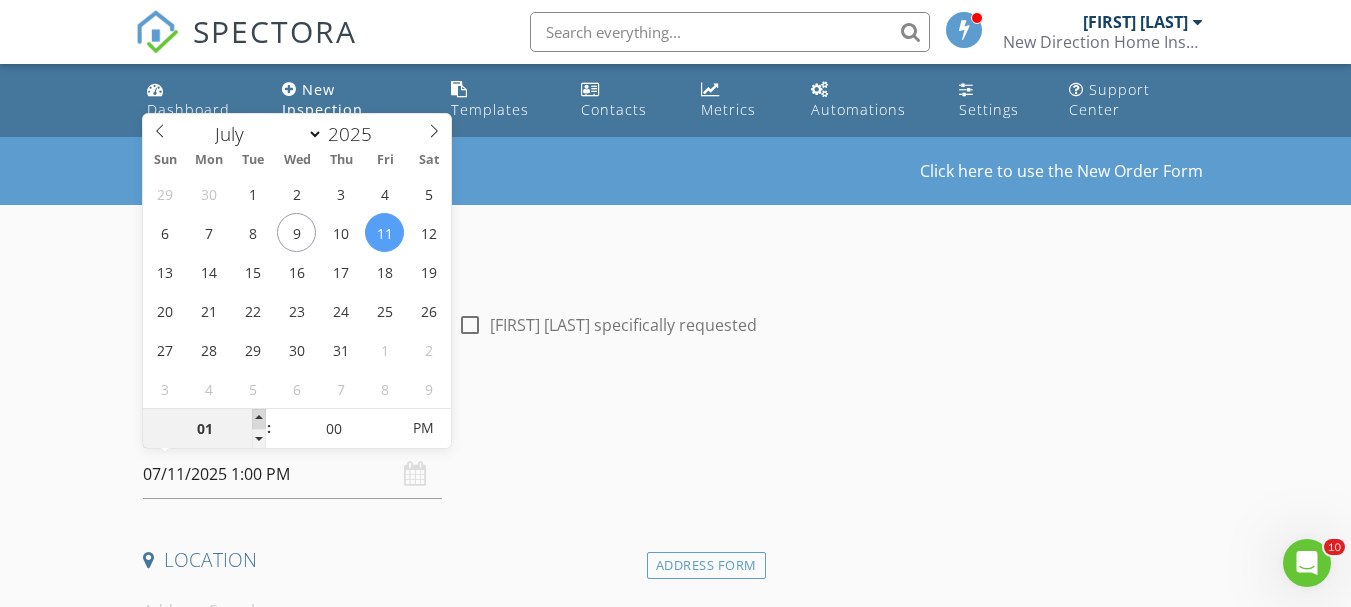 click at bounding box center [259, 419] 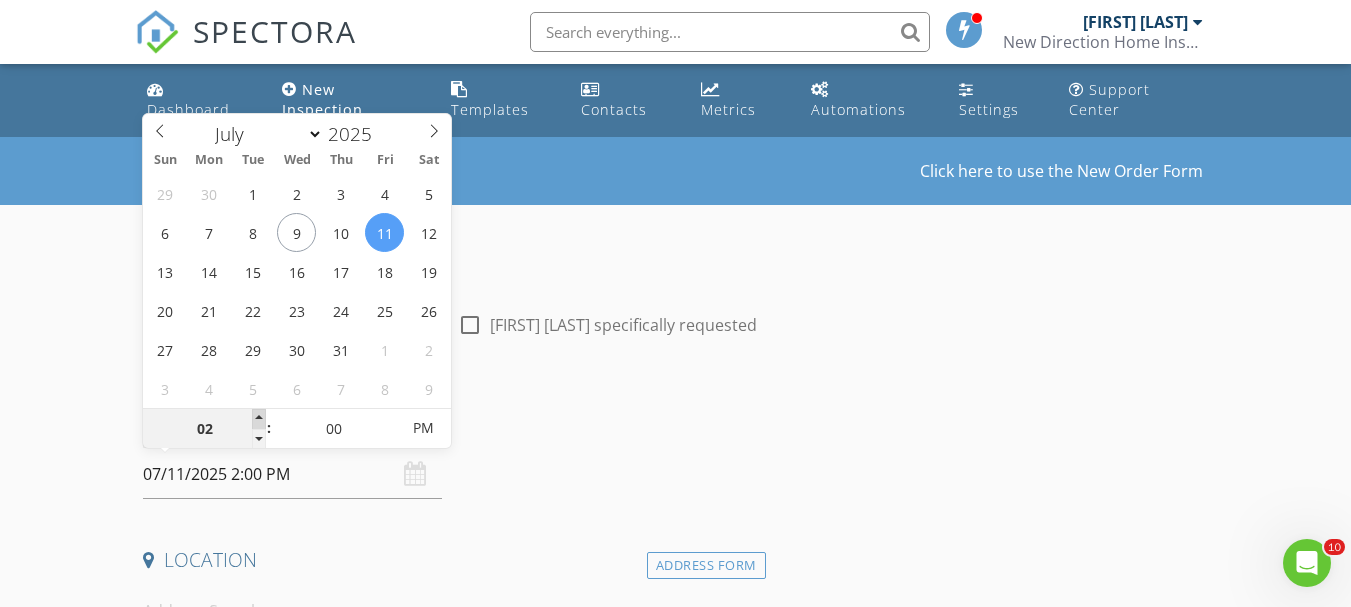 click at bounding box center (259, 419) 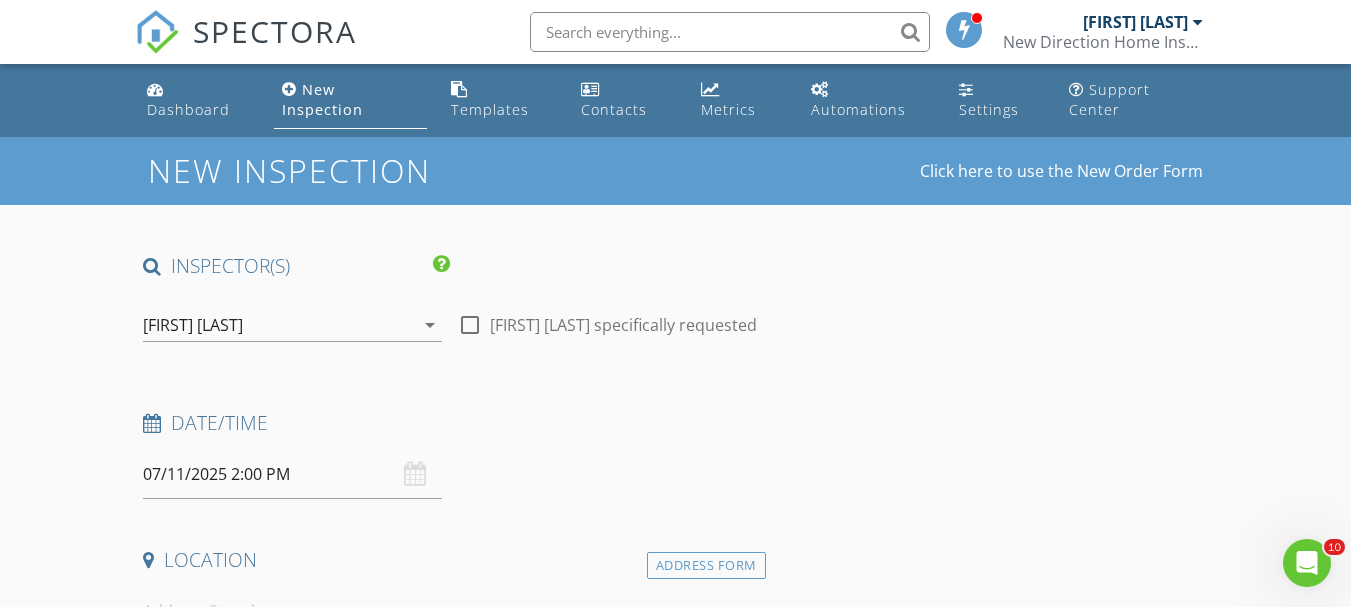 click on "New Inspection
Click here to use the New Order Form
INSPECTOR(S)
check_box   Michael Orem   PRIMARY   Michael Orem arrow_drop_down   check_box_outline_blank Michael Orem specifically requested
Date/Time
07/11/2025 2:00 PM
Location
Address Form       Can't find your address?   Click here.
client
check_box Enable Client CC email for this inspection   Client Search     check_box_outline_blank Client is a Company/Organization     First Name   Last Name   Email   CC Email   Phone           Notes   Private Notes
ADD ADDITIONAL client
SERVICES
check_box_outline_blank   Residential Home Inspection   arrow_drop_down     Select Discount Code arrow_drop_down    Charges       TOTAL   $0.00    Duration    No services with durations selected      Templates       Agreements" at bounding box center (675, 1687) 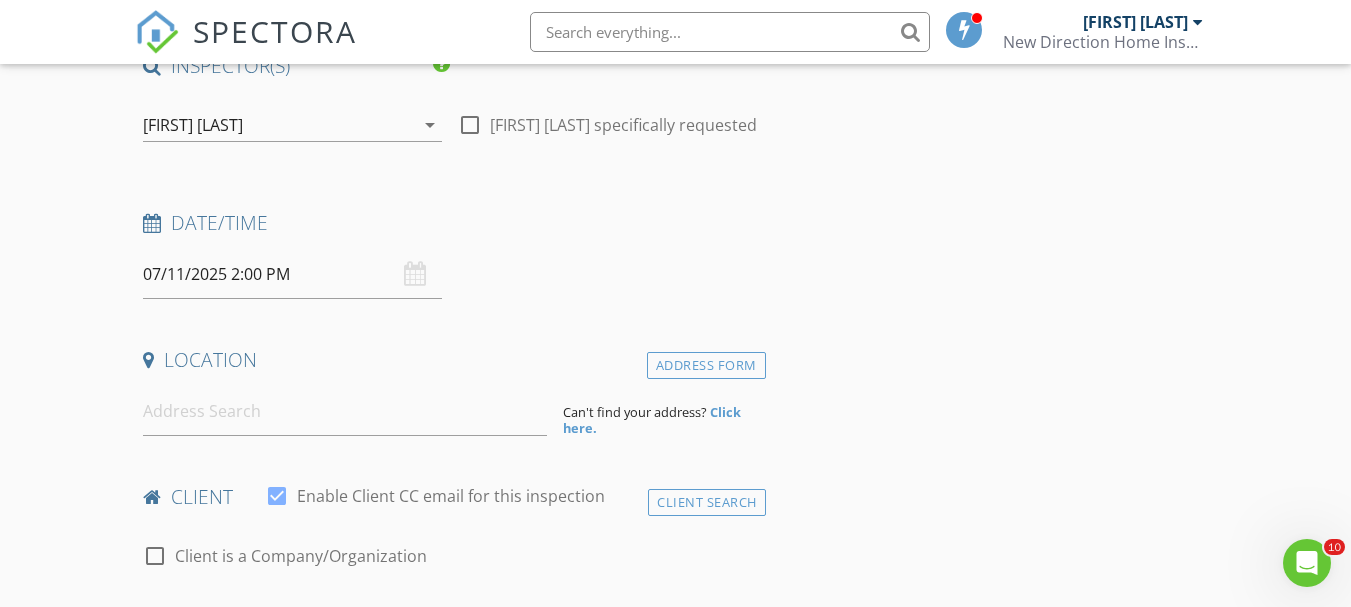 scroll, scrollTop: 300, scrollLeft: 0, axis: vertical 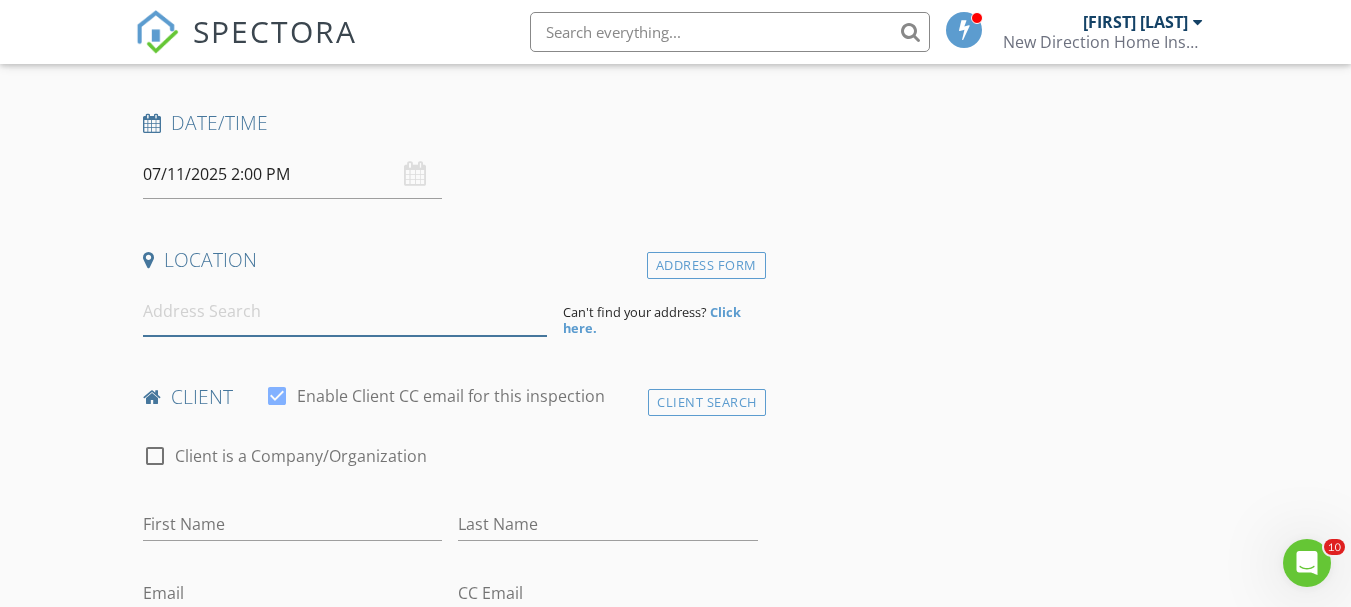 click at bounding box center (345, 311) 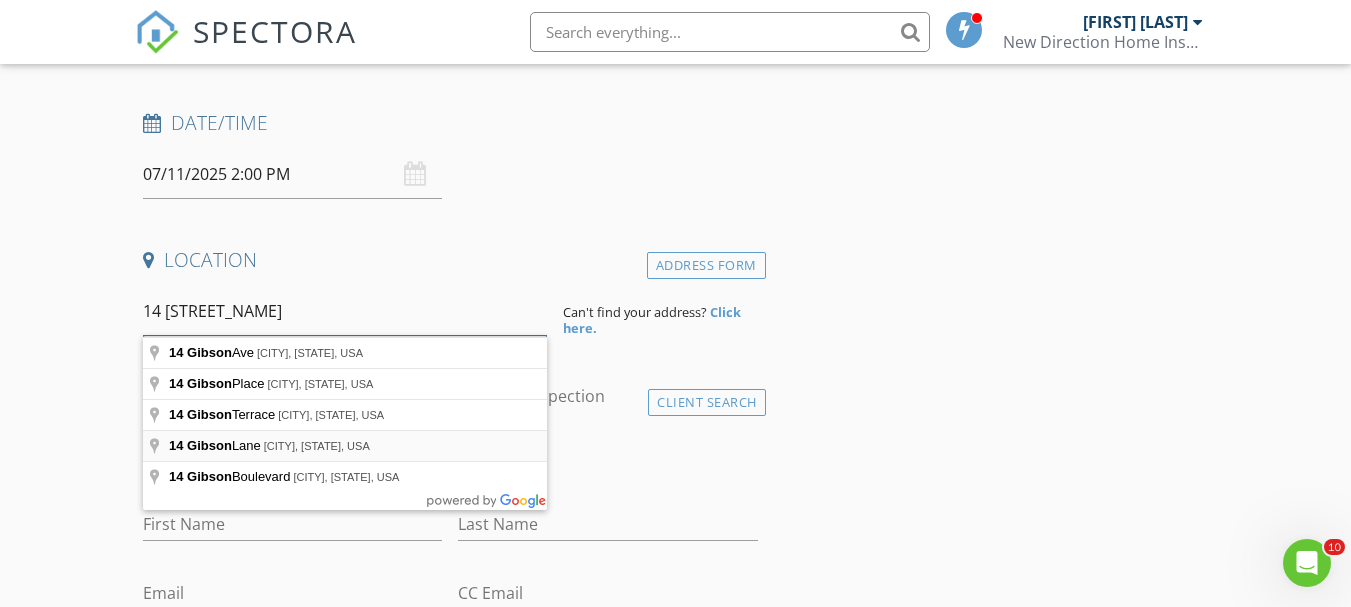 type on "14 gibson" 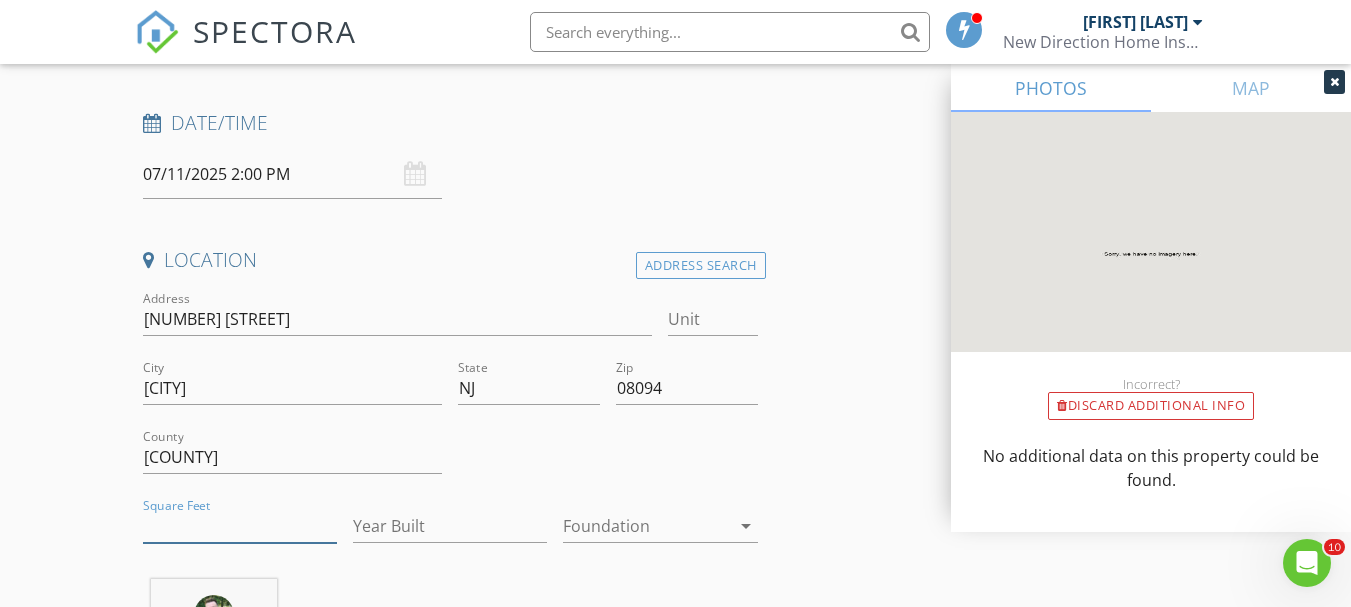 click on "Square Feet" at bounding box center (240, 526) 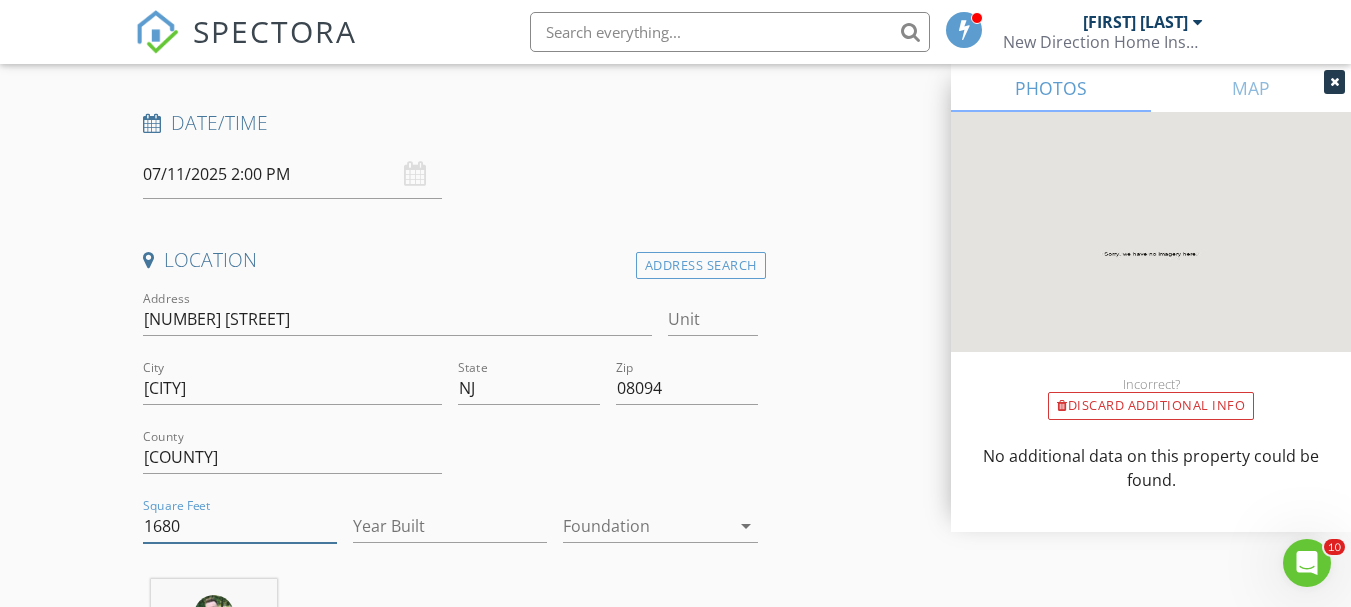 type on "1680" 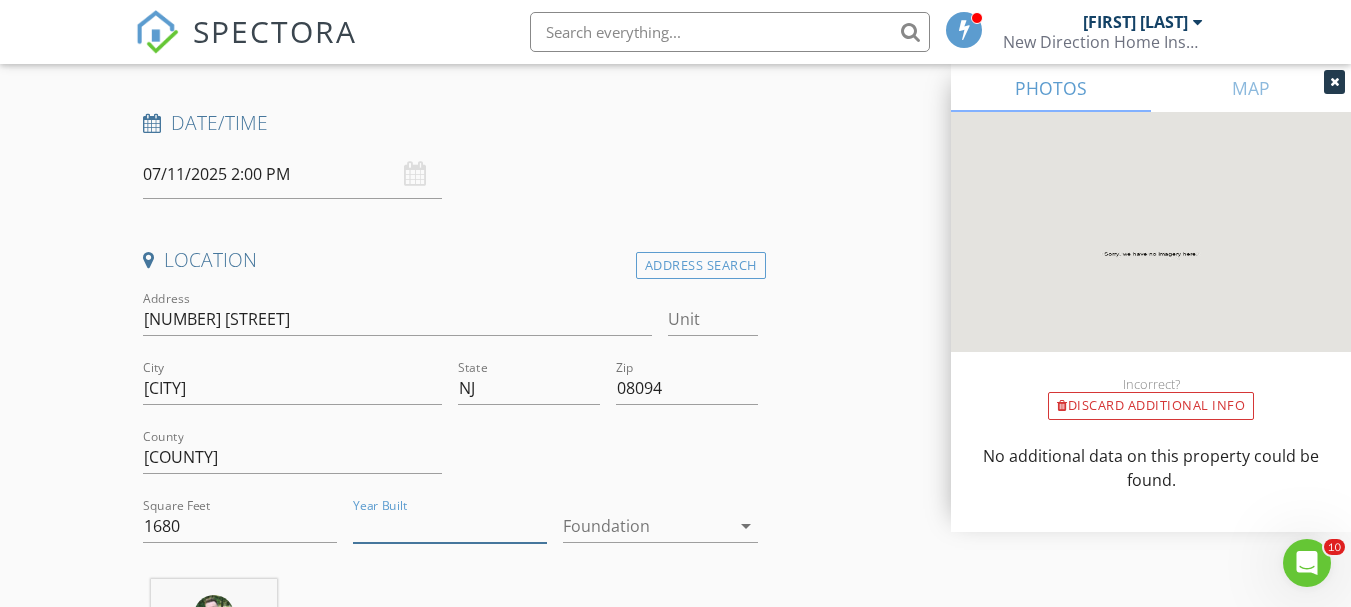 click on "Year Built" at bounding box center (450, 526) 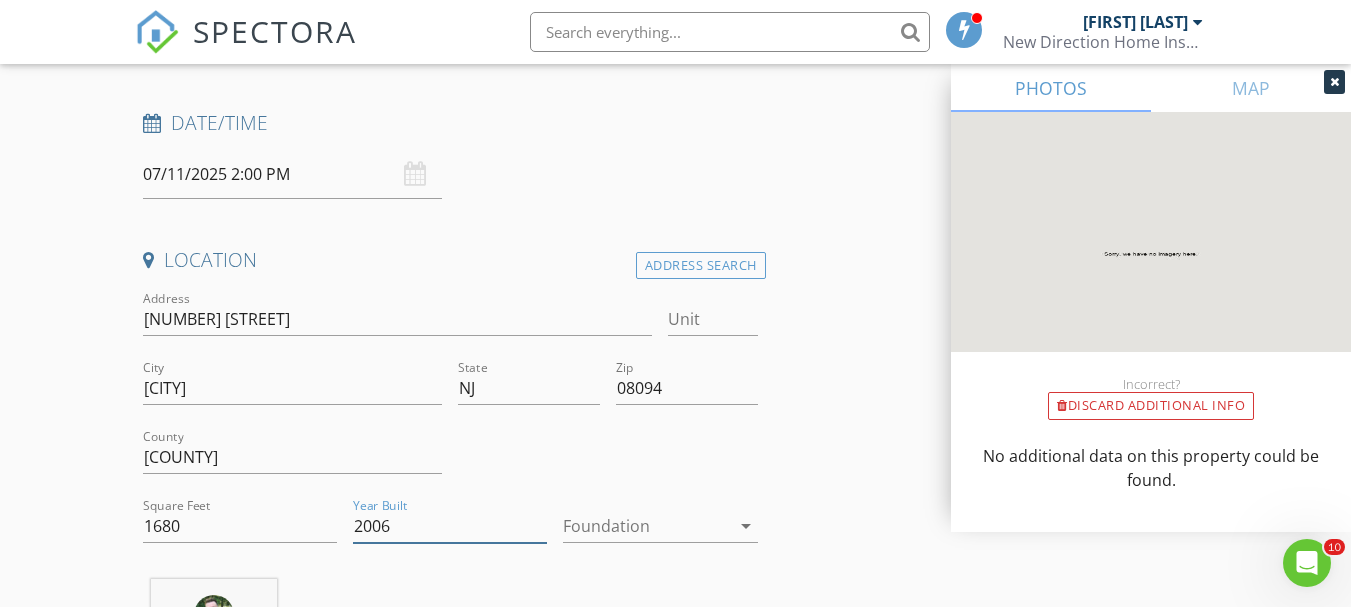 type on "2006" 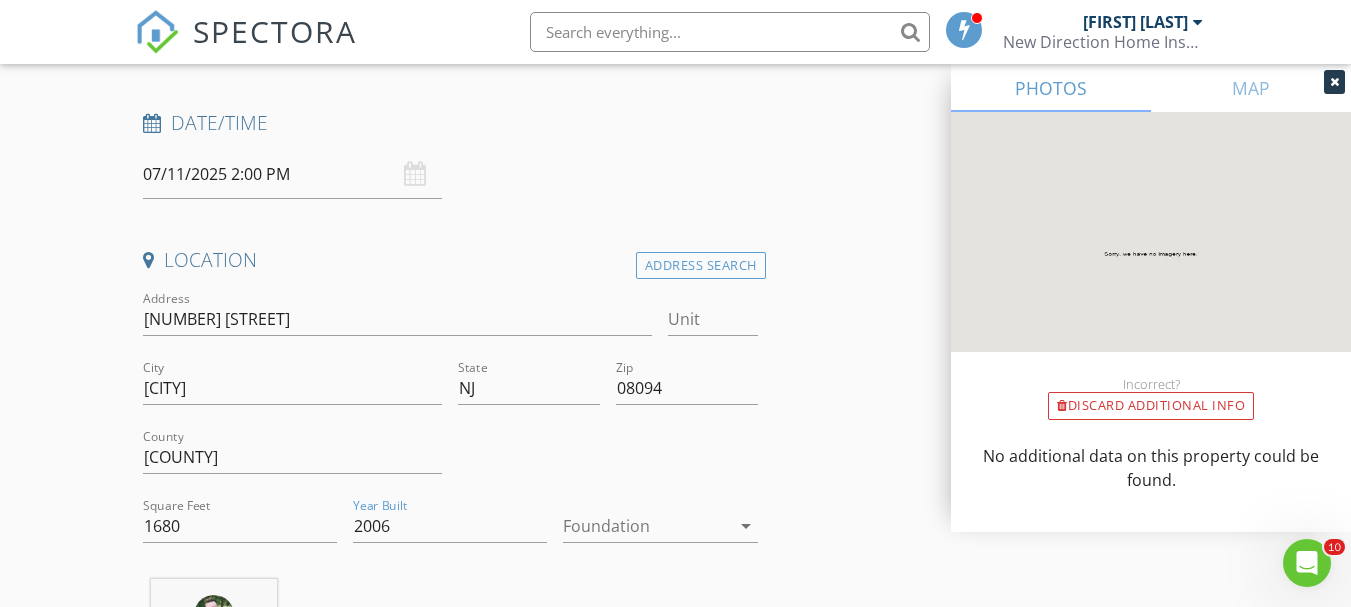 click at bounding box center (646, 526) 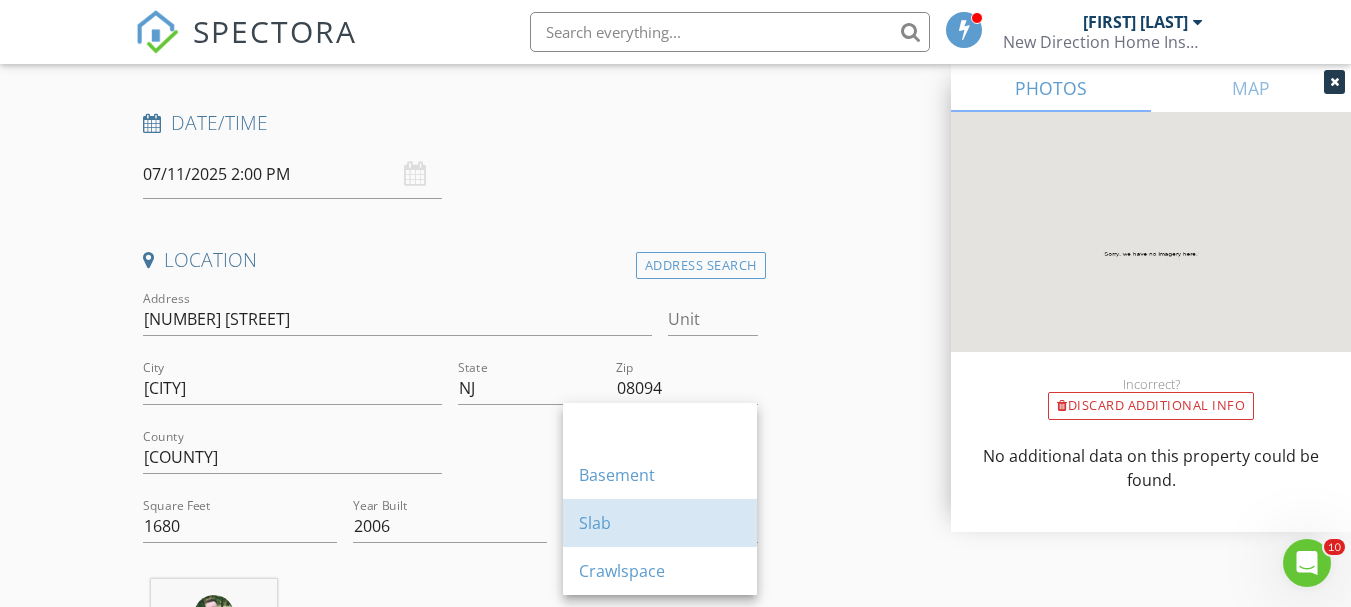 click on "Slab" at bounding box center (660, 427) 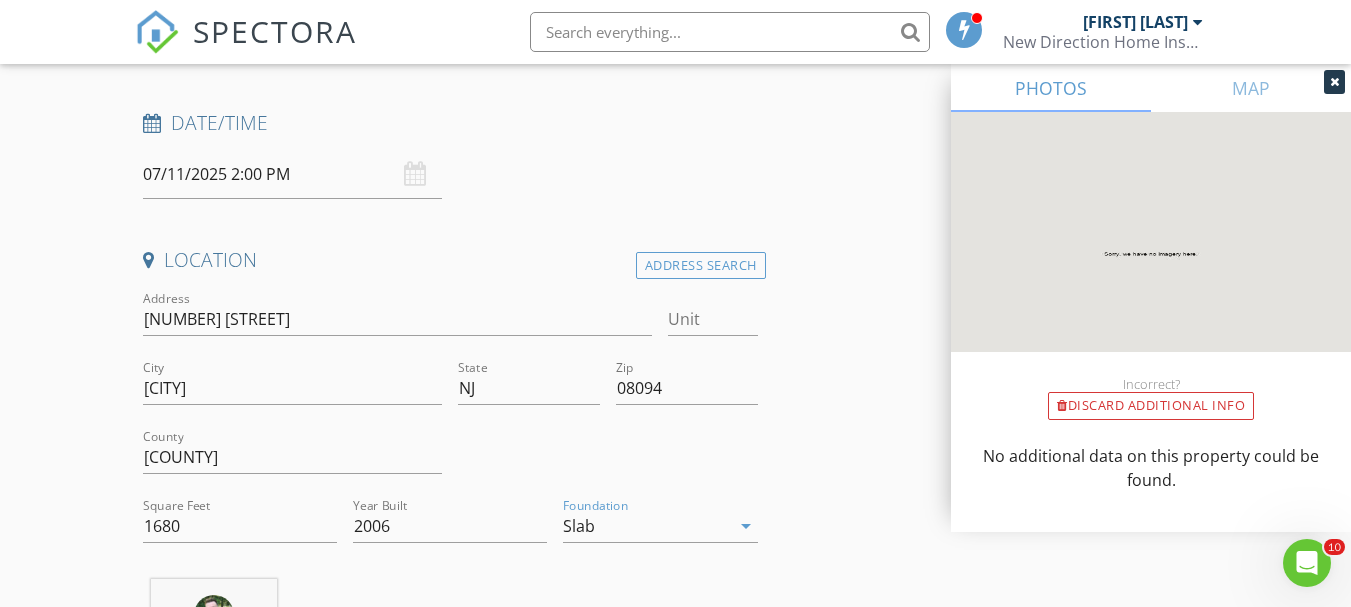 click on "New Inspection
Click here to use the New Order Form
INSPECTOR(S)
check_box   Michael Orem   PRIMARY   Michael Orem arrow_drop_down   check_box_outline_blank Michael Orem specifically requested
Date/Time
07/11/2025 2:00 PM
Location
Address Search       Address 14 Gibson Ln   Unit   City Monroe   State NJ   Zip 08094   County Gloucester     Square Feet 1680   Year Built 2006   Foundation Slab arrow_drop_down     Michael Orem     10.4 miles     (19 minutes)
client
check_box Enable Client CC email for this inspection   Client Search     check_box_outline_blank Client is a Company/Organization     First Name   Last Name   Email   CC Email   Phone           Notes   Private Notes
ADD ADDITIONAL client
SERVICES
check_box_outline_blank   Residential Home Inspection" at bounding box center (675, 1592) 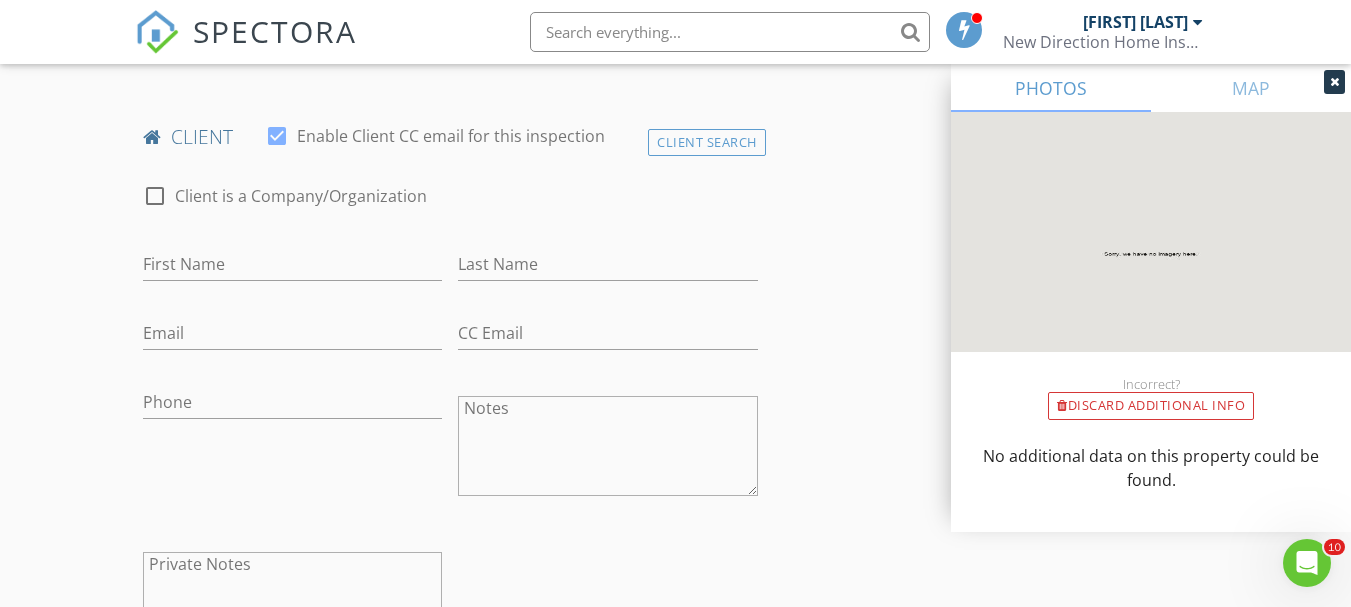 scroll, scrollTop: 1000, scrollLeft: 0, axis: vertical 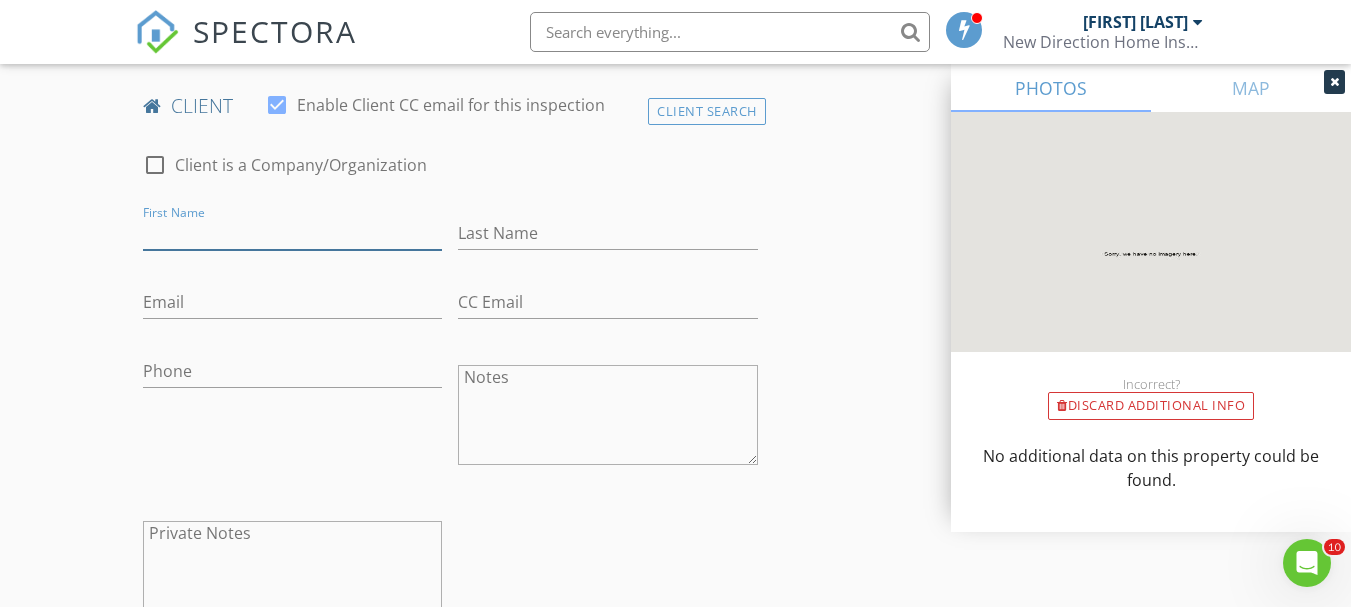 click on "First Name" at bounding box center (292, 233) 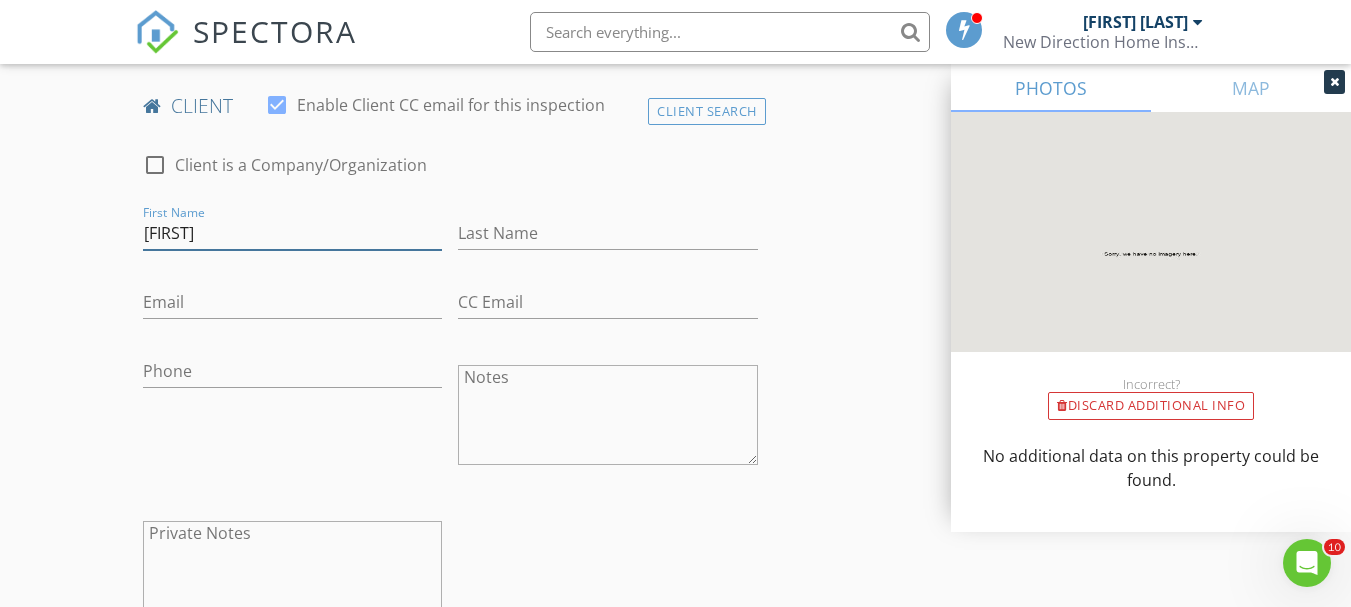 type on "[FIRST]" 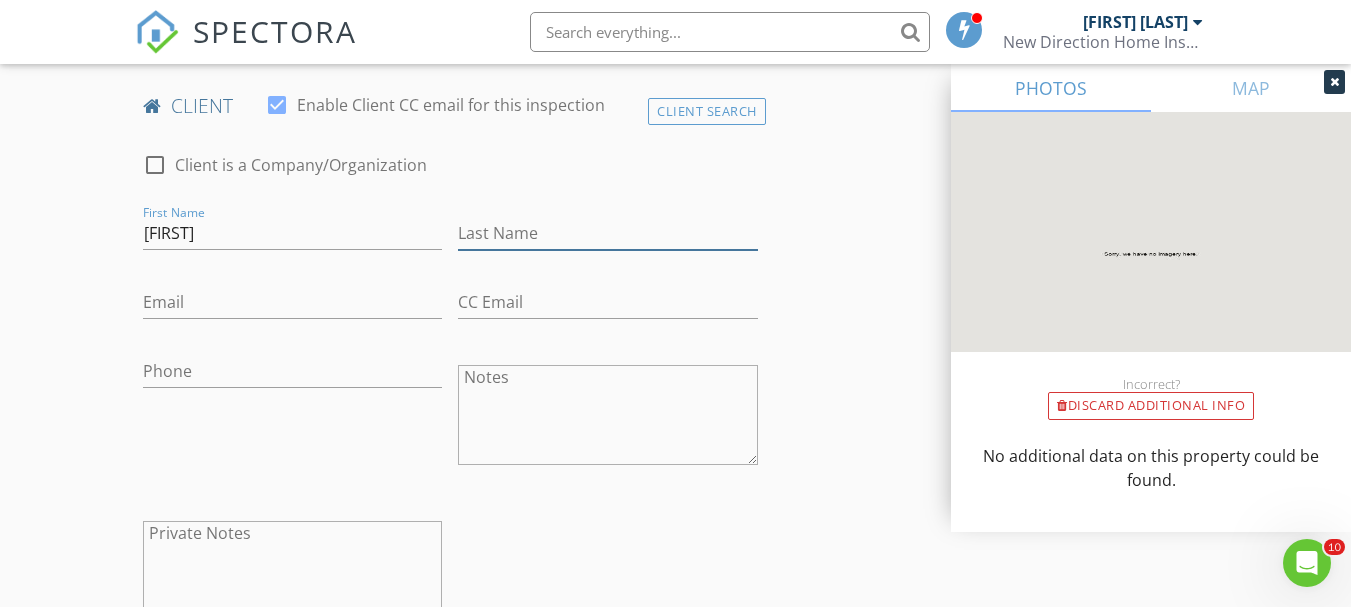 click on "Last Name" at bounding box center [607, 233] 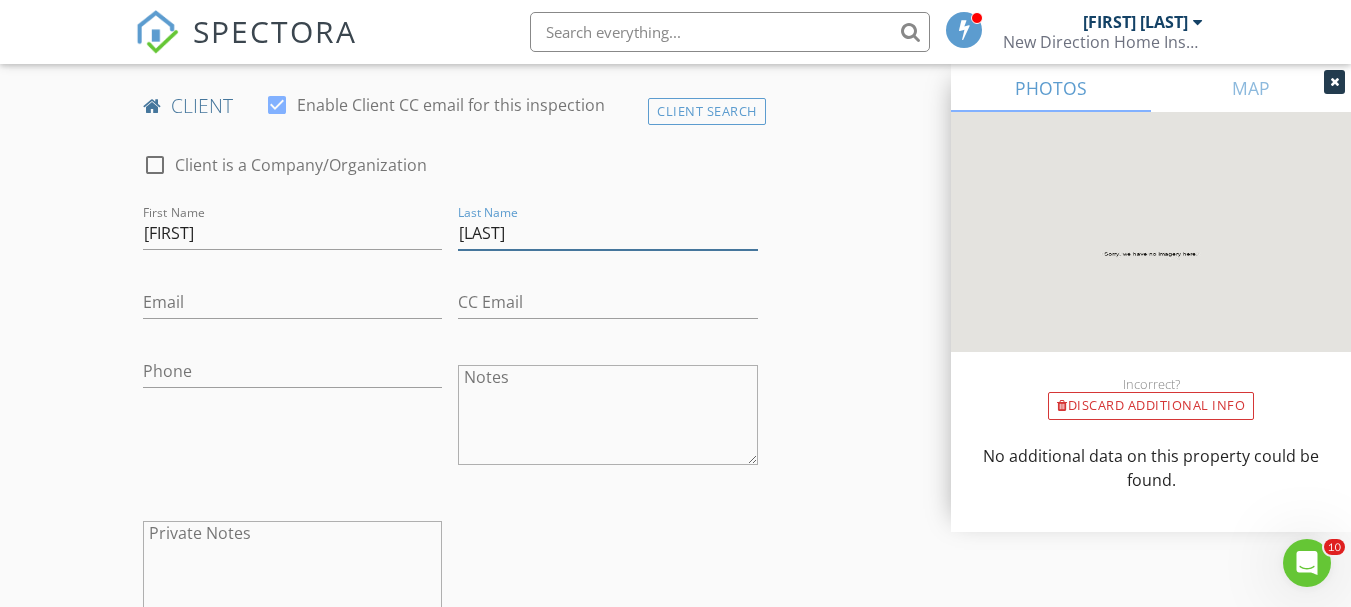 type on "[LAST]" 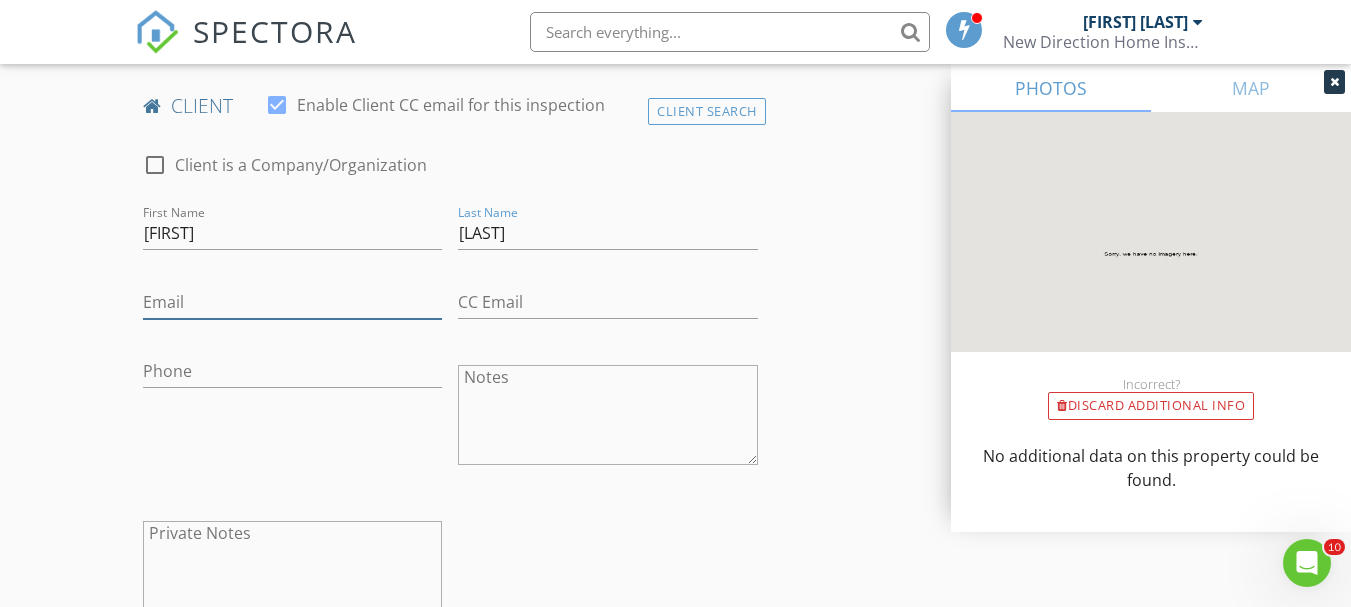 click on "Email" at bounding box center (292, 302) 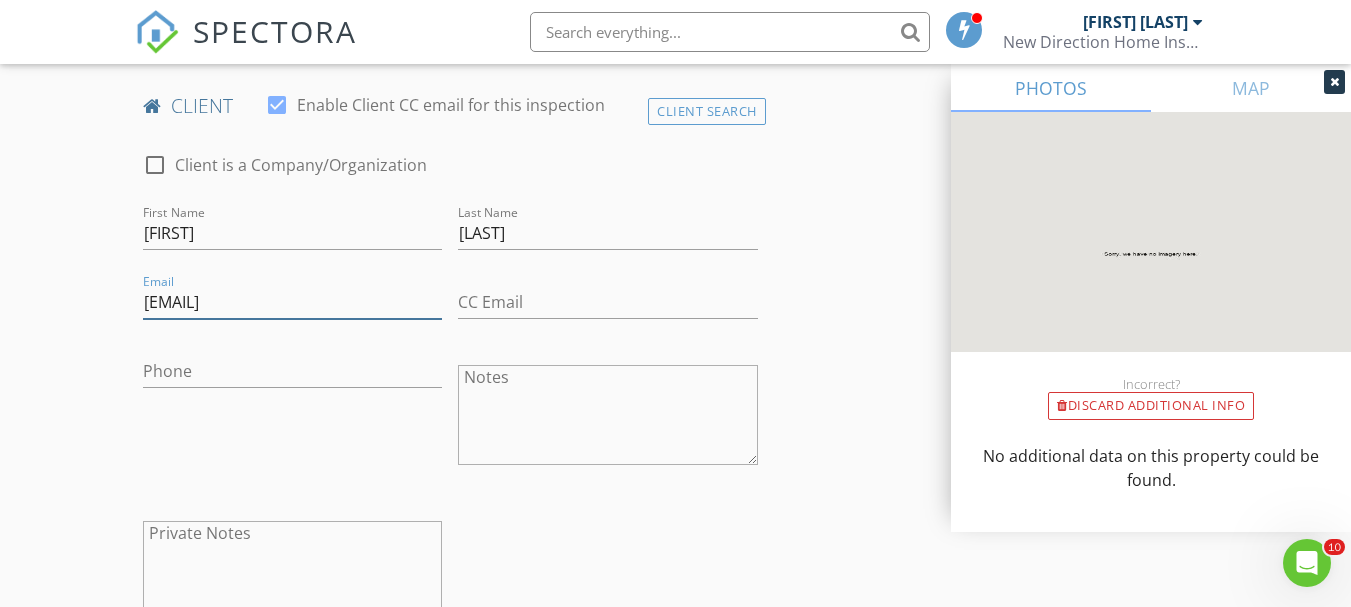 type on "[EMAIL]" 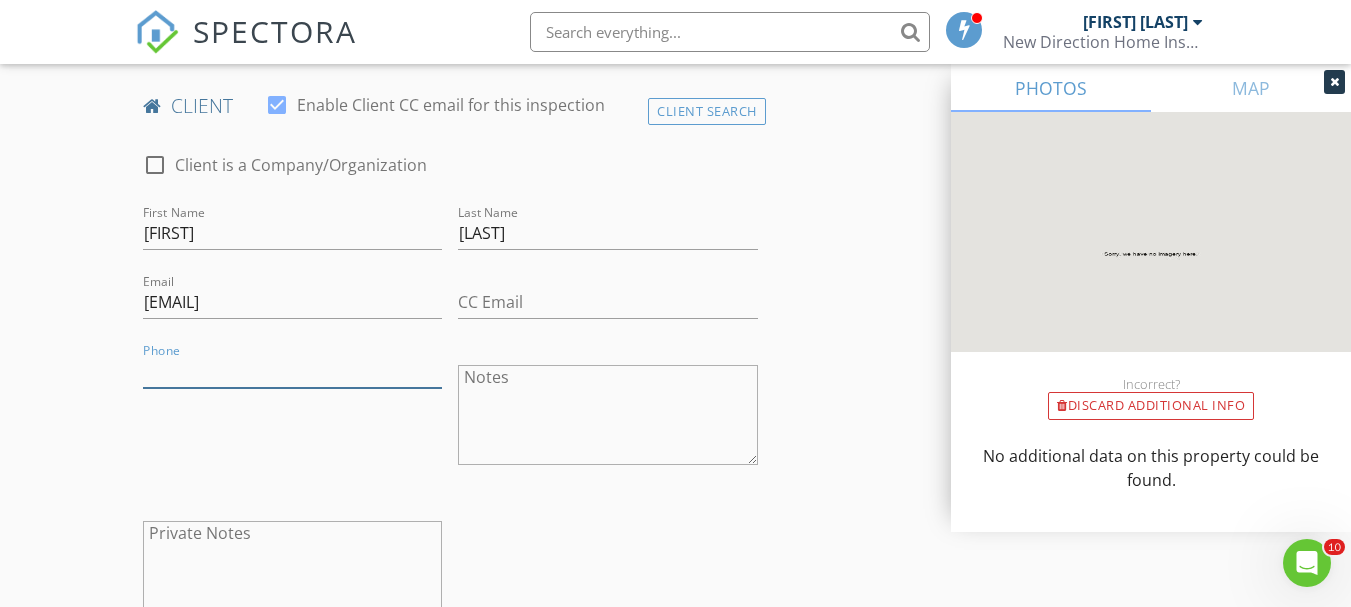 click on "Phone" at bounding box center [292, 371] 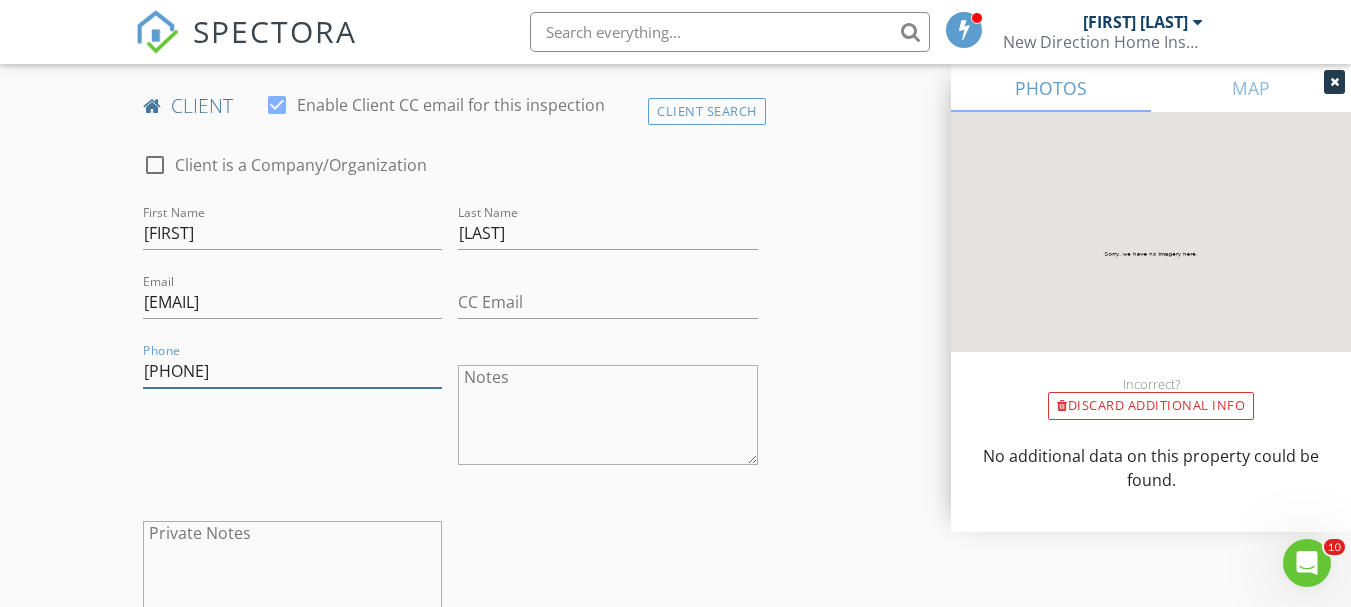 type on "[PHONE]" 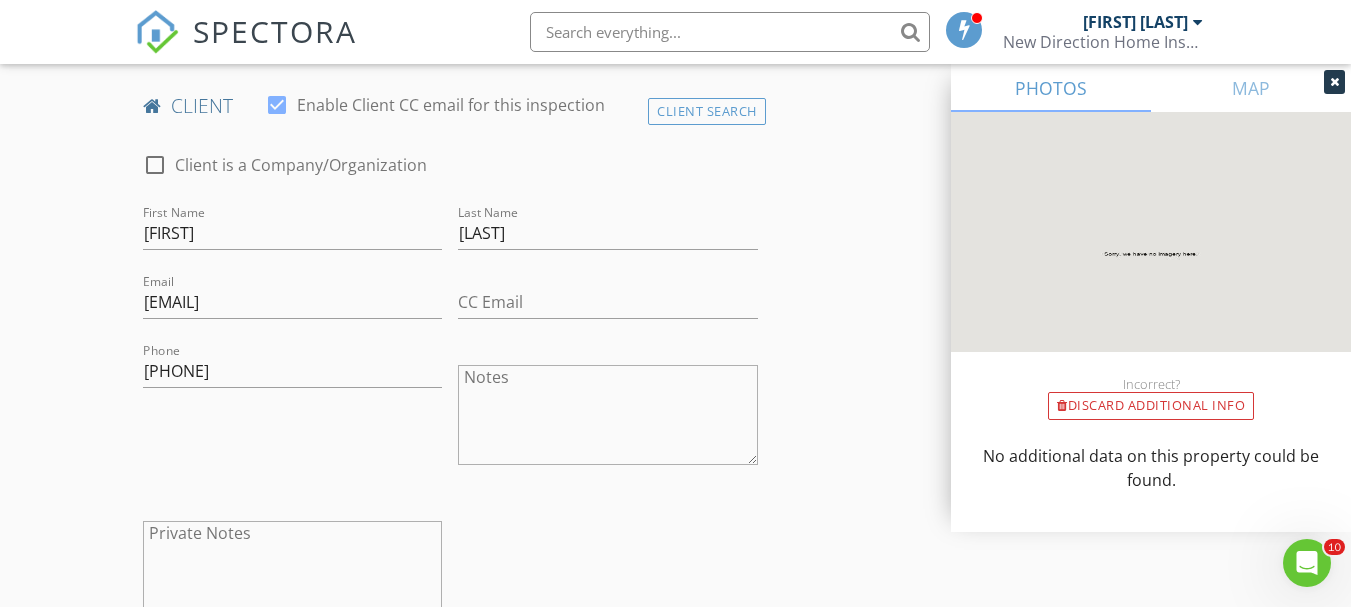 click on "New Inspection
Click here to use the New Order Form
INSPECTOR(S)
check_box   Michael Orem   PRIMARY   Michael Orem arrow_drop_down   check_box_outline_blank Michael Orem specifically requested
Date/Time
07/11/2025 2:00 PM
Location
Address Search       Address 14 Gibson Ln   Unit   City Monroe   State NJ   Zip 08094   County Gloucester     Square Feet 1680   Year Built 2006   Foundation Slab arrow_drop_down     Michael Orem     10.4 miles     (19 minutes)
client
check_box Enable Client CC email for this inspection   Client Search     check_box_outline_blank Client is a Company/Organization     First Name Kathryn   Last Name Slickmeyer   Email kathrynslickmeyer@gmail.com   CC Email   Phone 856-287-8315           Notes   Private Notes
ADD ADDITIONAL client
SERVICES" at bounding box center [675, 892] 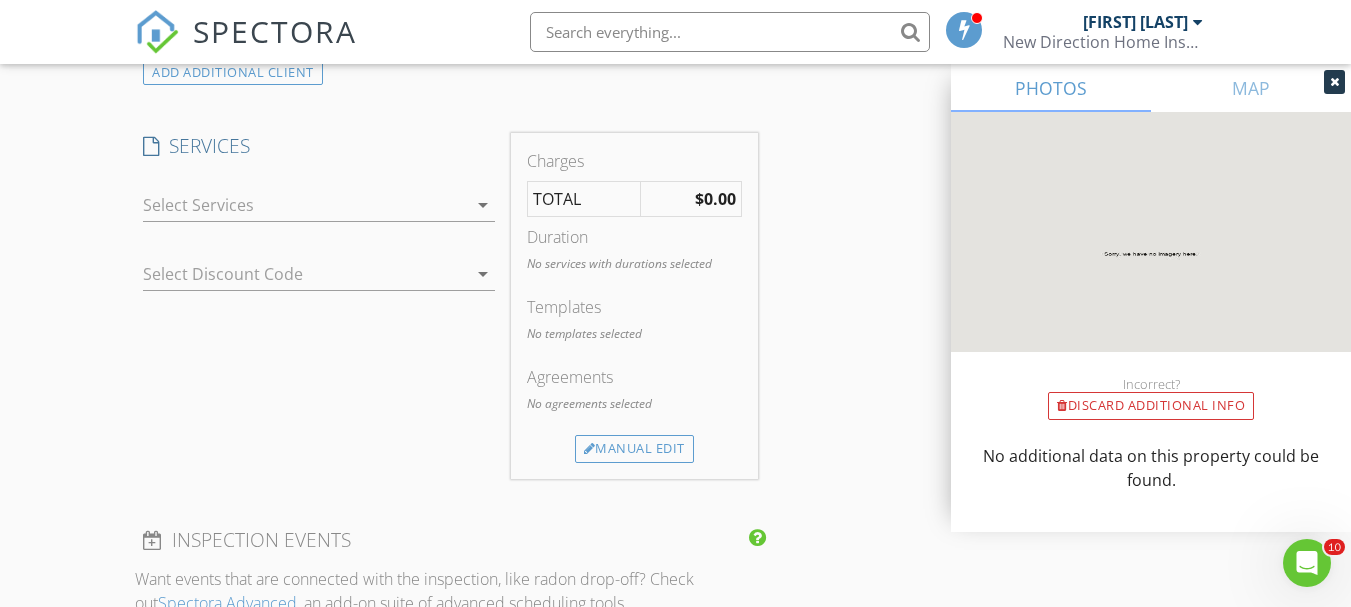 scroll, scrollTop: 1600, scrollLeft: 0, axis: vertical 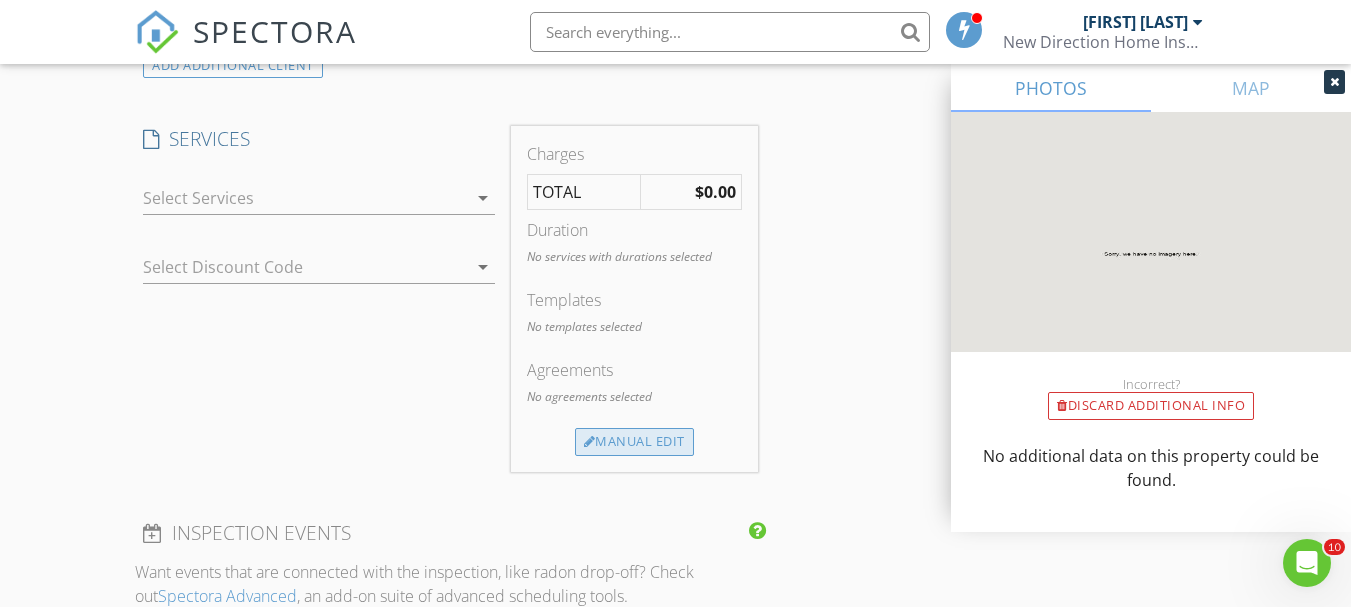 click on "Manual Edit" at bounding box center (634, 442) 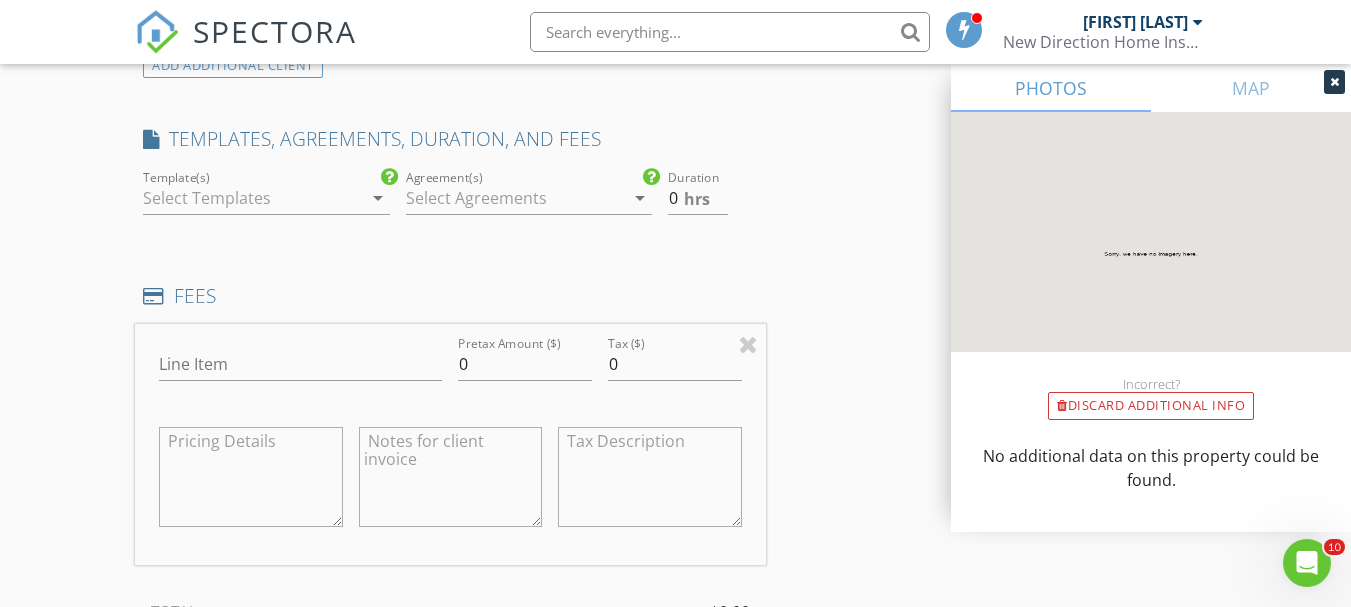 click at bounding box center (252, 198) 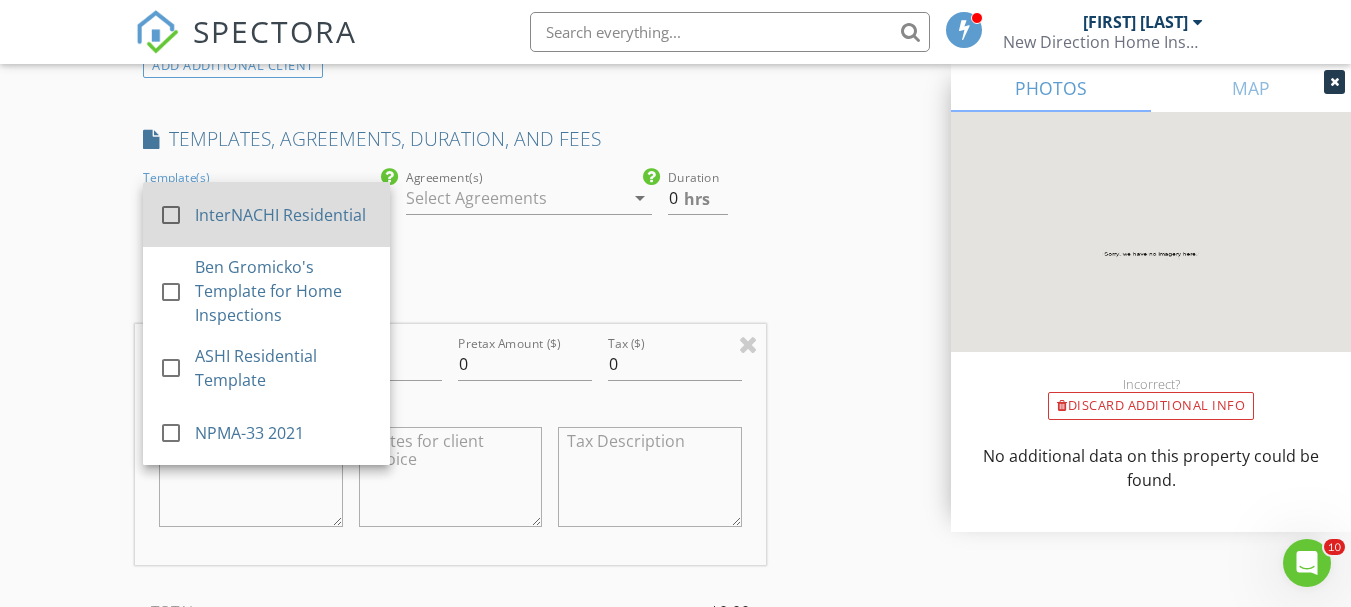 click on "InterNACHI Residential" at bounding box center [284, 215] 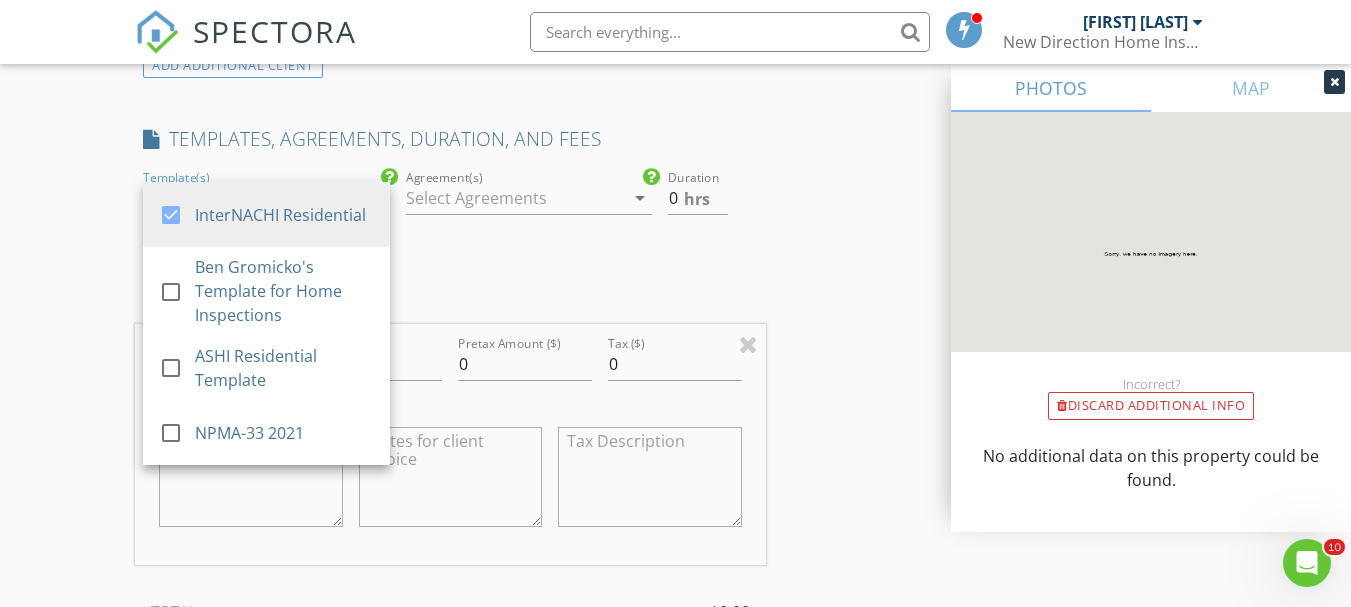 click at bounding box center [515, 198] 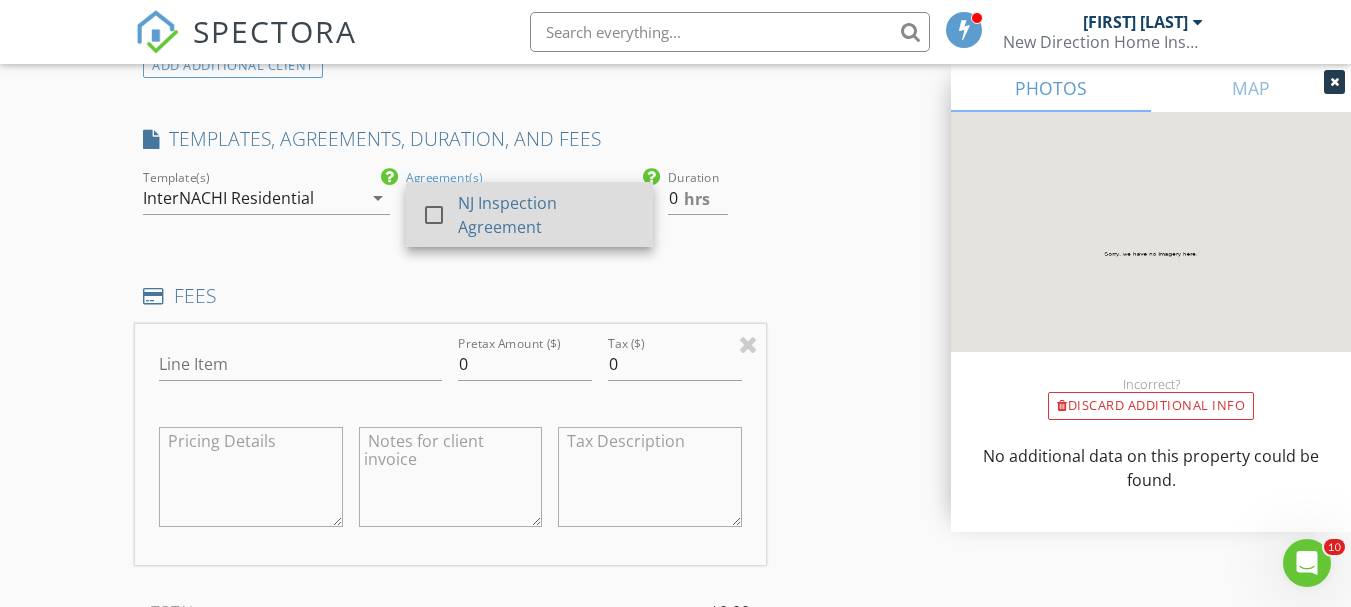click at bounding box center [434, 215] 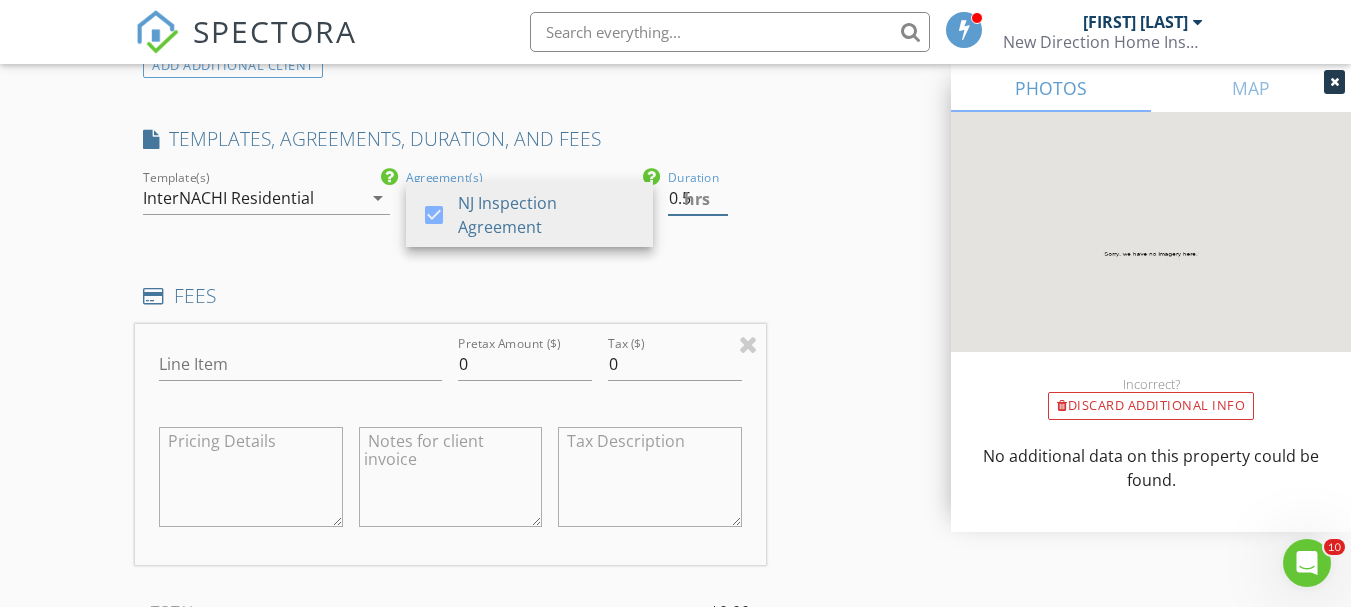 click on "0.5" at bounding box center [697, 198] 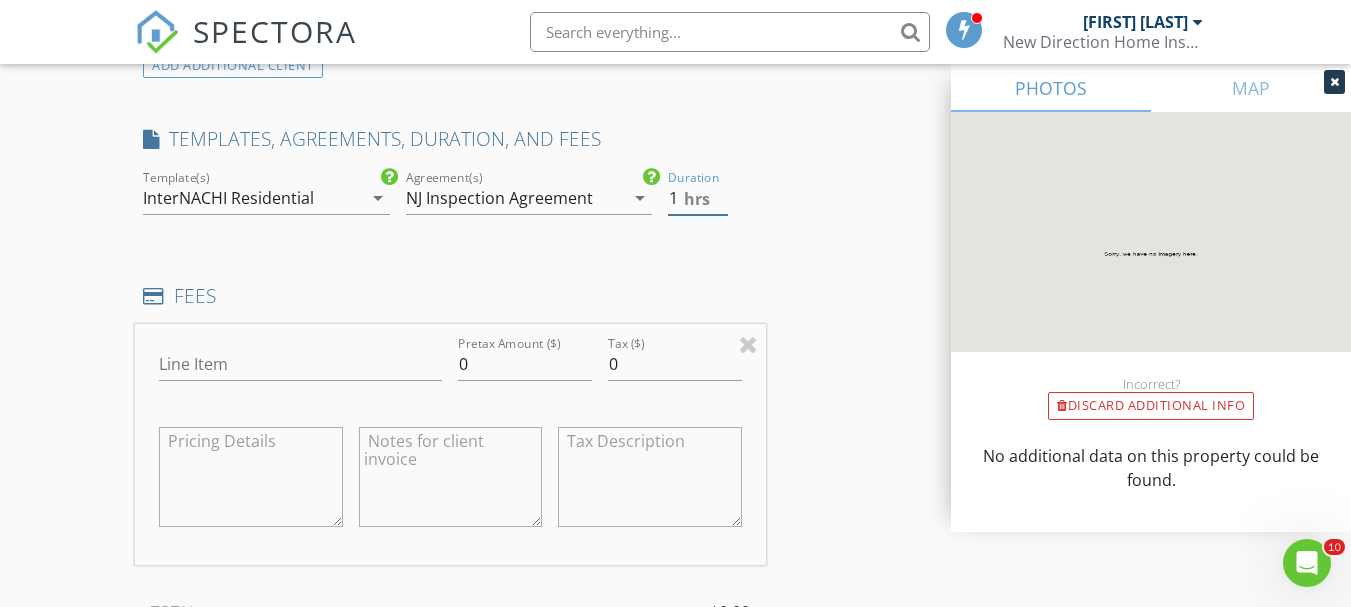 click on "1" at bounding box center [697, 198] 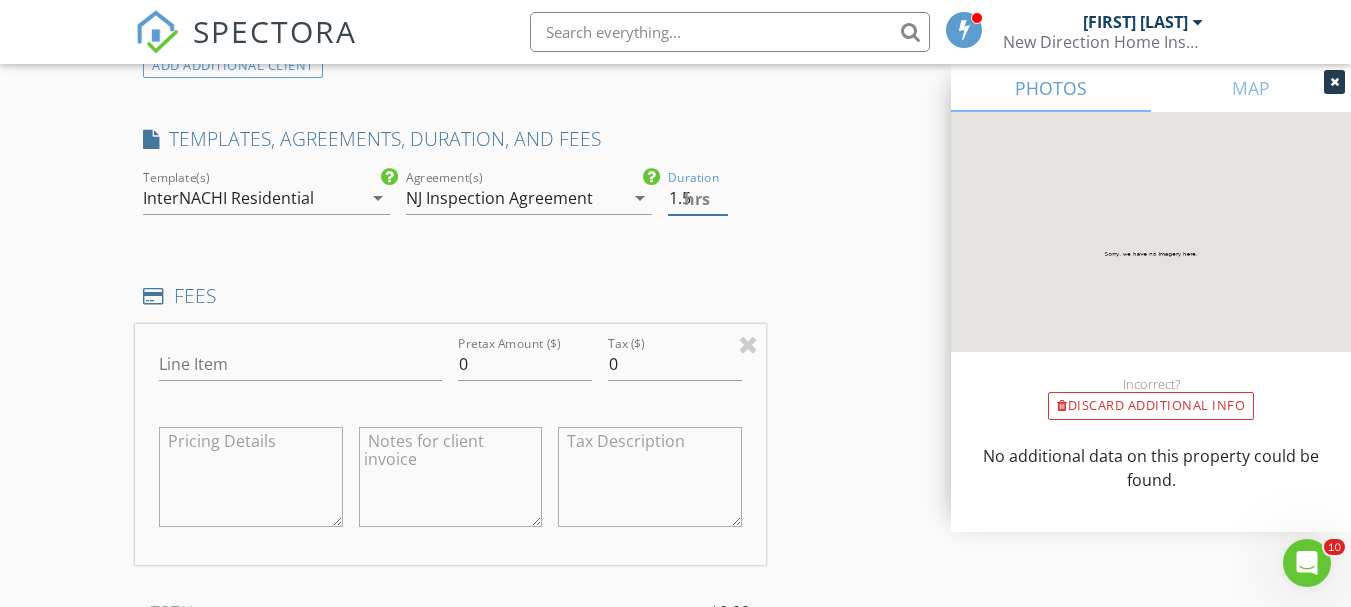 click on "1.5" at bounding box center (697, 198) 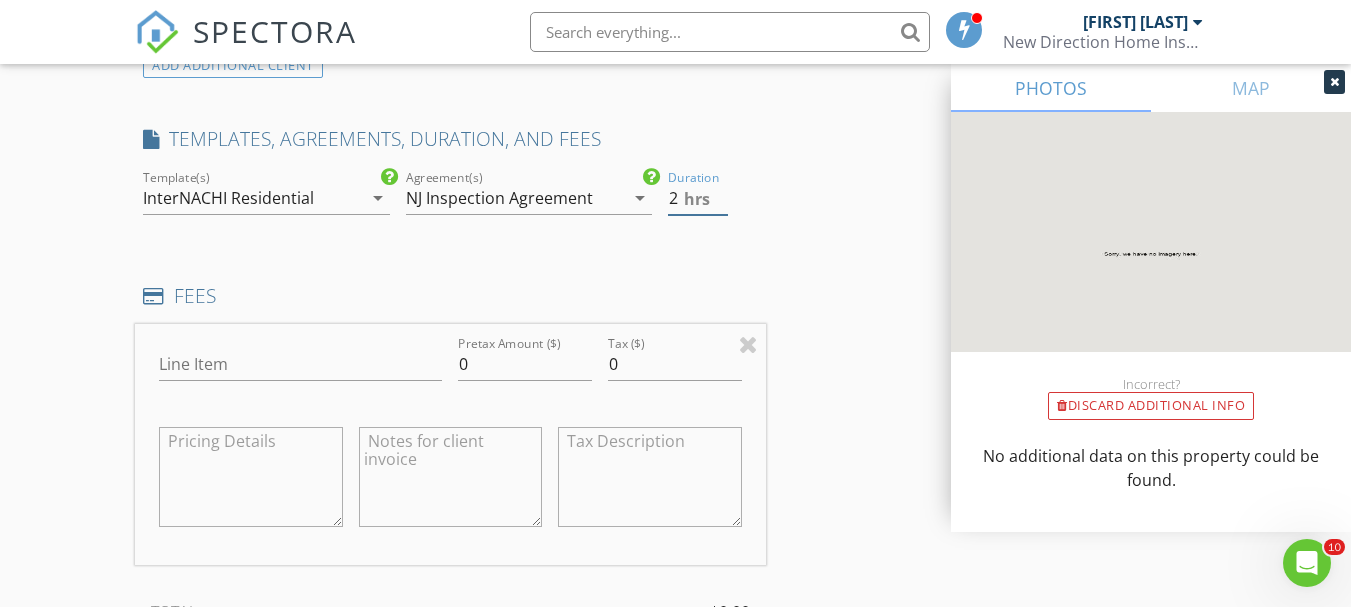 type on "2" 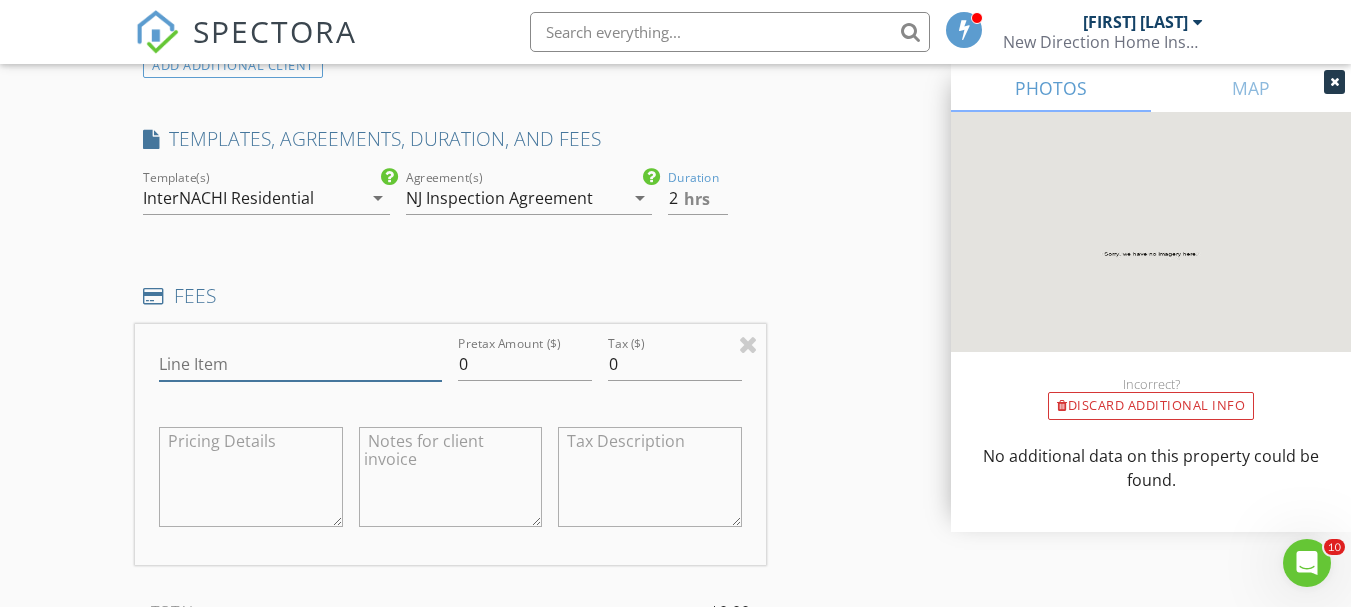 click on "Line Item" at bounding box center (300, 364) 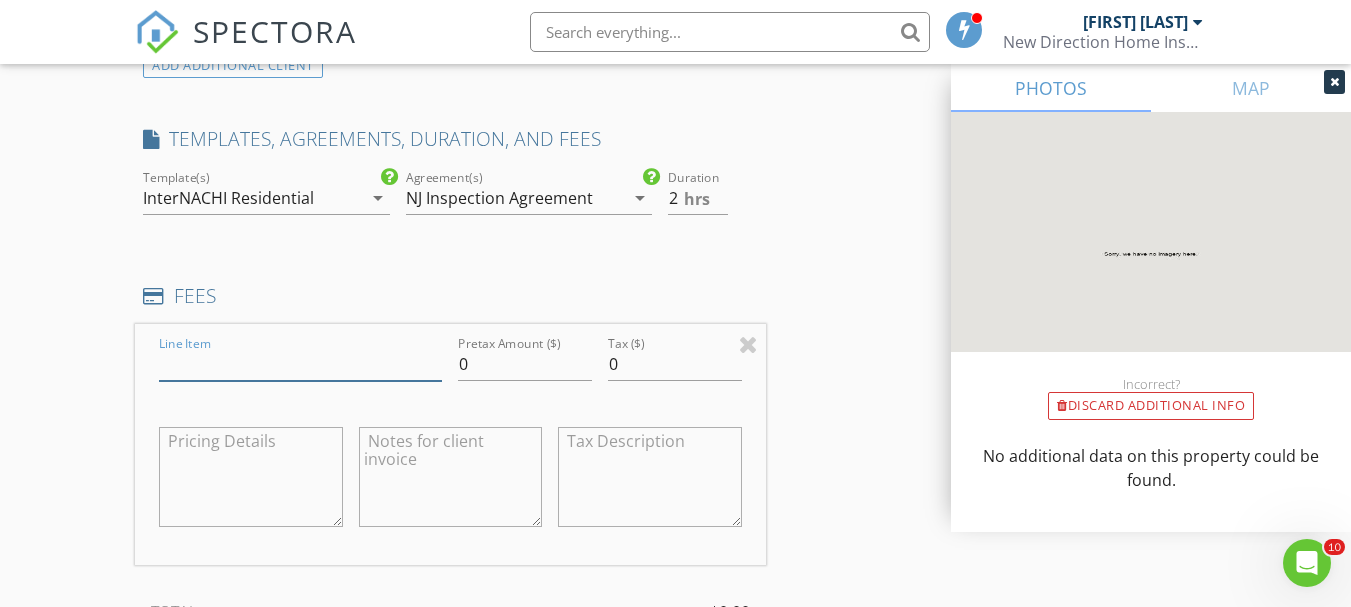 type on "Residential Home Inspection" 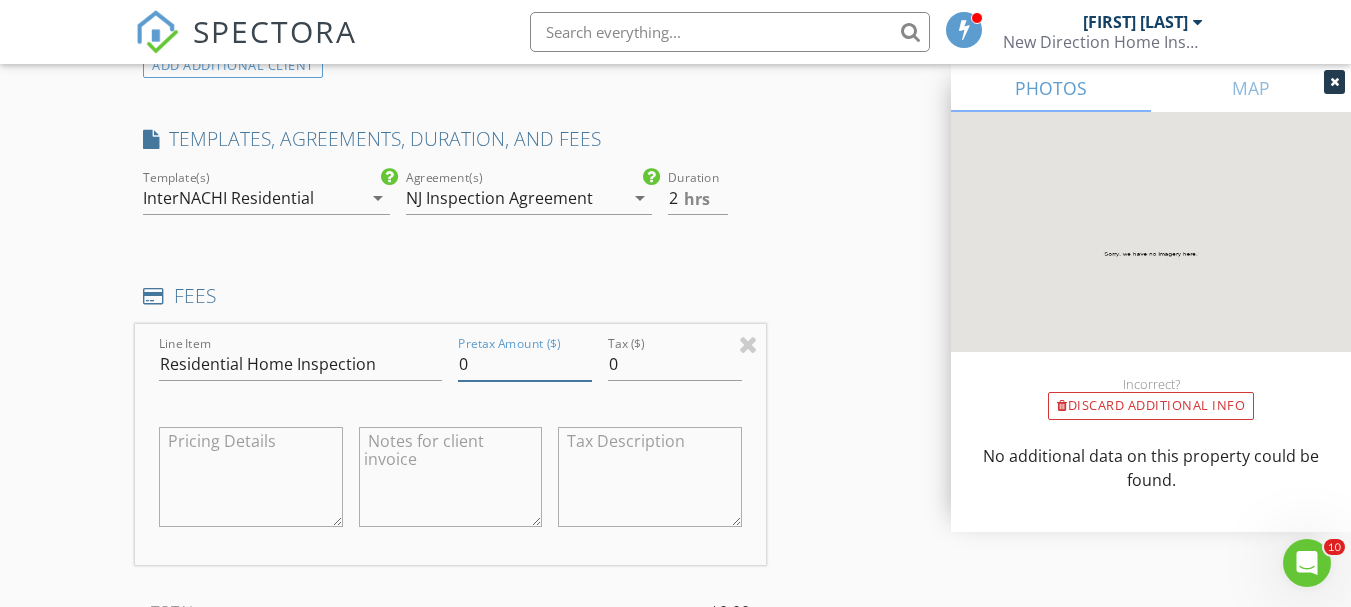 drag, startPoint x: 475, startPoint y: 364, endPoint x: 456, endPoint y: 366, distance: 19.104973 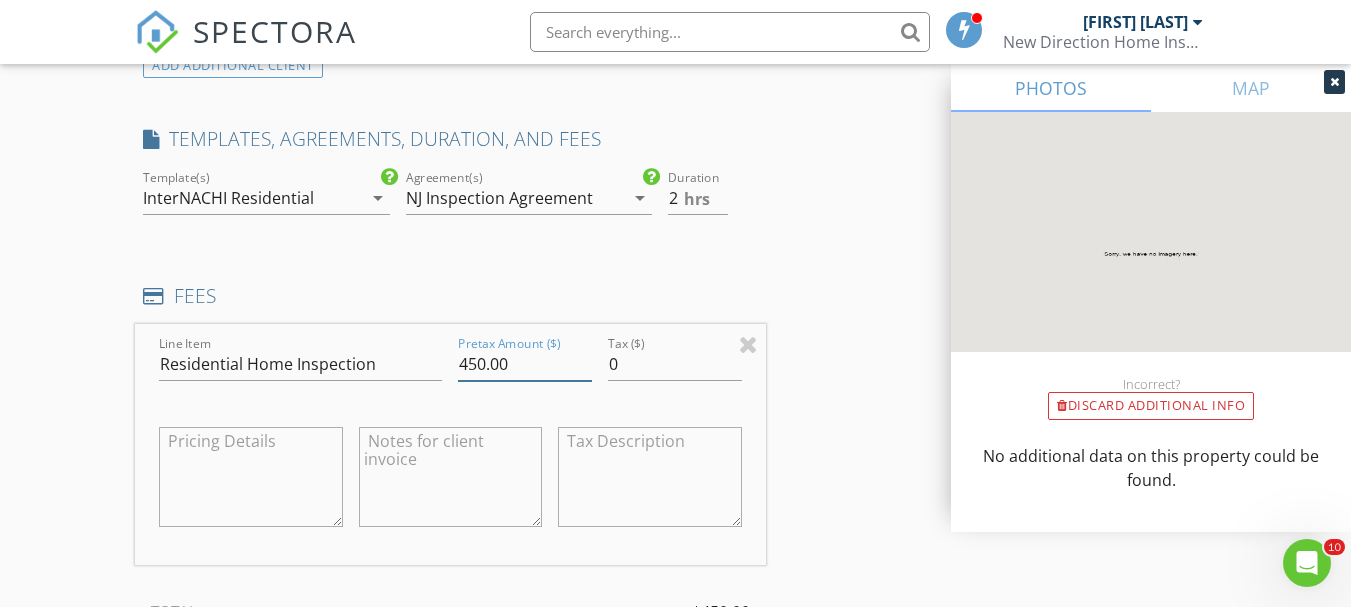 type on "450.00" 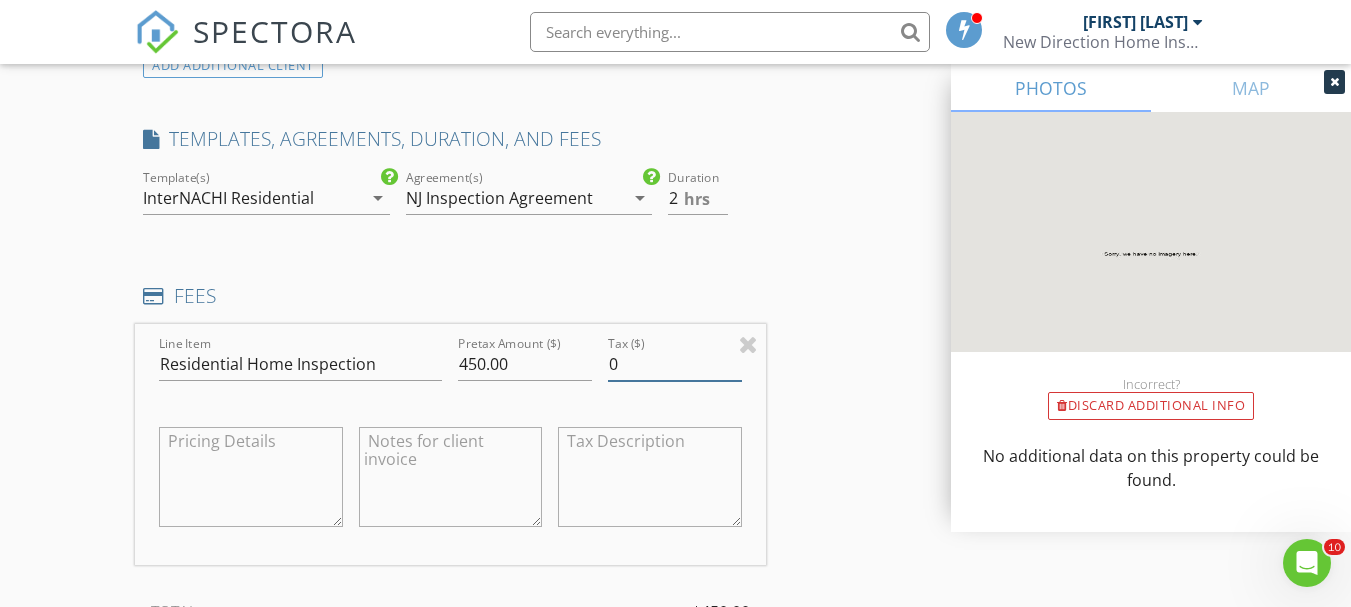 click on "INSPECTOR(S)
check_box   Michael Orem   PRIMARY   Michael Orem arrow_drop_down   check_box_outline_blank Michael Orem specifically requested
Date/Time
07/11/2025 2:00 PM
Location
Address Search       Address 14 Gibson Ln   Unit   City Monroe   State NJ   Zip 08094   County Gloucester     Square Feet 1680   Year Built 2006   Foundation Slab arrow_drop_down     Michael Orem     10.4 miles     (19 minutes)
client
check_box Enable Client CC email for this inspection   Client Search     check_box_outline_blank Client is a Company/Organization     First Name Kathryn   Last Name Slickmeyer   Email kathrynslickmeyer@gmail.com   CC Email   Phone 856-287-8315           Notes   Private Notes
ADD ADDITIONAL client
SERVICES
check_box_outline_blank   Residential Home Inspection" at bounding box center [675, 435] 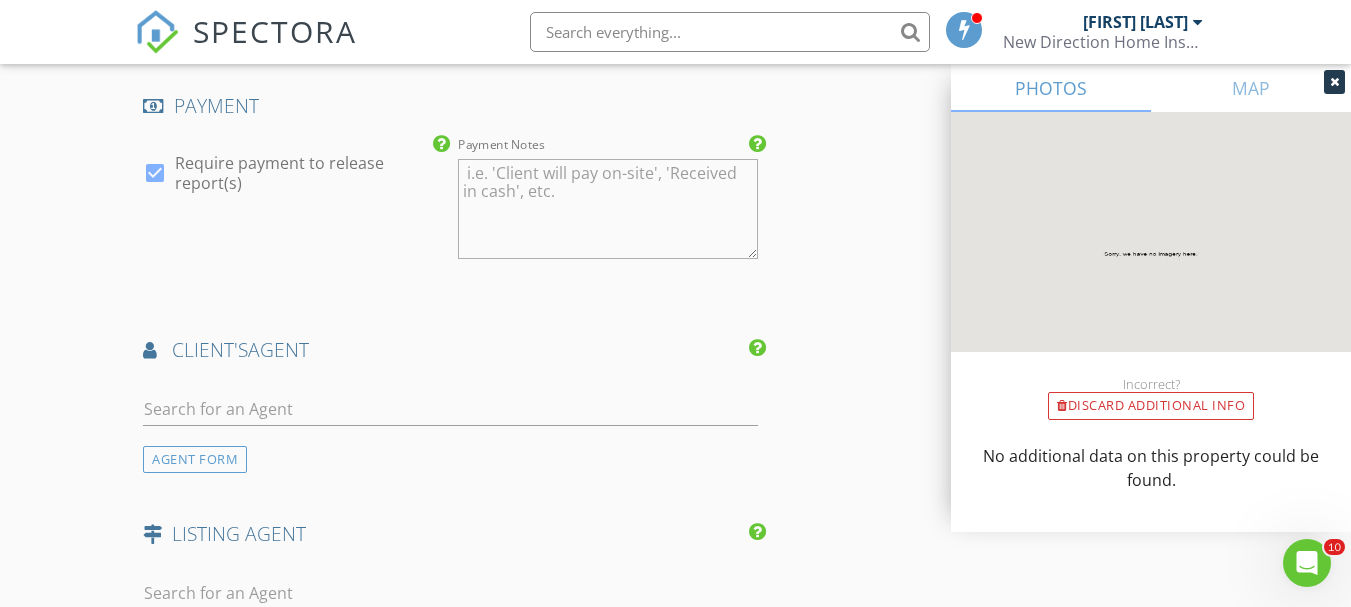 scroll, scrollTop: 2400, scrollLeft: 0, axis: vertical 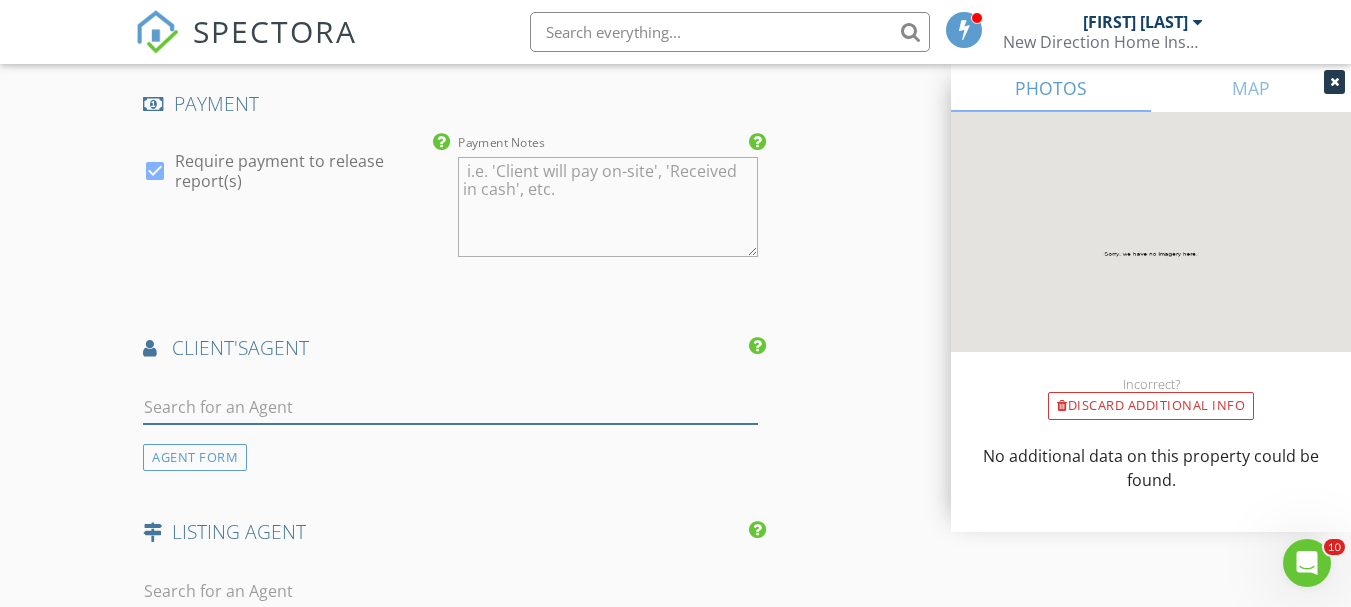 click at bounding box center [450, 407] 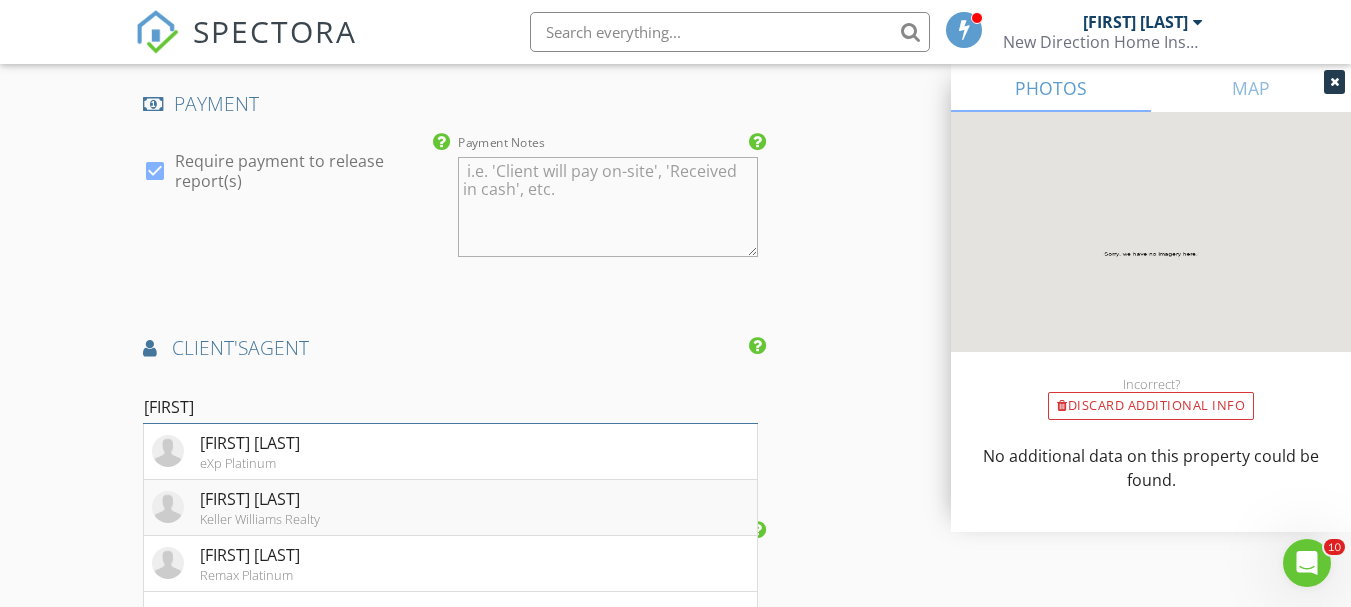 type on "james" 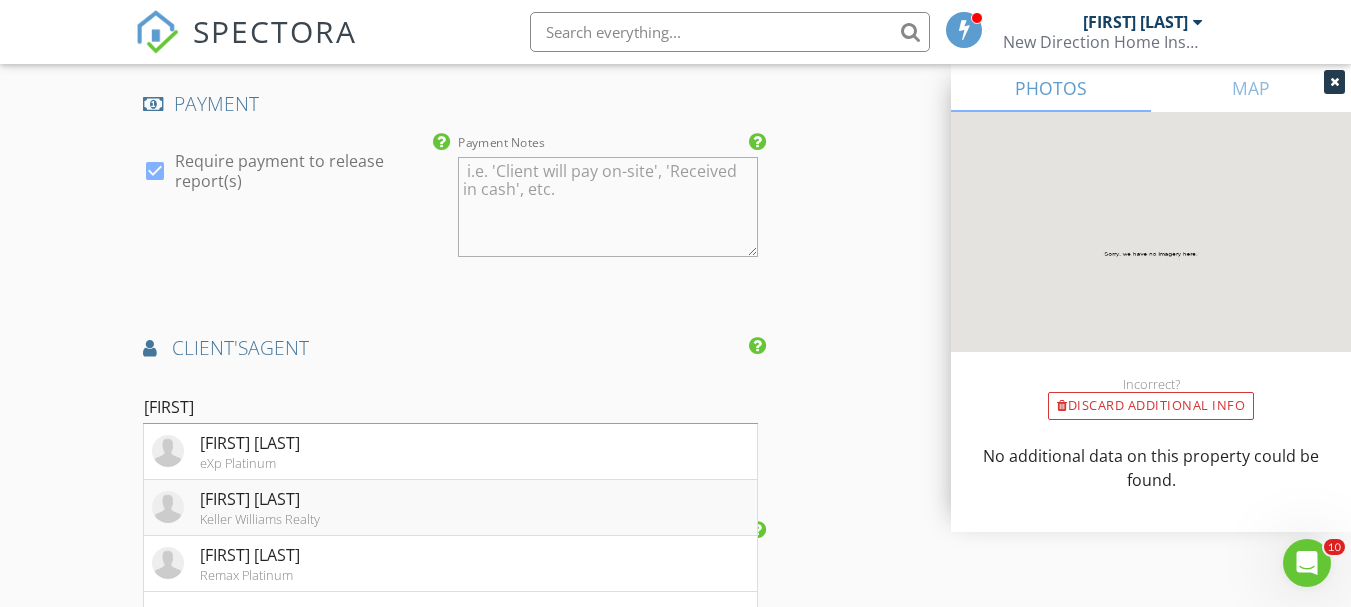 click on "Keller Williams Realty" at bounding box center [250, 463] 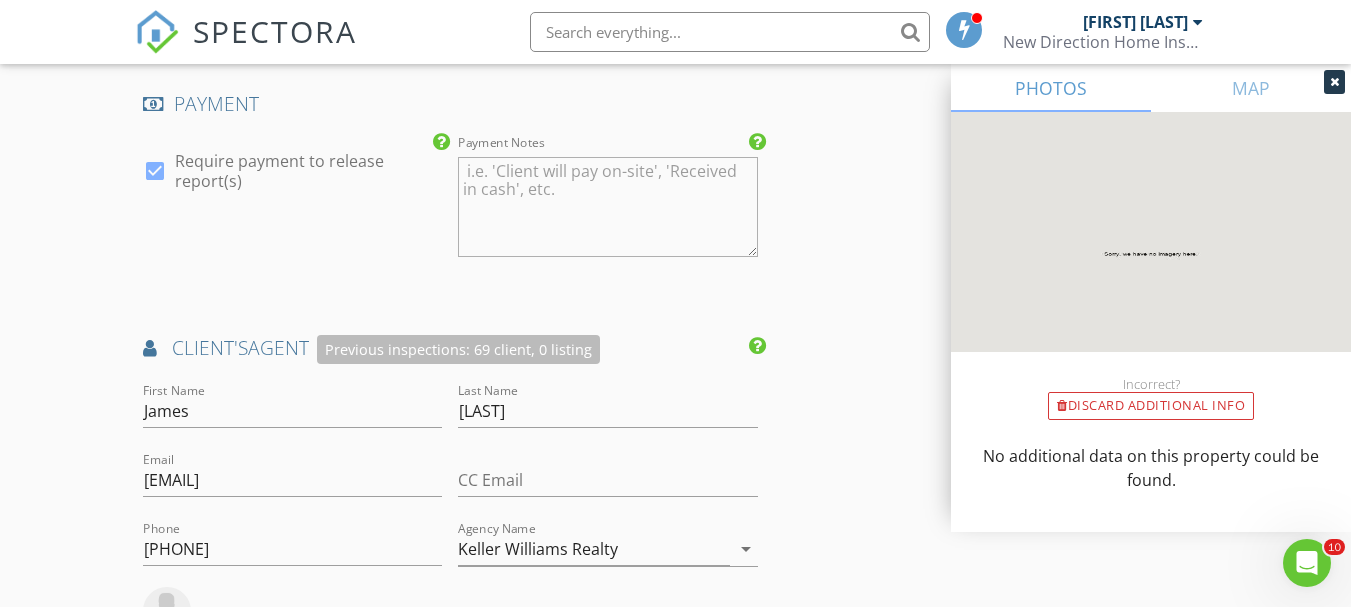 click on "INSPECTOR(S)
check_box   Michael Orem   PRIMARY   Michael Orem arrow_drop_down   check_box_outline_blank Michael Orem specifically requested
Date/Time
07/11/2025 2:00 PM
Location
Address Search       Address 14 Gibson Ln   Unit   City Monroe   State NJ   Zip 08094   County Gloucester     Square Feet 1680   Year Built 2006   Foundation Slab arrow_drop_down     Michael Orem     10.4 miles     (19 minutes)
client
check_box Enable Client CC email for this inspection   Client Search     check_box_outline_blank Client is a Company/Organization     First Name Kathryn   Last Name Slickmeyer   Email kathrynslickmeyer@gmail.com   CC Email   Phone 856-287-8315           Notes   Private Notes
ADD ADDITIONAL client
SERVICES
check_box_outline_blank   Residential Home Inspection" at bounding box center [675, -137] 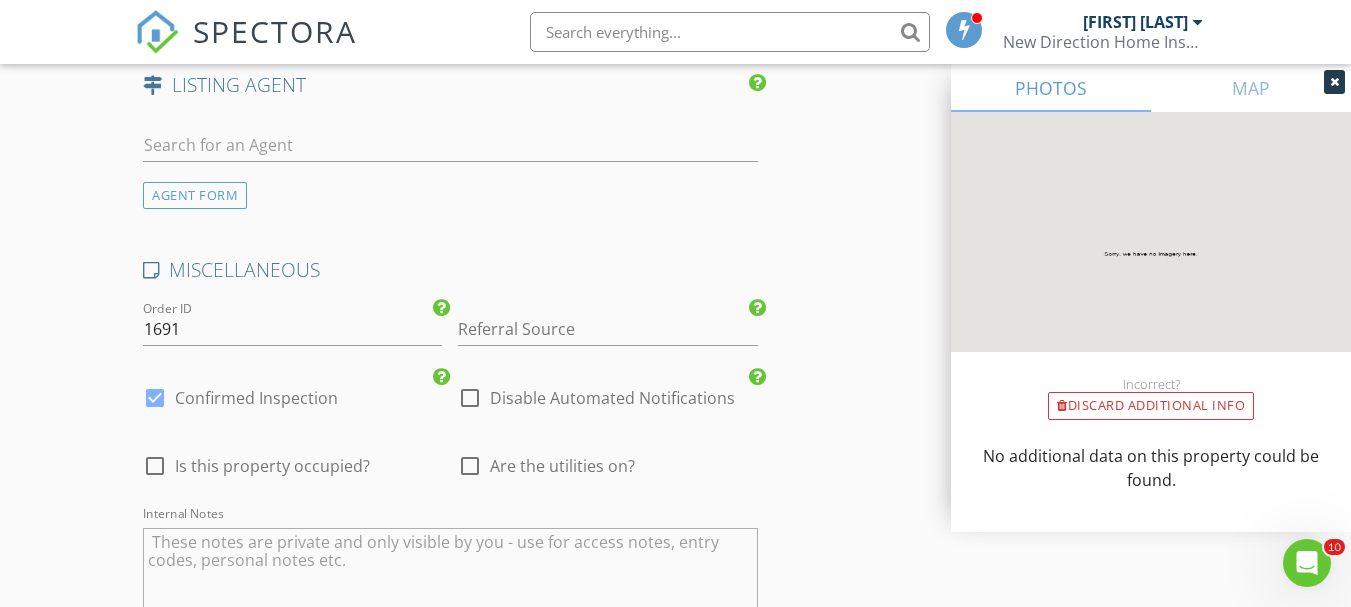 scroll, scrollTop: 3400, scrollLeft: 0, axis: vertical 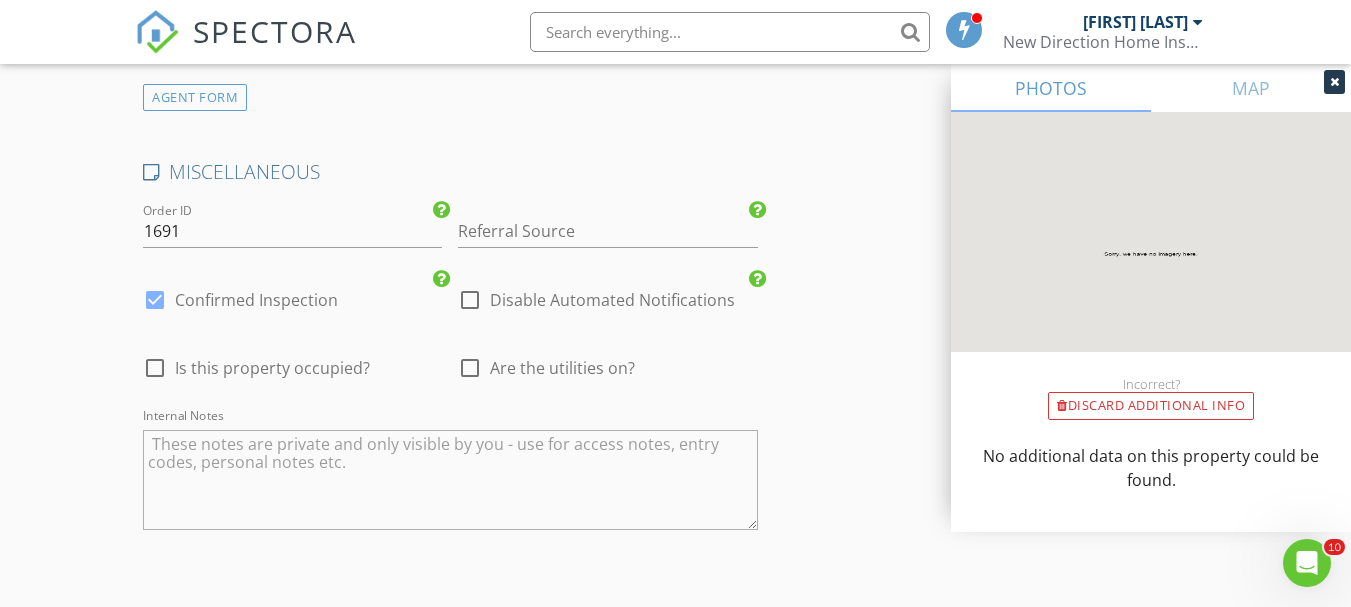 click at bounding box center (155, 368) 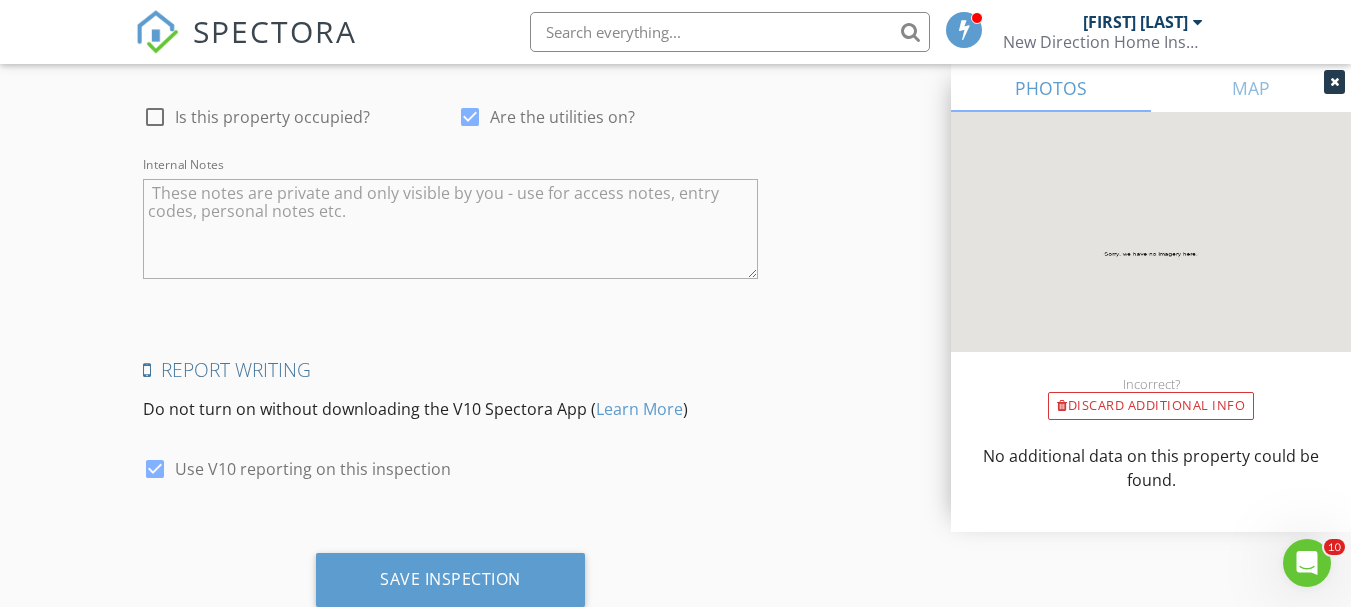 scroll, scrollTop: 3714, scrollLeft: 0, axis: vertical 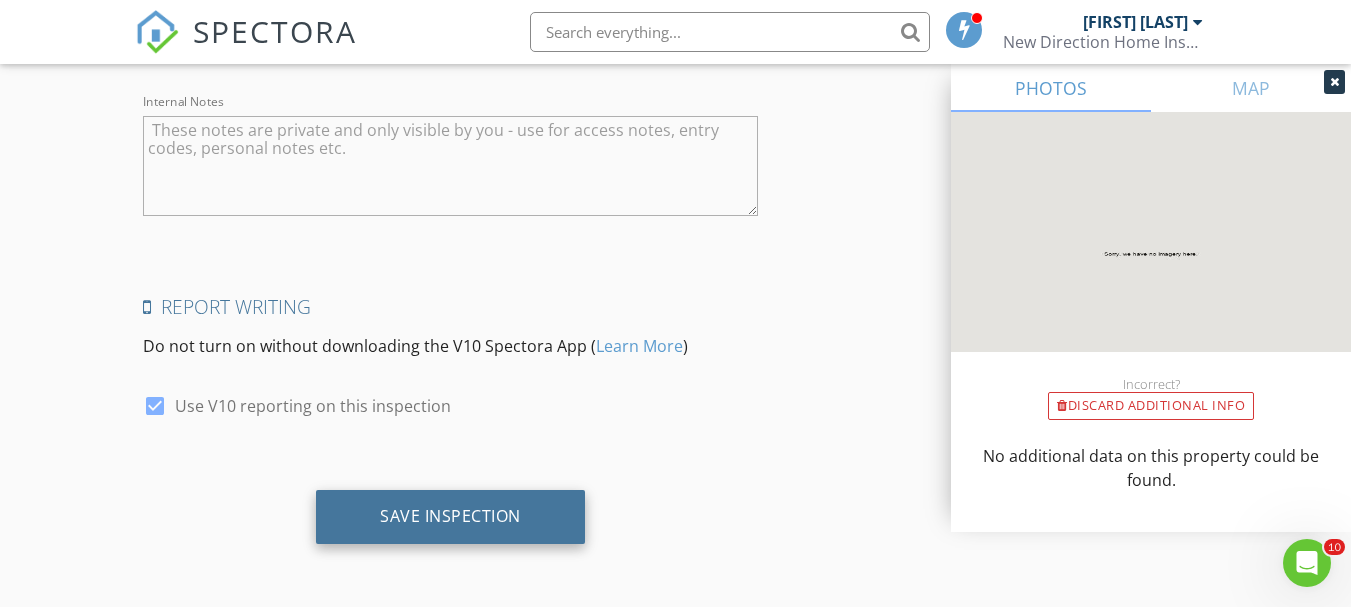 click on "Save Inspection" at bounding box center (450, 516) 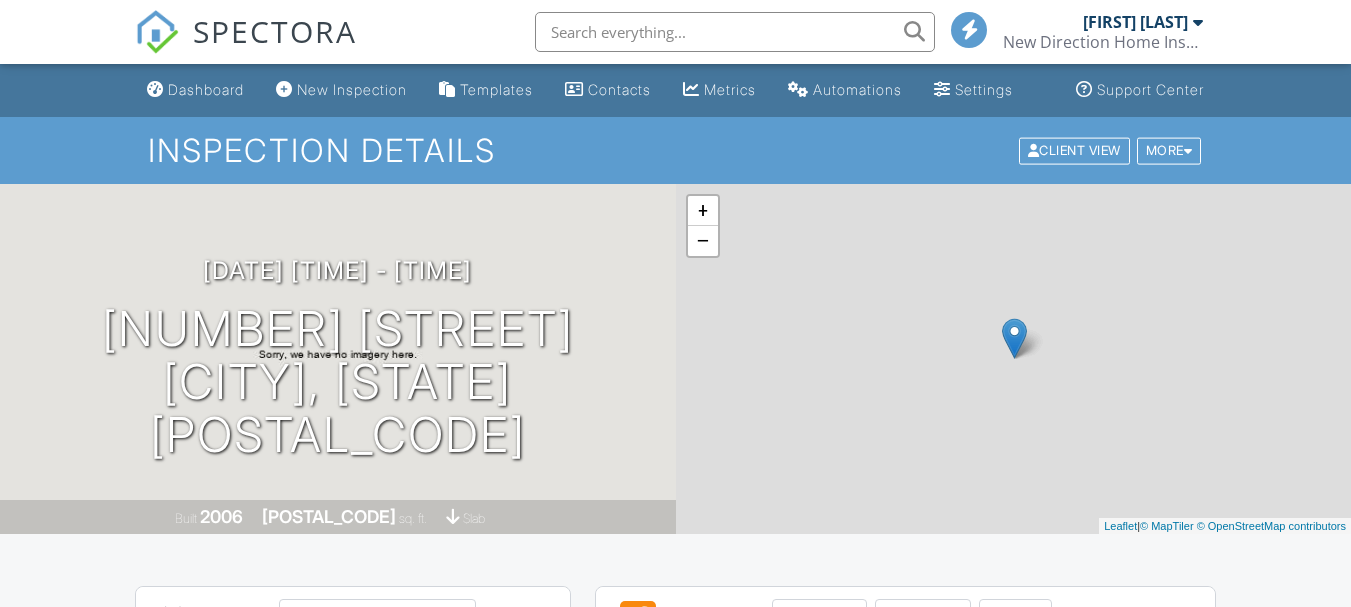 scroll, scrollTop: 0, scrollLeft: 0, axis: both 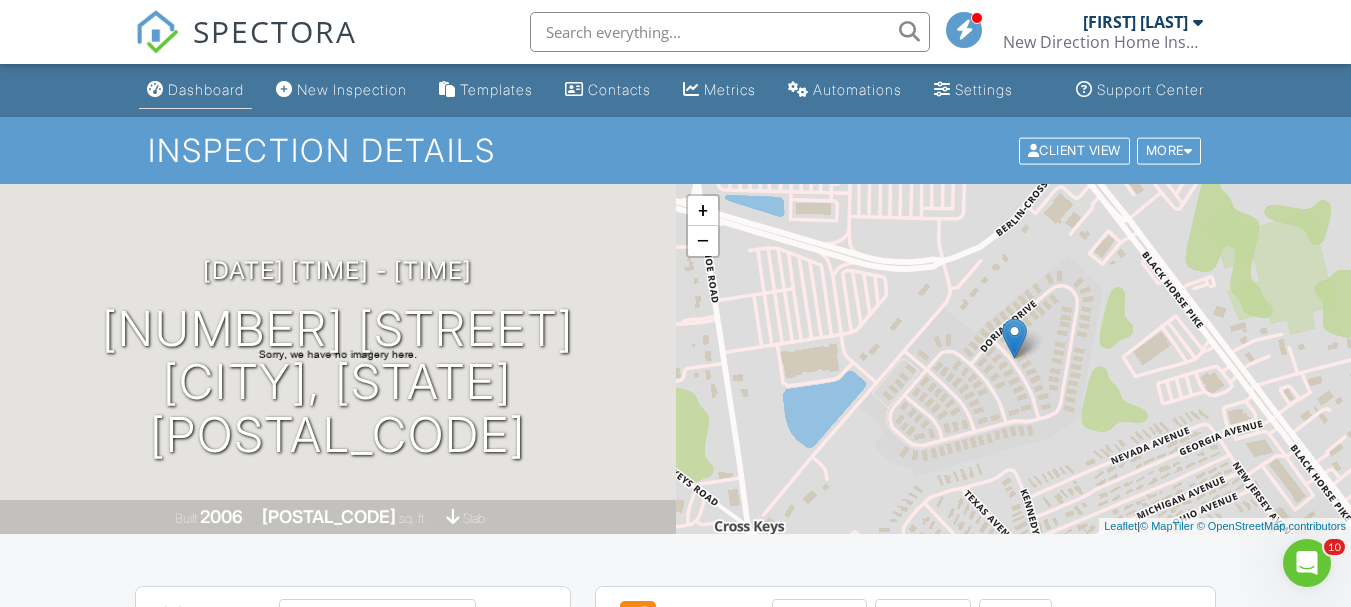 click on "Dashboard" at bounding box center (206, 89) 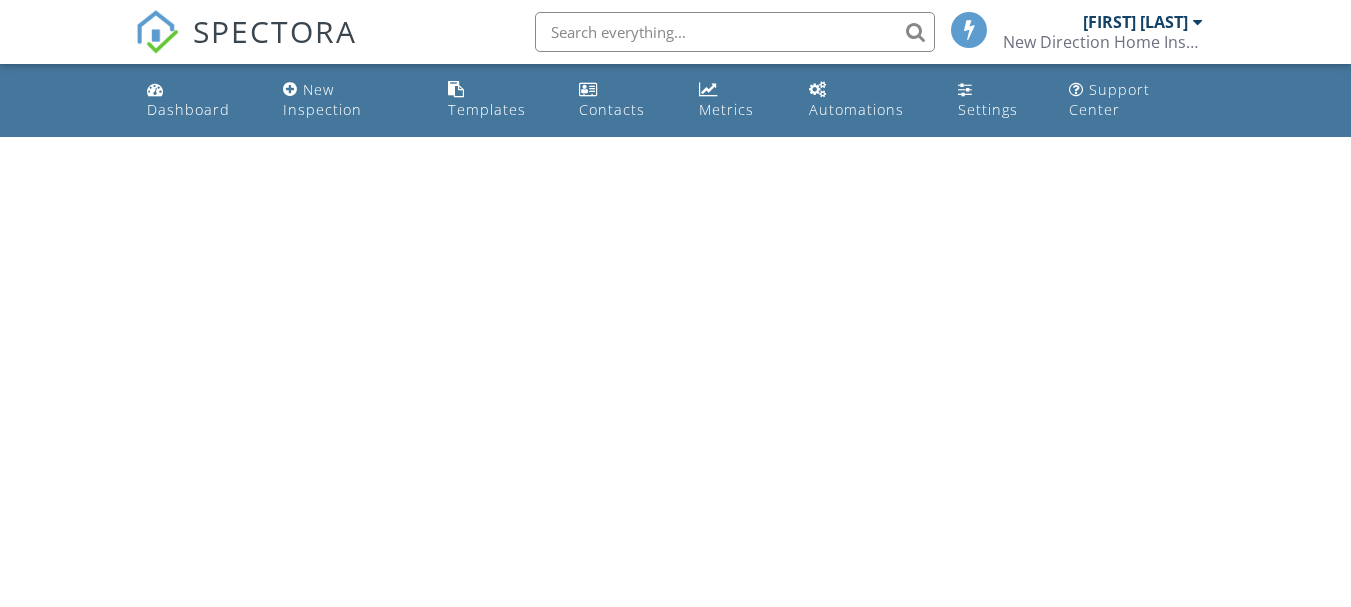 scroll, scrollTop: 0, scrollLeft: 0, axis: both 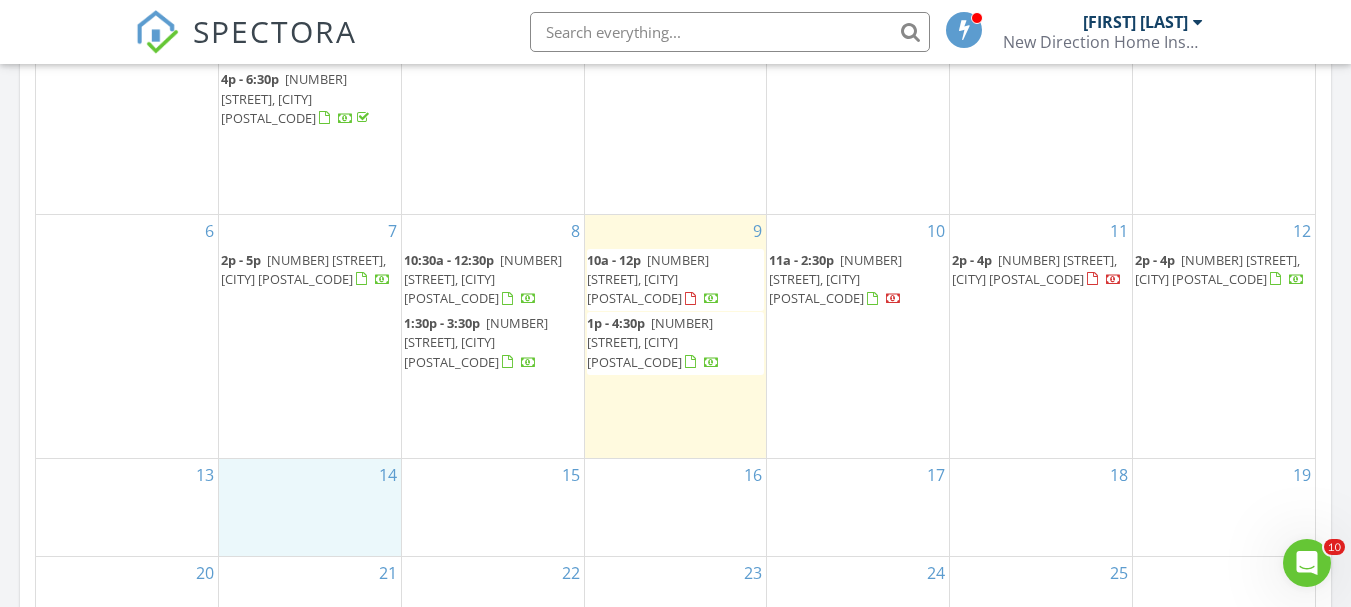 click on "14" at bounding box center [310, 508] 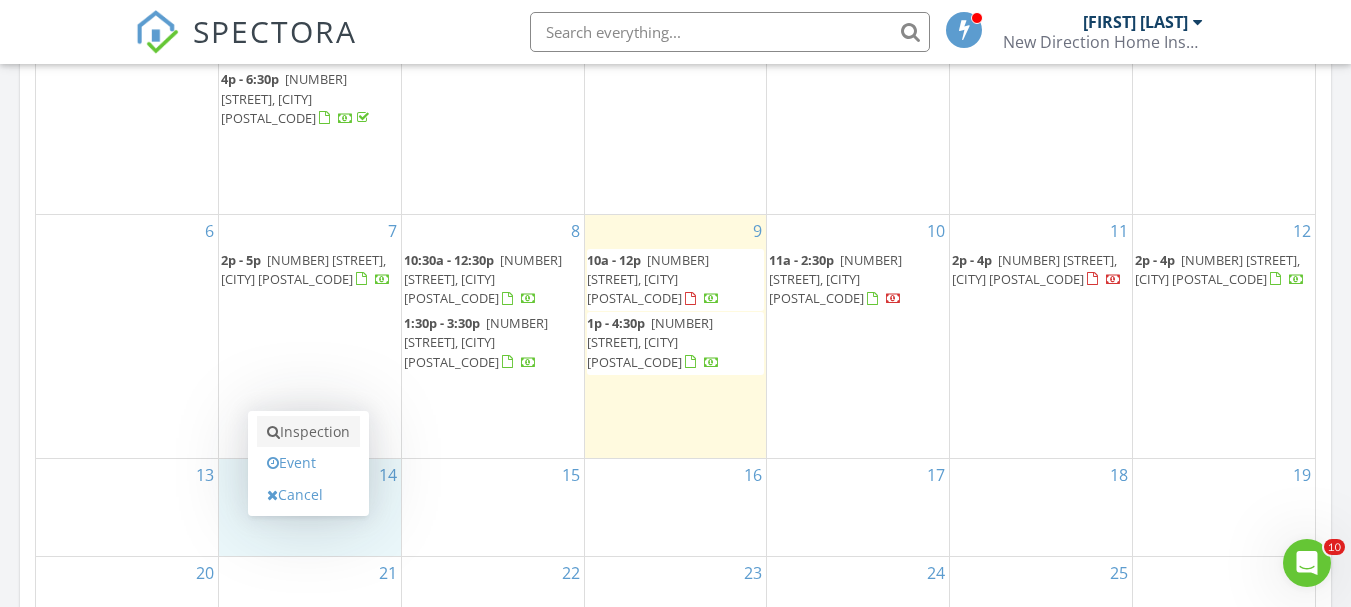 click on "Inspection" at bounding box center [308, 432] 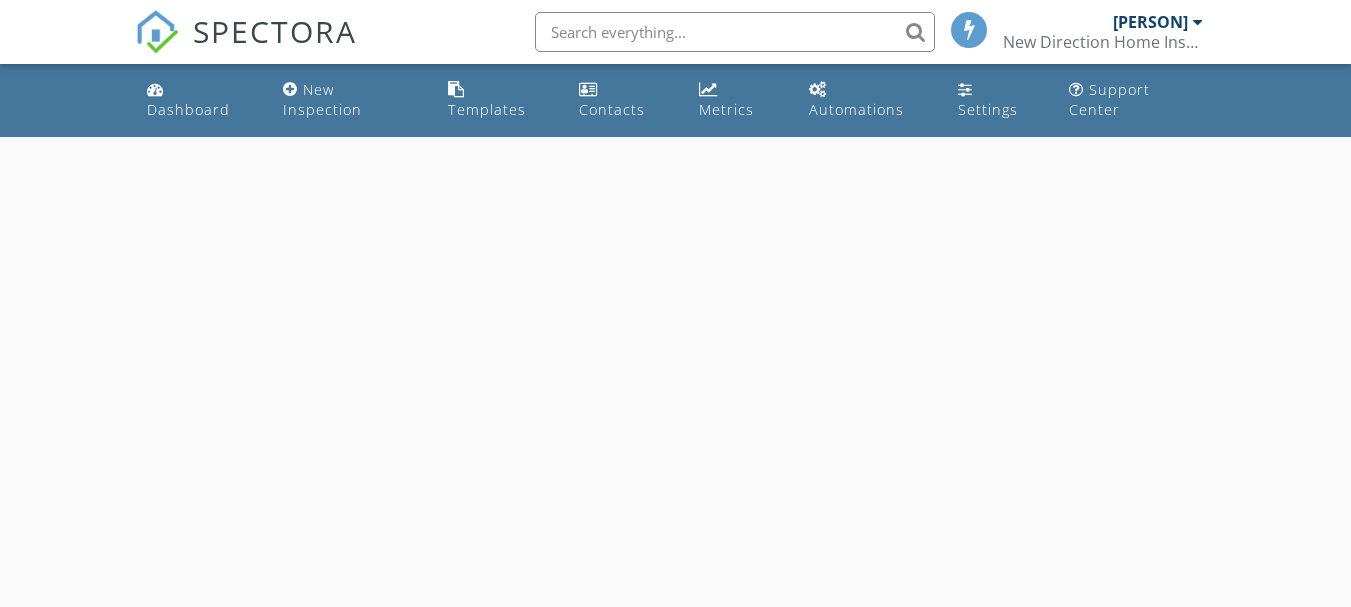 scroll, scrollTop: 0, scrollLeft: 0, axis: both 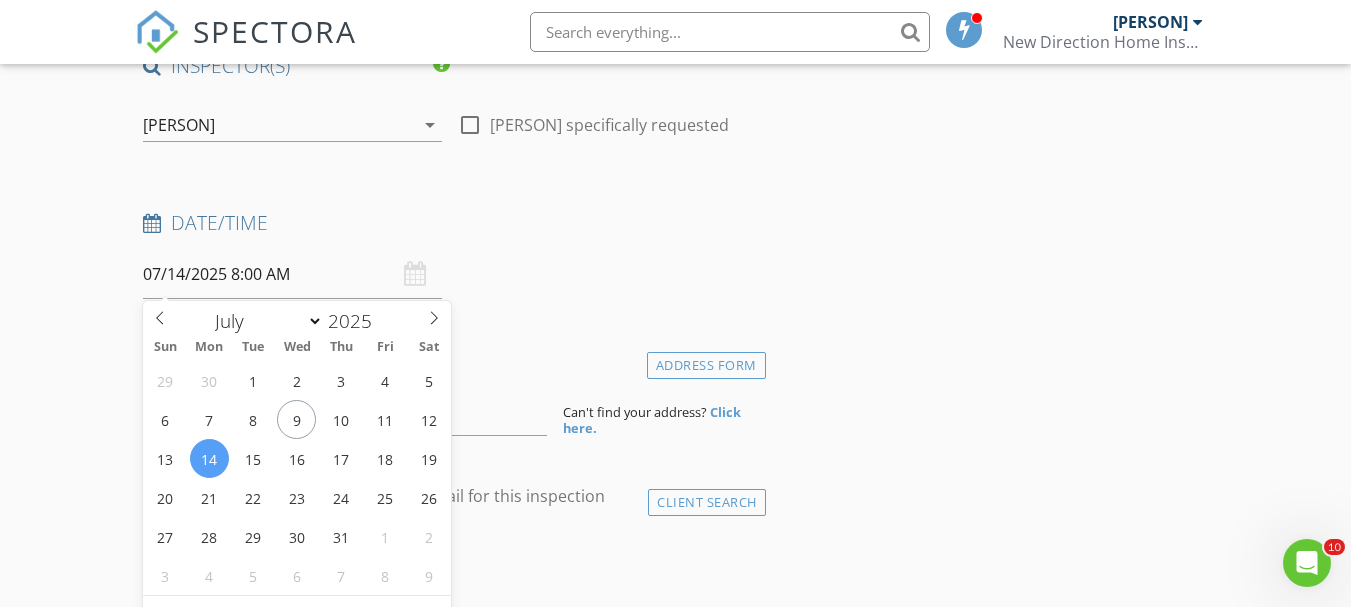 click on "07/14/2025 8:00 AM" at bounding box center (292, 274) 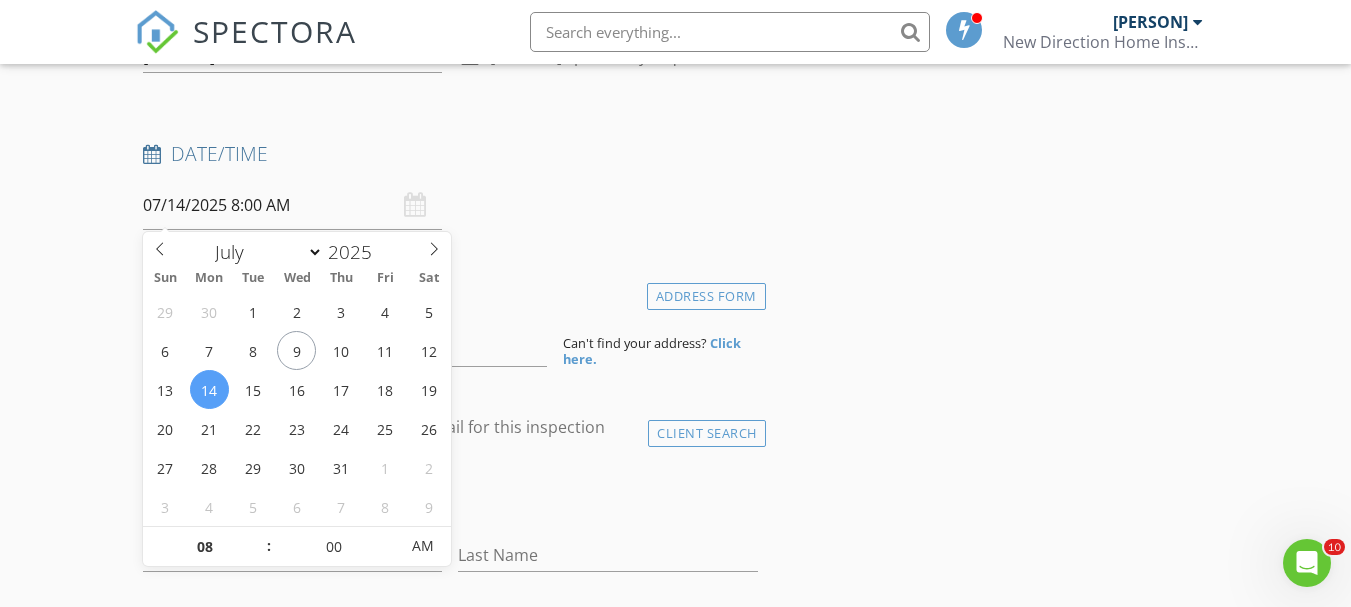 scroll, scrollTop: 300, scrollLeft: 0, axis: vertical 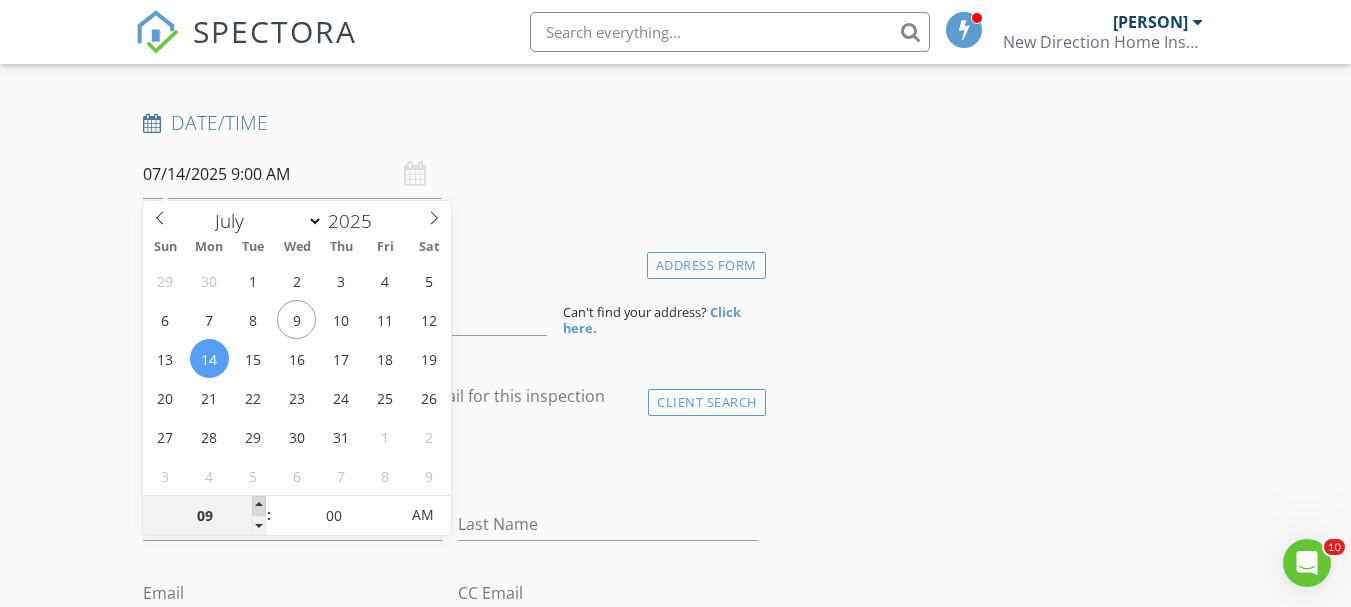 click at bounding box center (259, 506) 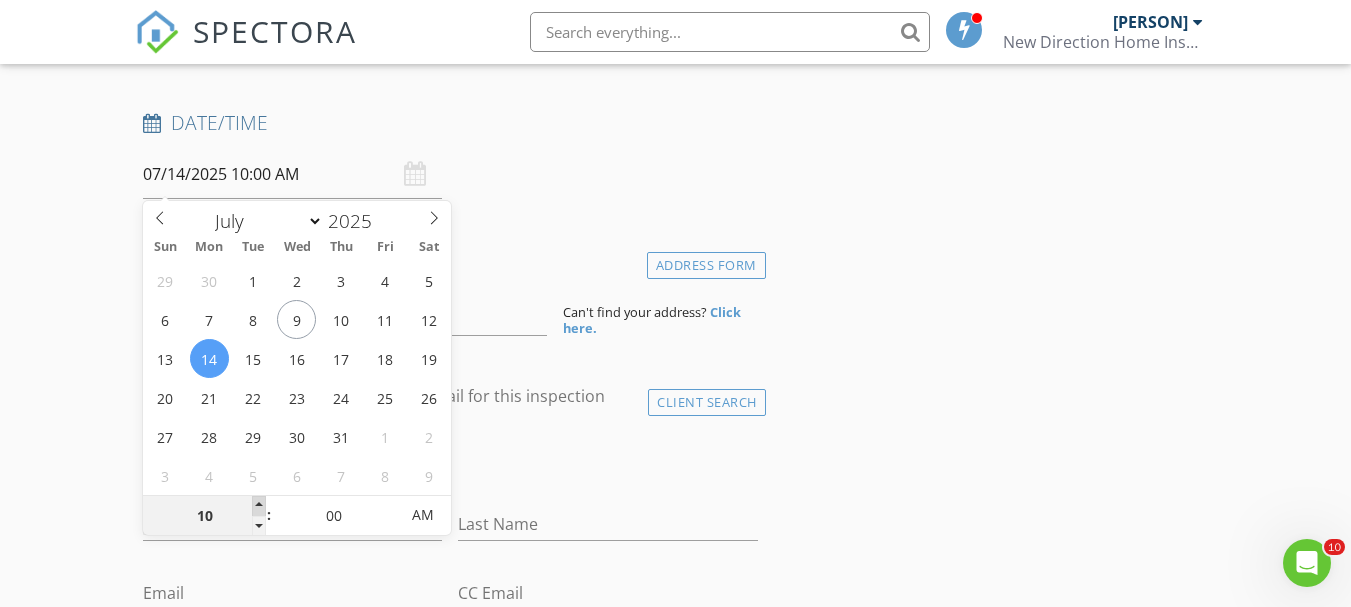 click at bounding box center (259, 506) 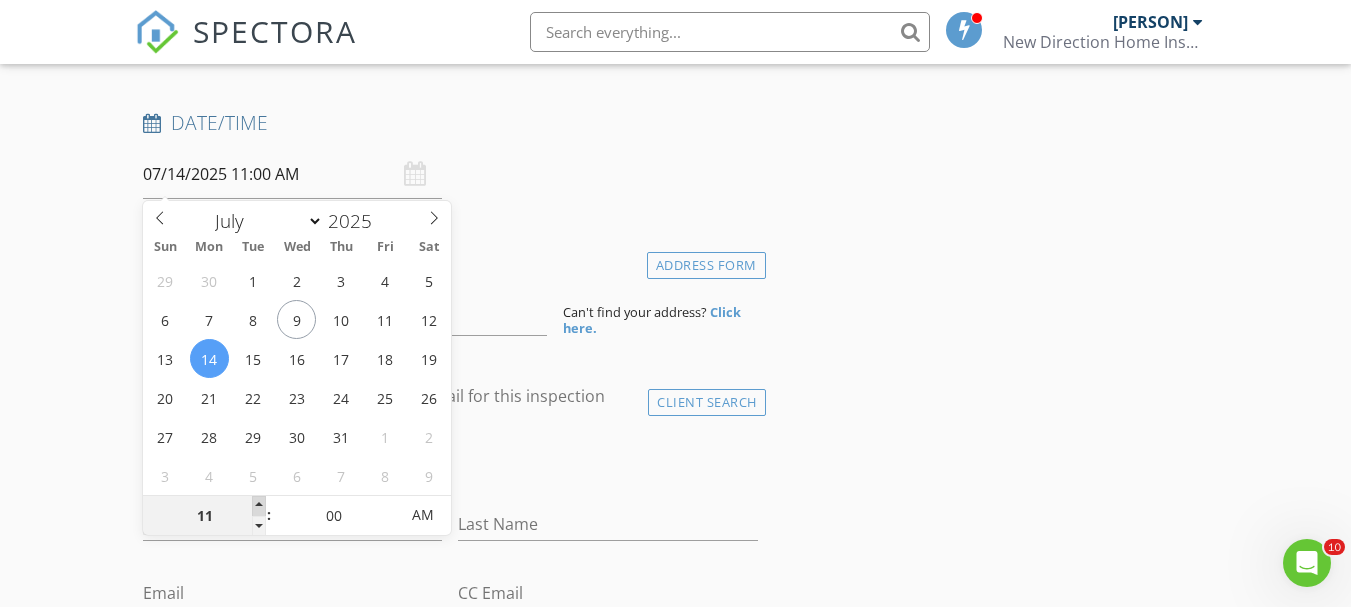 click at bounding box center [259, 506] 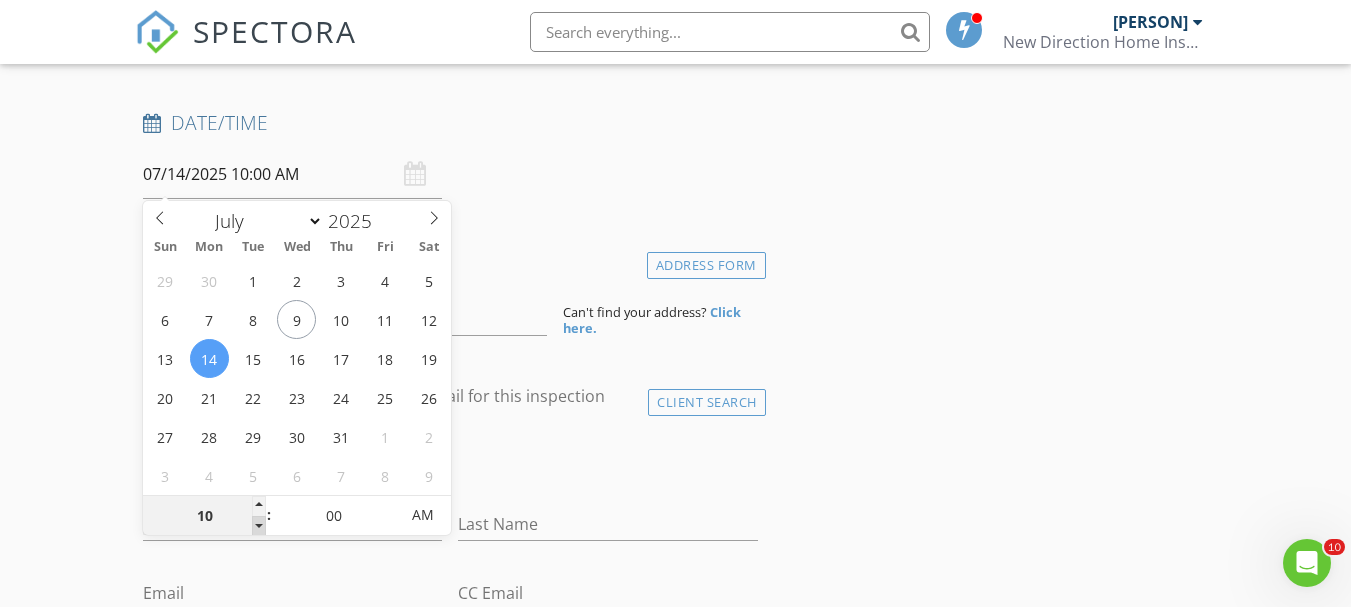 click at bounding box center [259, 526] 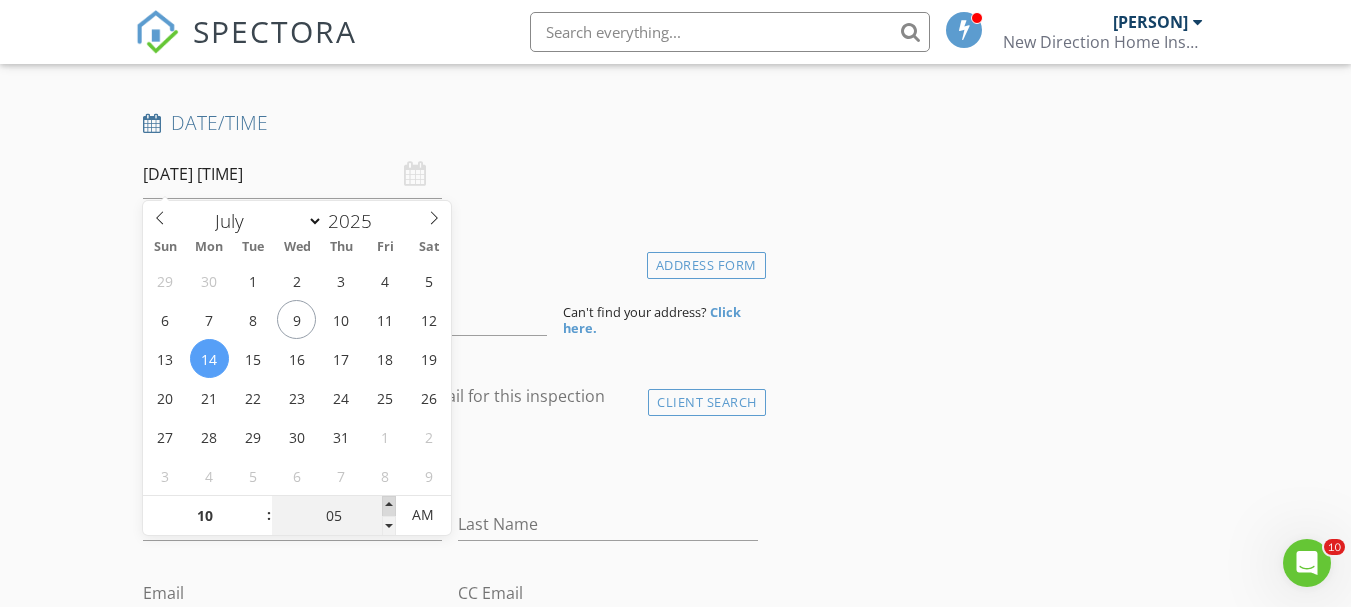 click at bounding box center [259, 506] 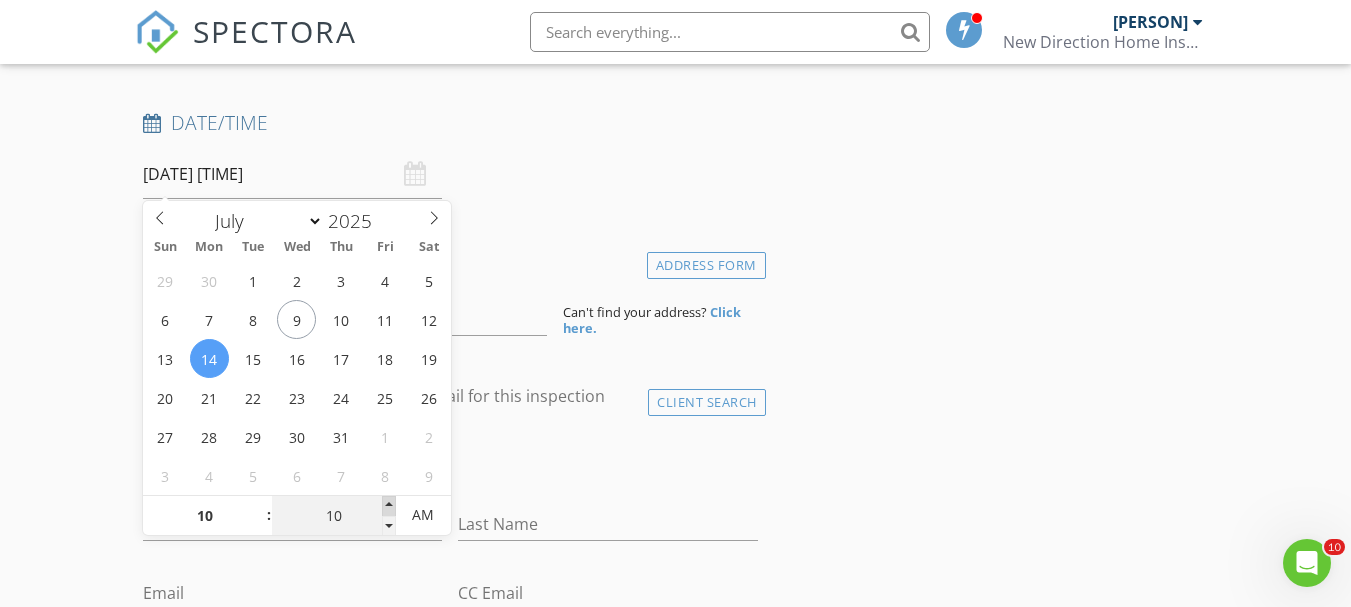 click at bounding box center (259, 506) 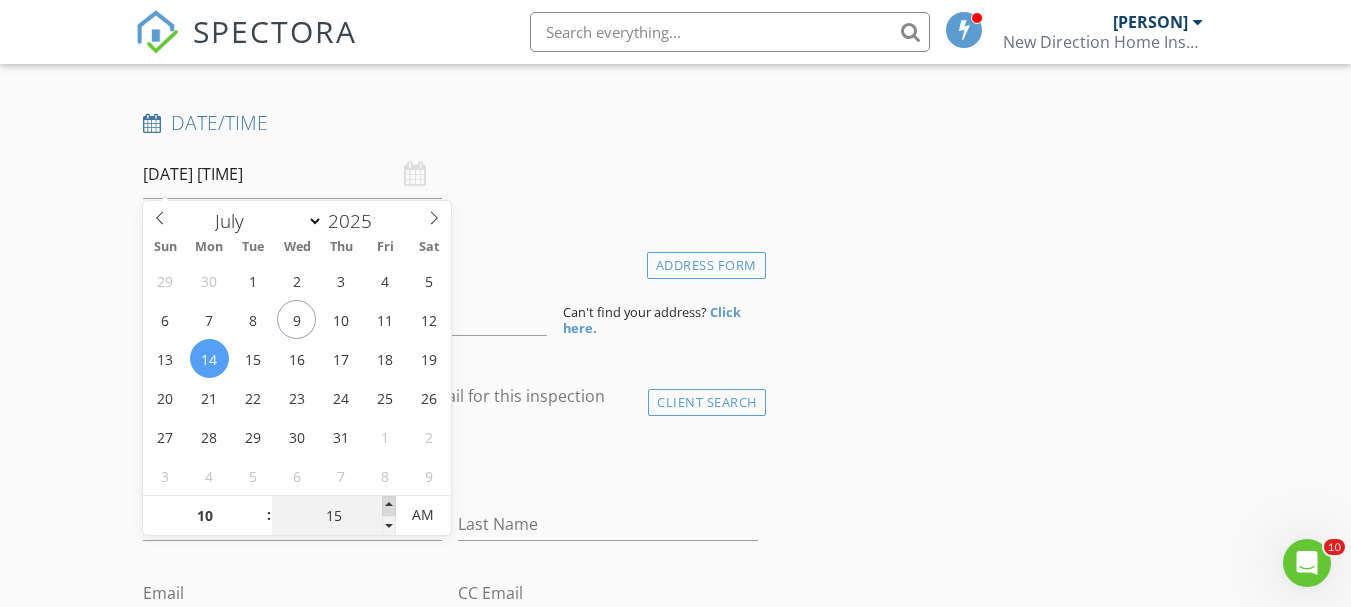 click at bounding box center [259, 506] 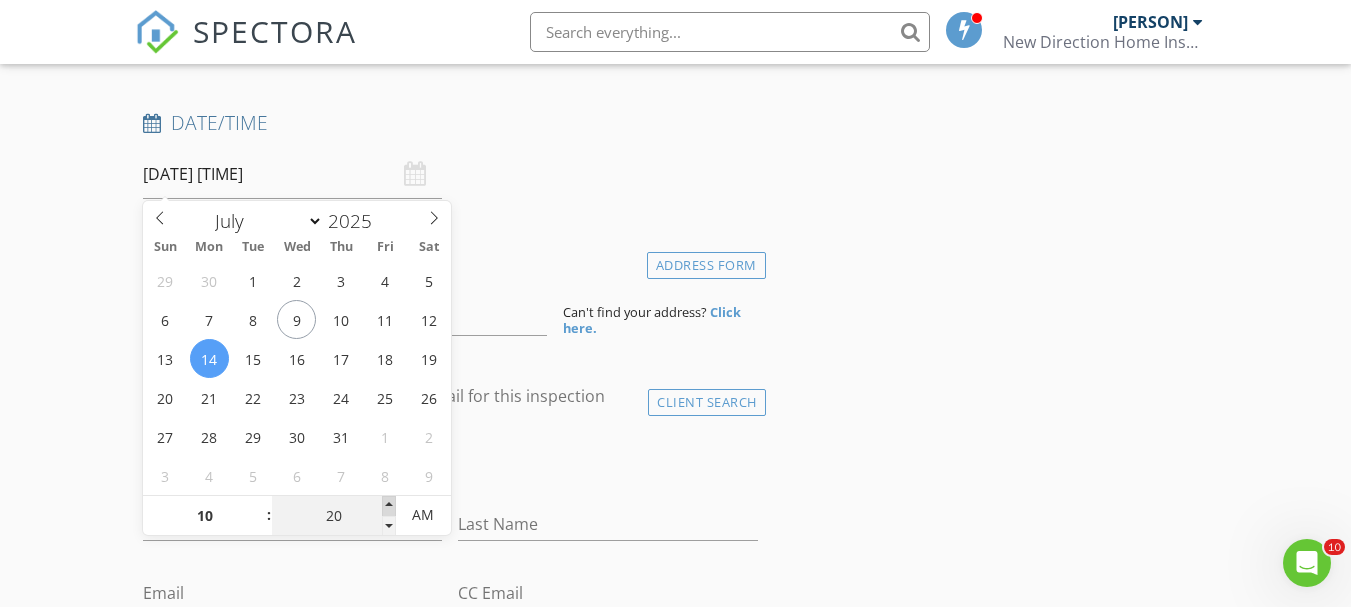 click at bounding box center [259, 506] 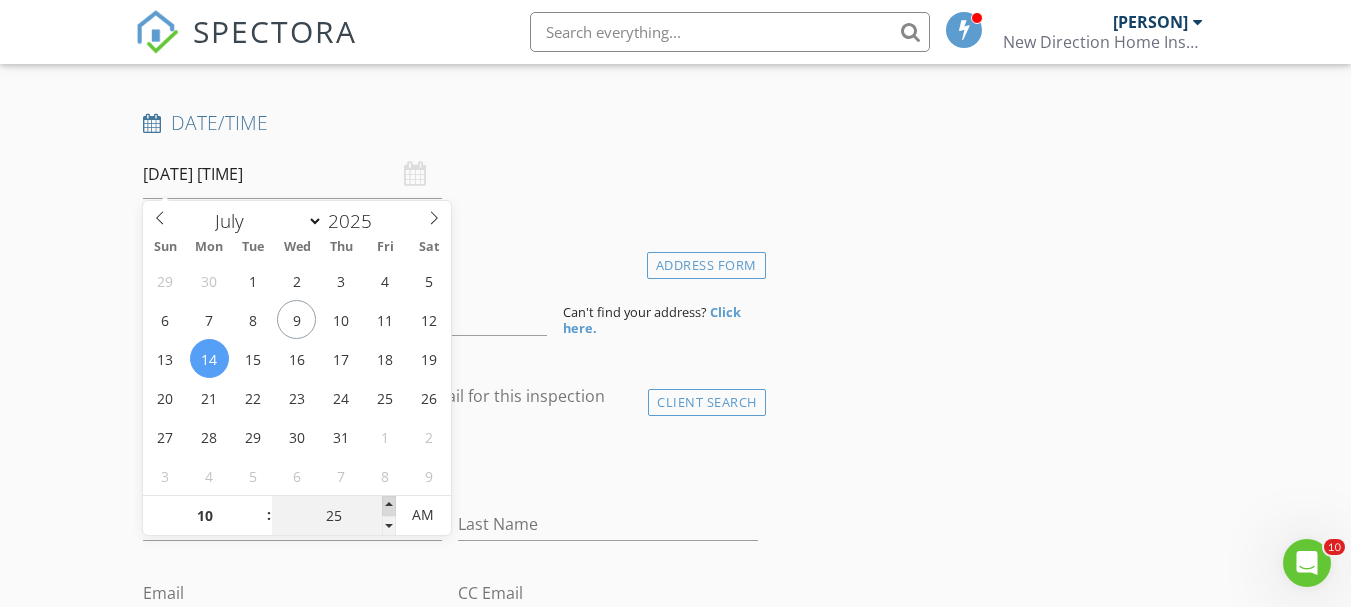 click at bounding box center (259, 506) 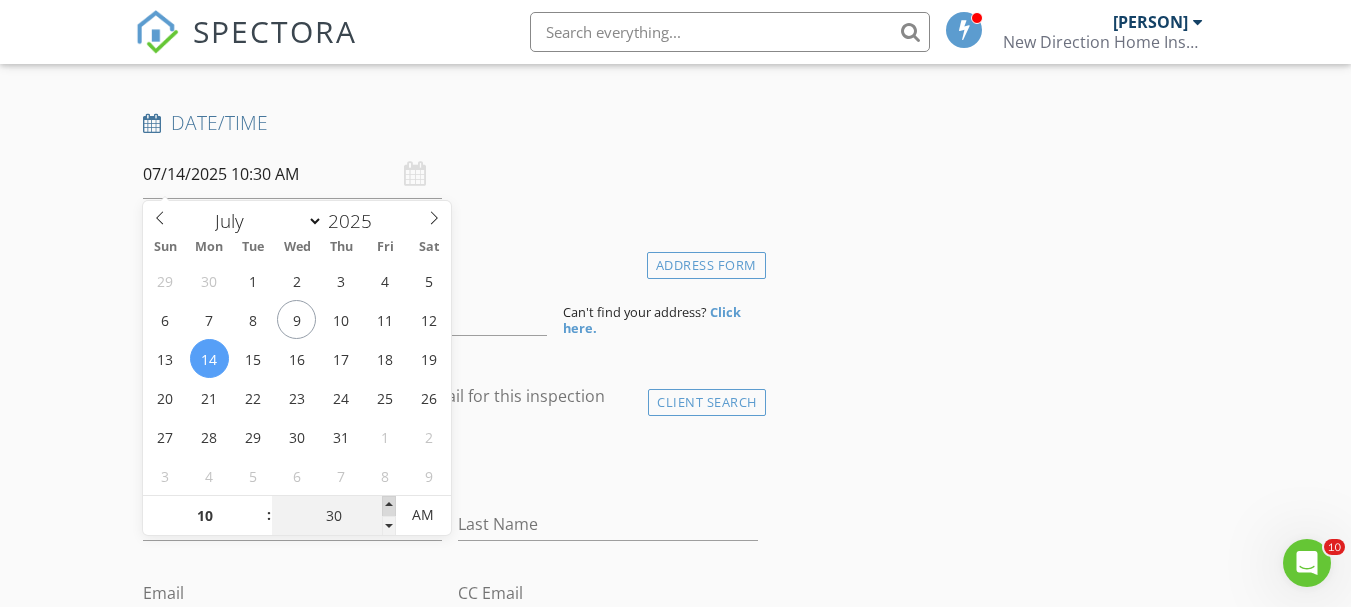 click at bounding box center [259, 506] 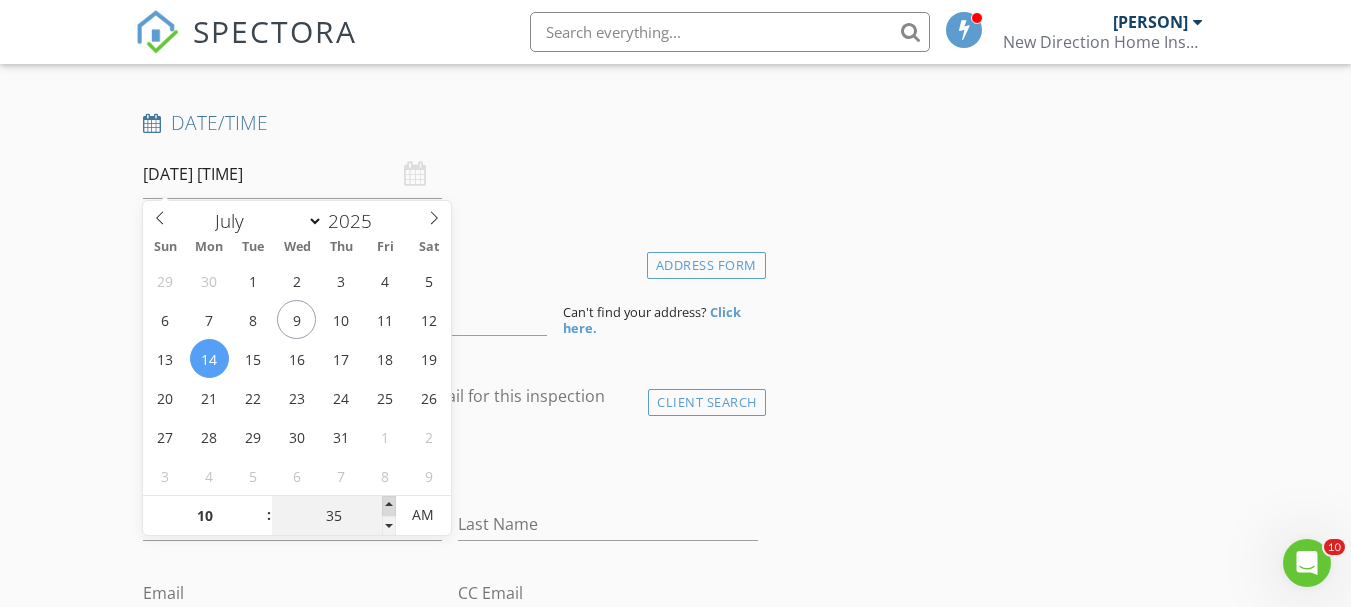 click at bounding box center (259, 506) 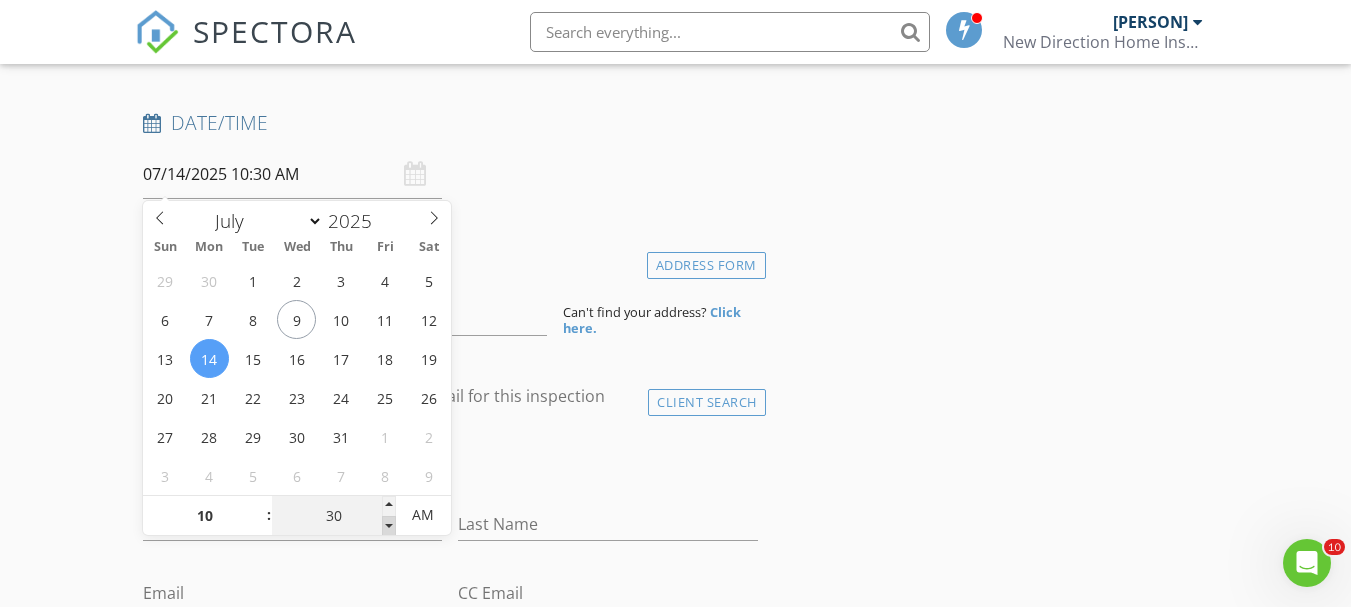 click at bounding box center (259, 526) 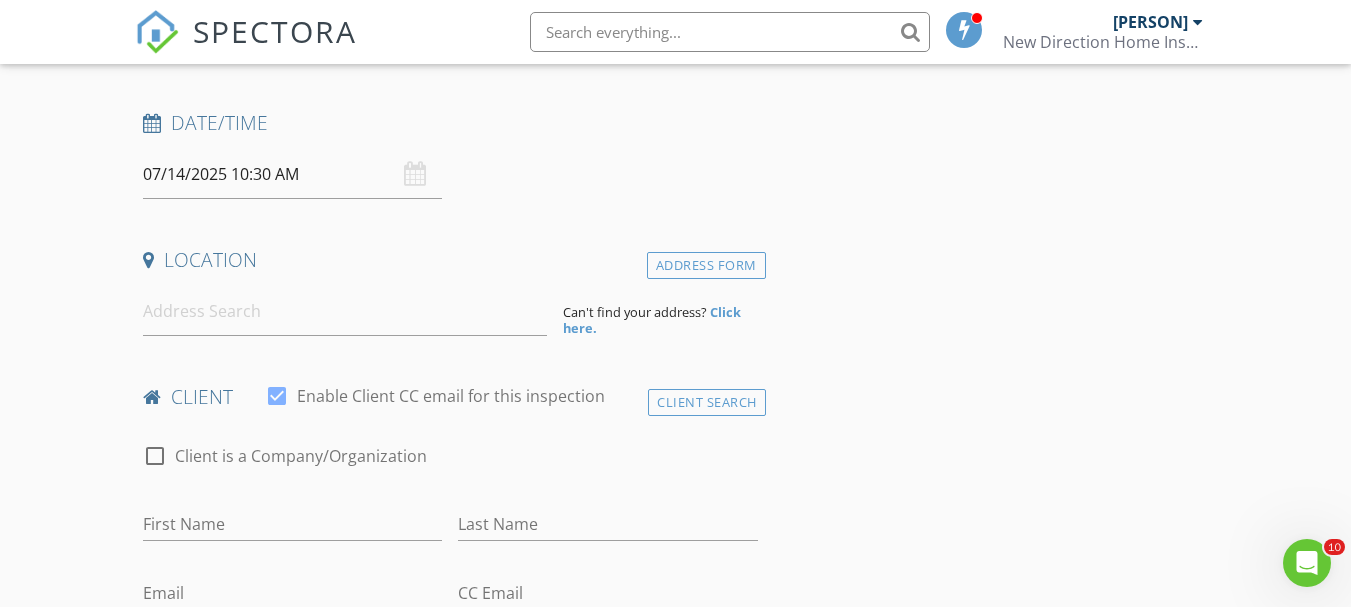 click on "New Inspection
Click here to use the New Order Form
INSPECTOR(S)
check_box   Michael Orem   PRIMARY   Michael Orem arrow_drop_down   check_box_outline_blank Michael Orem specifically requested
Date/Time
07/14/2025 10:30 AM
Location
Address Form       Can't find your address?   Click here.
client
check_box Enable Client CC email for this inspection   Client Search     check_box_outline_blank Client is a Company/Organization     First Name   Last Name   Email   CC Email   Phone           Notes   Private Notes
ADD ADDITIONAL client
SERVICES
check_box_outline_blank   Residential Home Inspection   arrow_drop_down     Select Discount Code arrow_drop_down    Charges       TOTAL   $0.00    Duration    No services with durations selected      Templates       Agreements" at bounding box center (675, 1387) 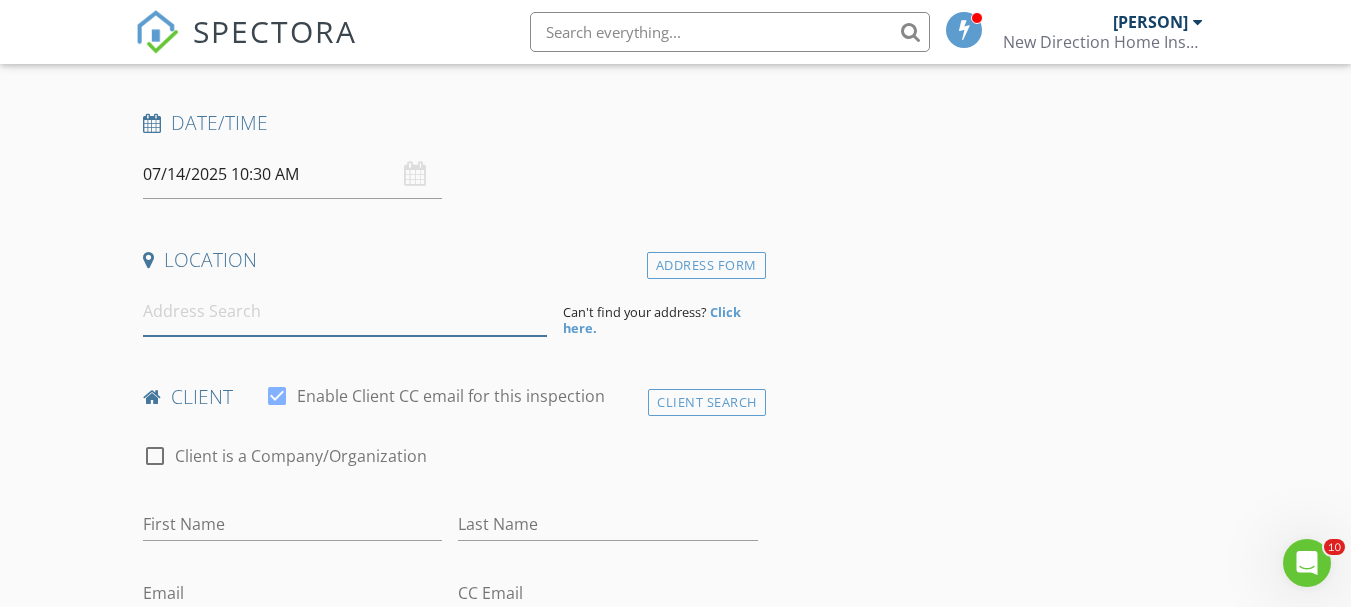 click at bounding box center (345, 311) 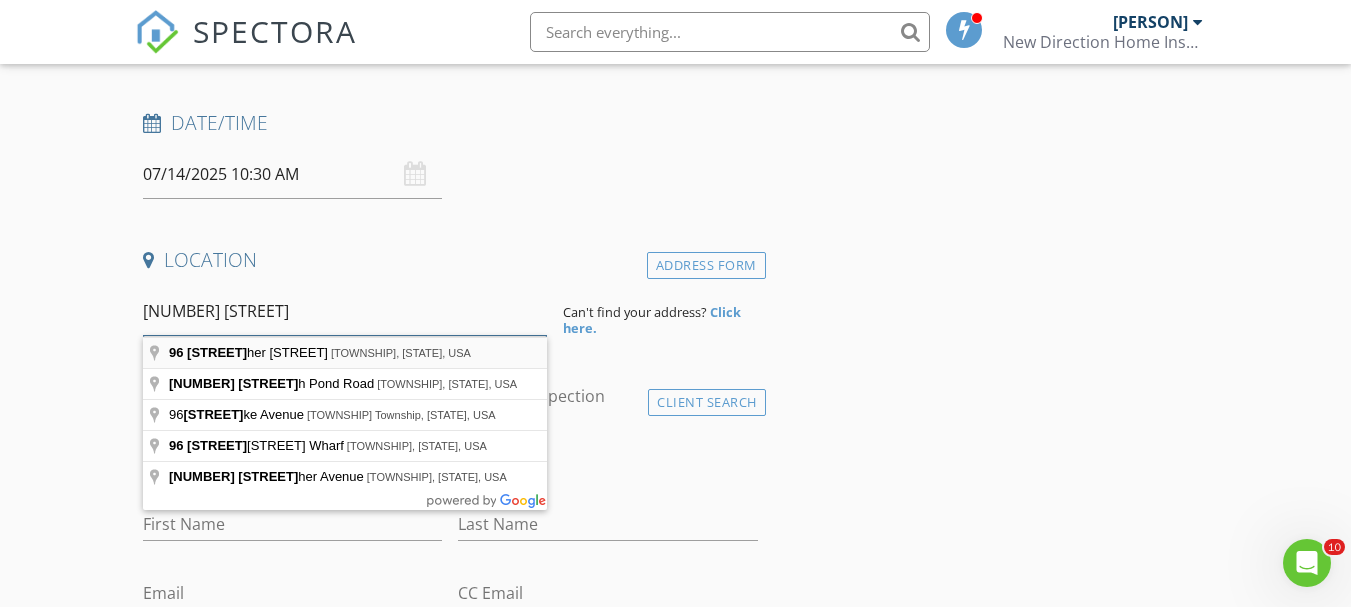 type on "96 fis" 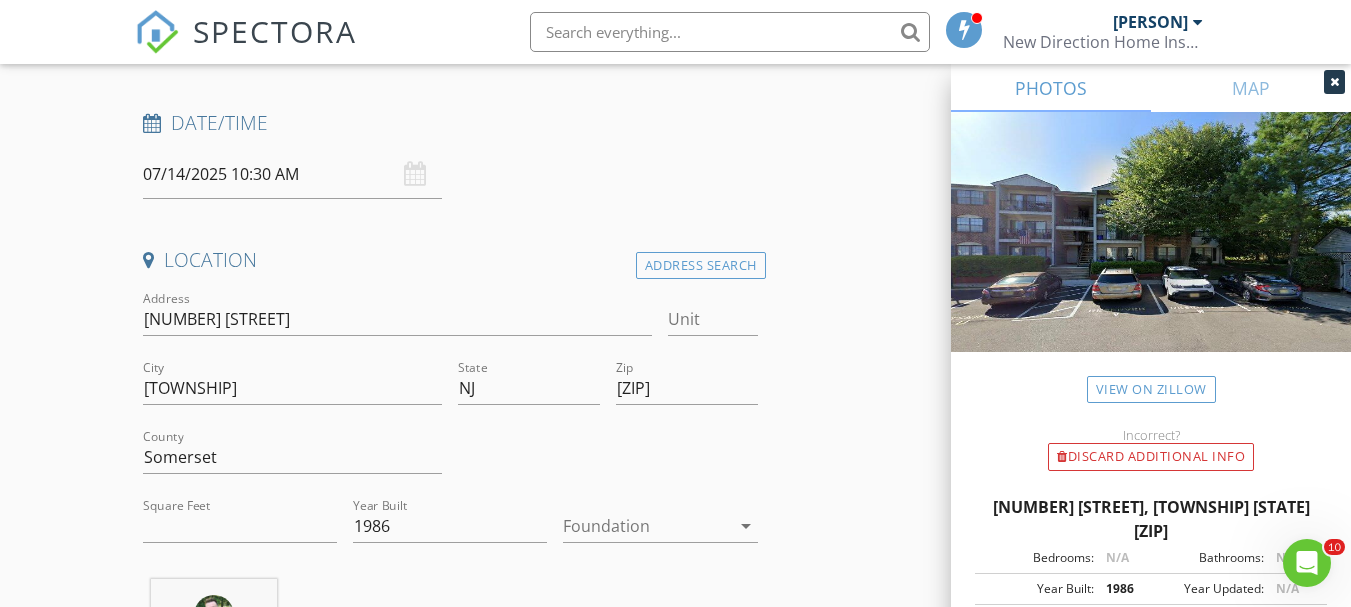 click at bounding box center [646, 526] 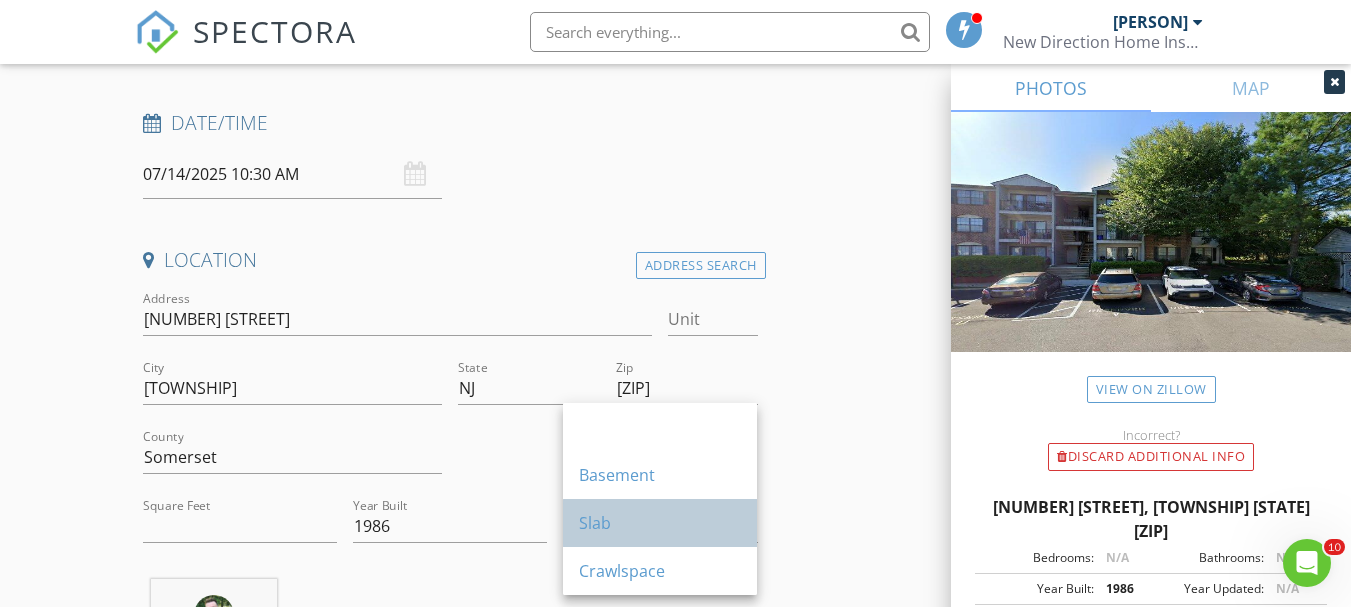click on "Slab" at bounding box center [660, 427] 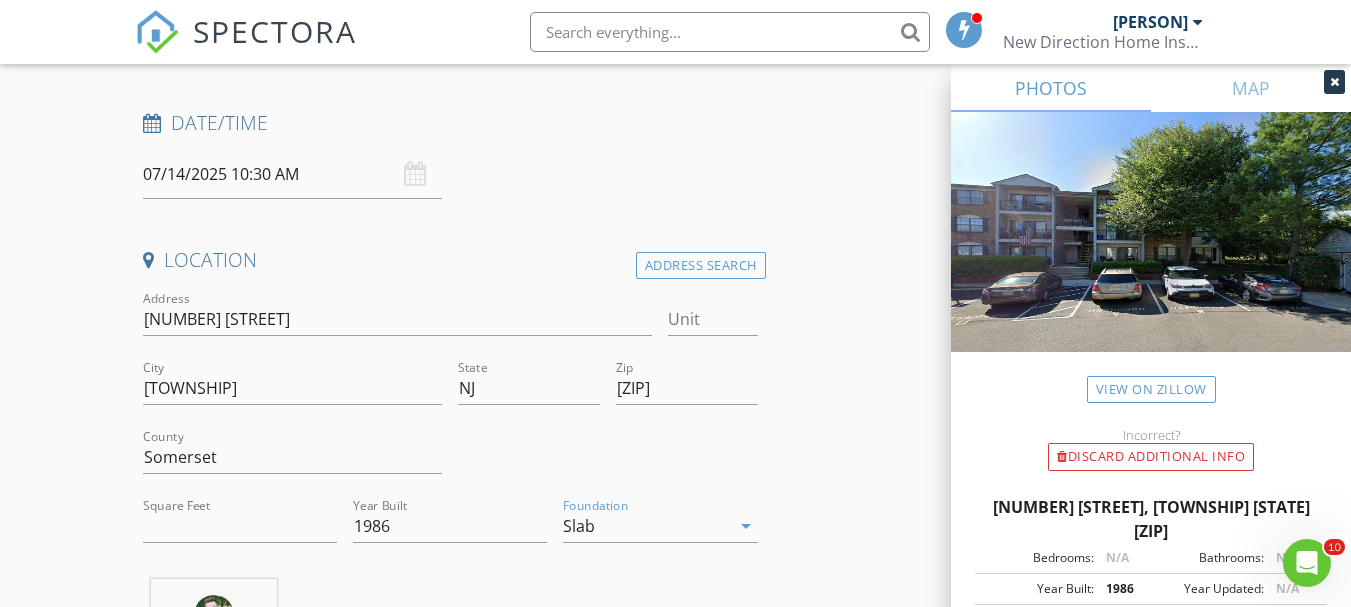 click on "New Inspection
Click here to use the New Order Form
INSPECTOR(S)
check_box   Michael Orem   PRIMARY   Michael Orem arrow_drop_down   check_box_outline_blank Michael Orem specifically requested
Date/Time
07/14/2025 10:30 AM
Location
Address Search       Address 96 Fisher Dr   Unit   City Franklin Township   State NJ   Zip 08823   County Somerset     Square Feet 1138   Year Built 1986   Foundation Slab arrow_drop_down     Michael Orem     54.4 miles     (an hour)
client
check_box Enable Client CC email for this inspection   Client Search     check_box_outline_blank Client is a Company/Organization     First Name   Last Name   Email   CC Email   Phone           Notes   Private Notes
ADD ADDITIONAL client
SERVICES
check_box_outline_blank     arrow_drop_down" at bounding box center (675, 1592) 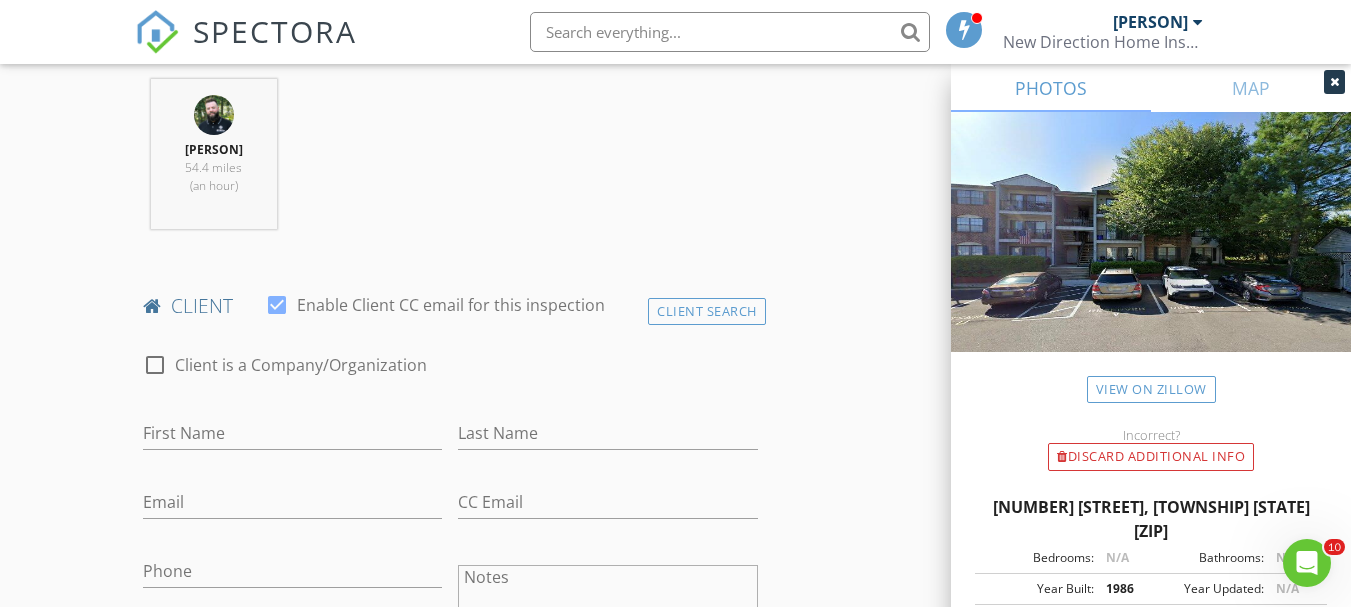 scroll, scrollTop: 900, scrollLeft: 0, axis: vertical 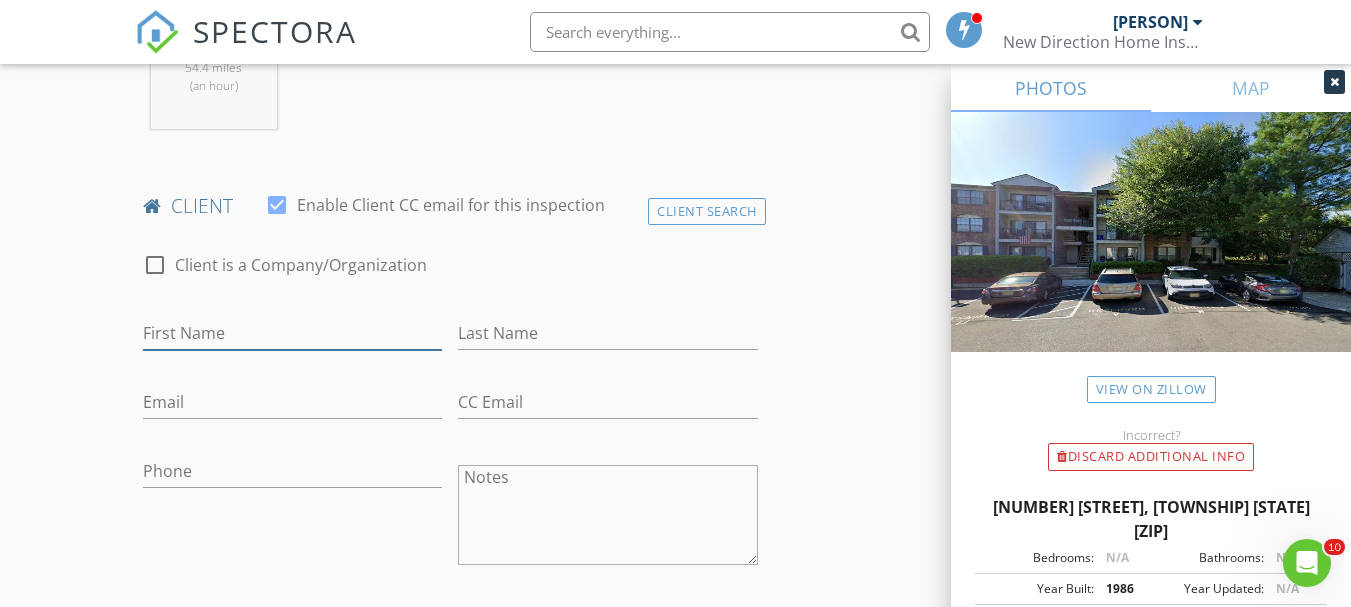 click on "First Name" at bounding box center [292, 333] 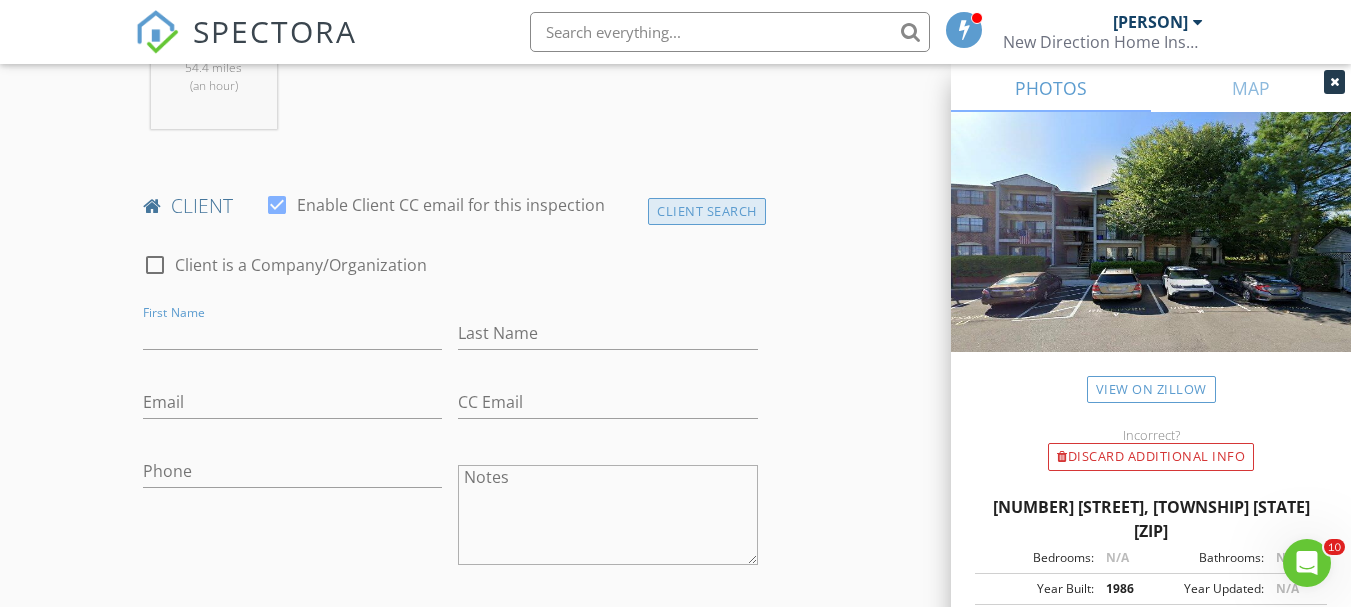 click on "Client Search" at bounding box center (707, 211) 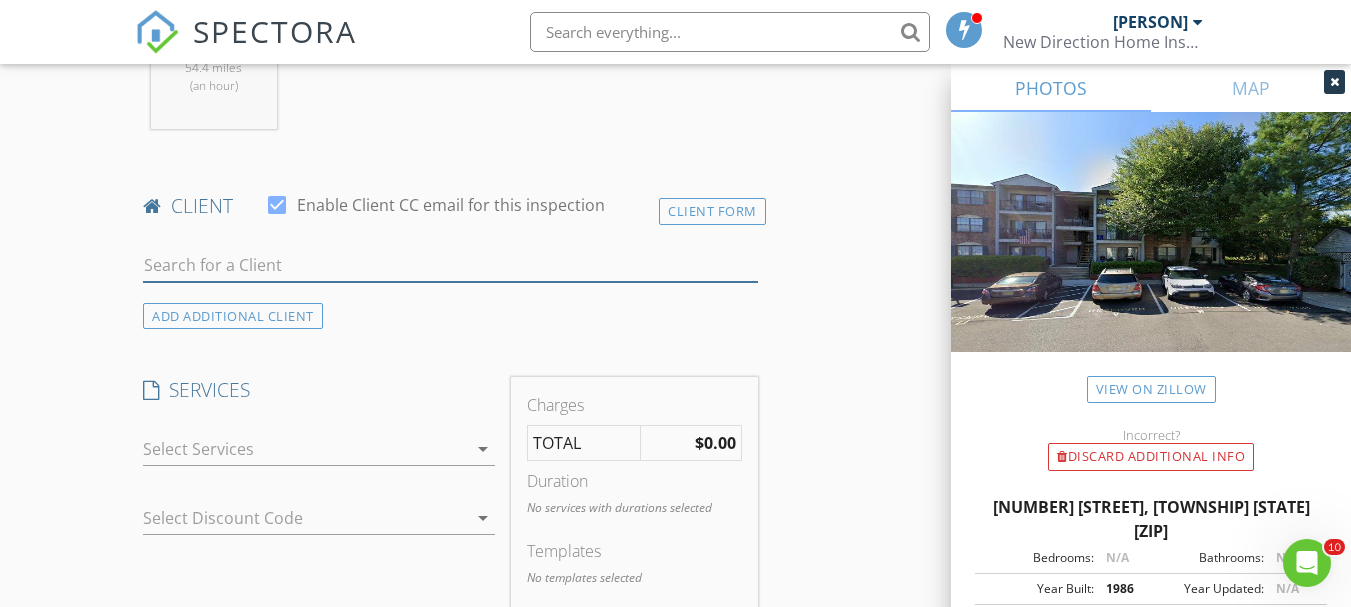 drag, startPoint x: 303, startPoint y: 267, endPoint x: 290, endPoint y: 271, distance: 13.601471 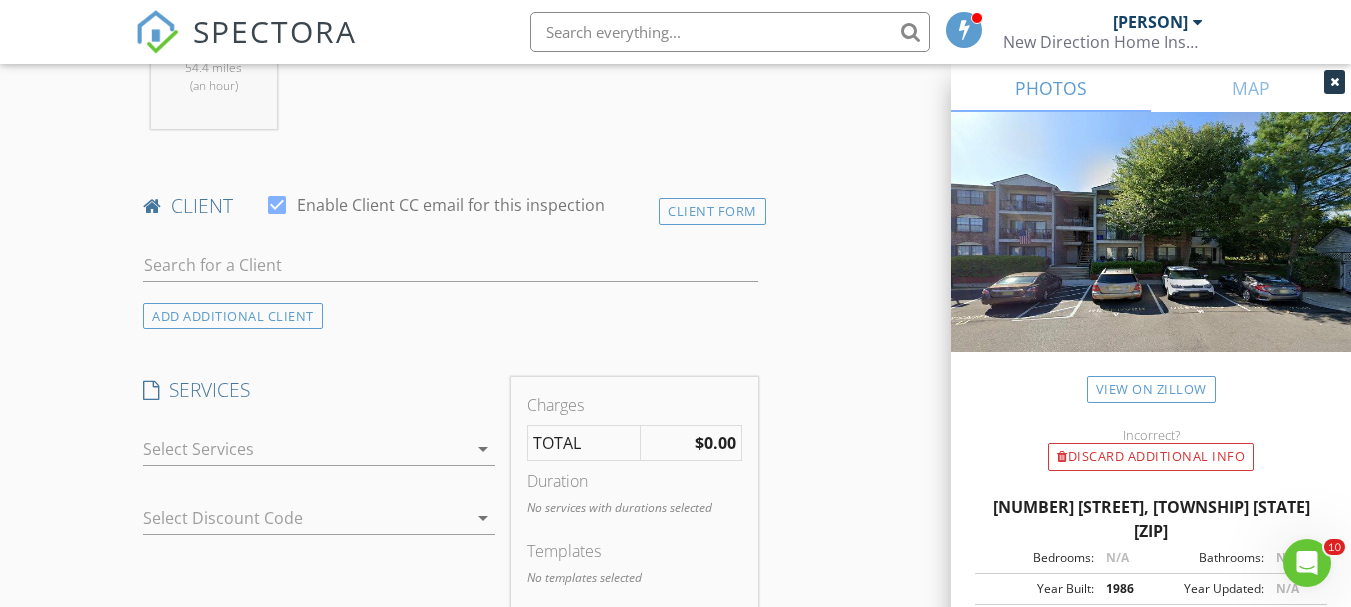 click on "New Inspection
Click here to use the New Order Form
INSPECTOR(S)
check_box   Michael Orem   PRIMARY   Michael Orem arrow_drop_down   check_box_outline_blank Michael Orem specifically requested
Date/Time
07/14/2025 10:30 AM
Location
Address Search       Address 96 Fisher Dr   Unit   City Franklin Township   State NJ   Zip 08823   County Somerset     Square Feet 1138   Year Built 1986   Foundation Slab arrow_drop_down     Michael Orem     54.4 miles     (an hour)
client
check_box Enable Client CC email for this inspection   Client Form
ADD ADDITIONAL client
SERVICES
check_box_outline_blank   Residential Home Inspection   arrow_drop_down     Select Discount Code arrow_drop_down    Charges       TOTAL   $0.00    Duration         Templates       Agreements" at bounding box center [675, 767] 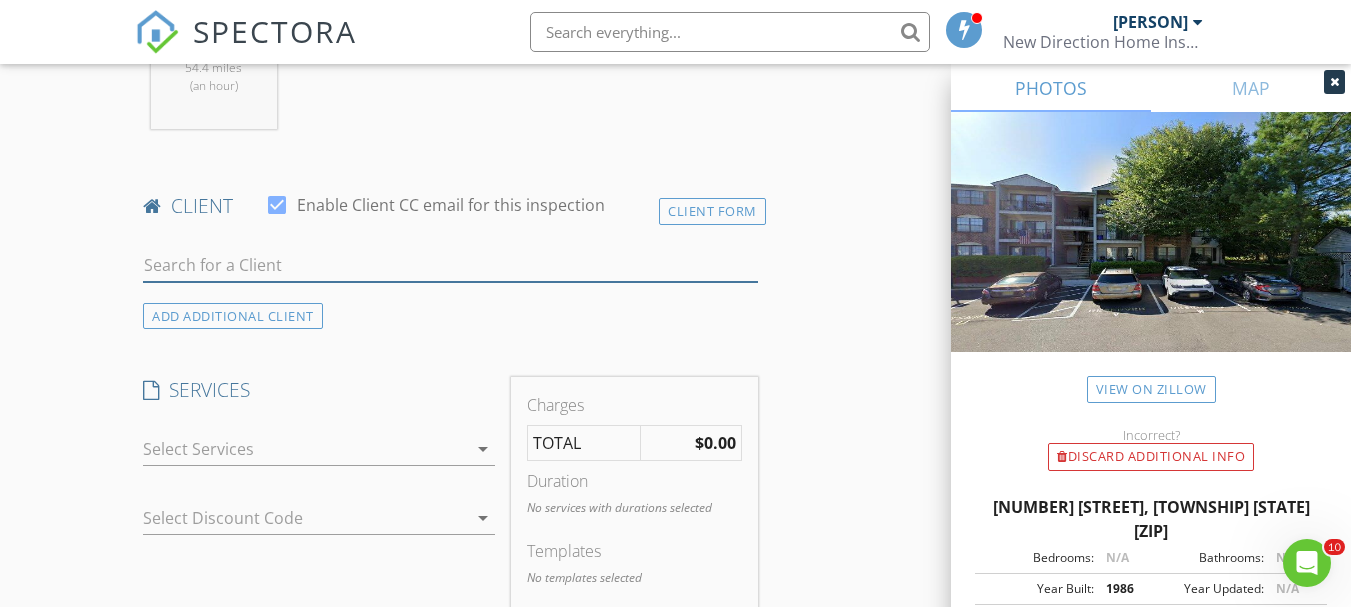 click at bounding box center (450, 265) 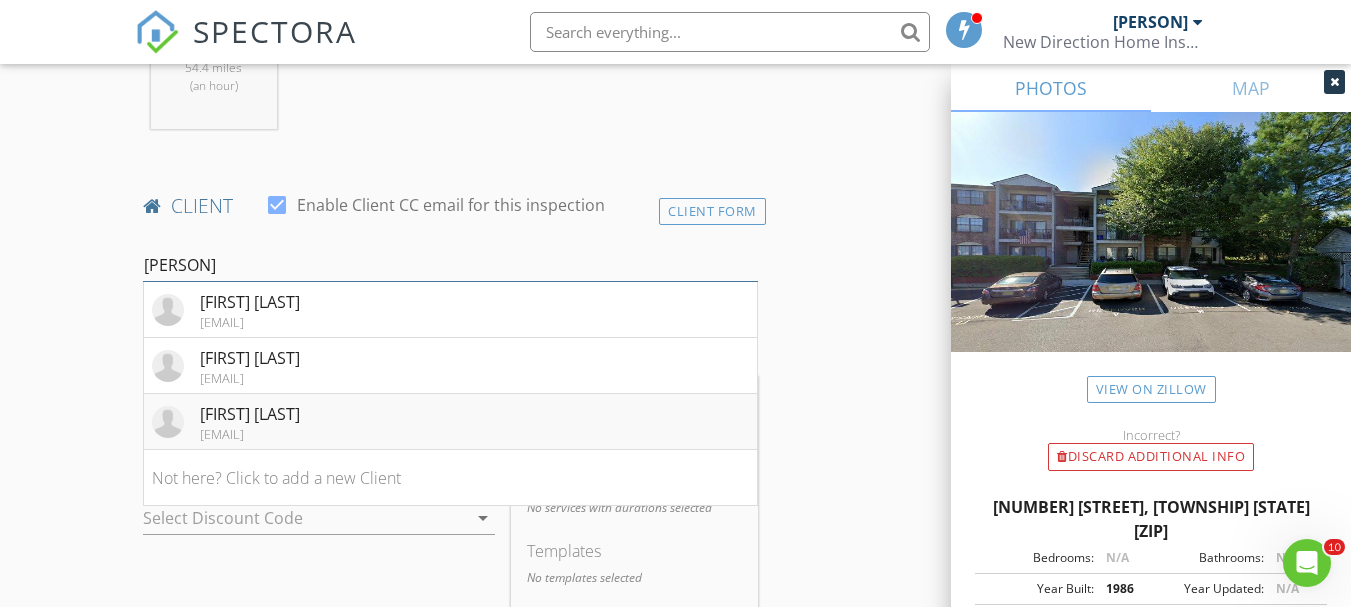 type on "harme" 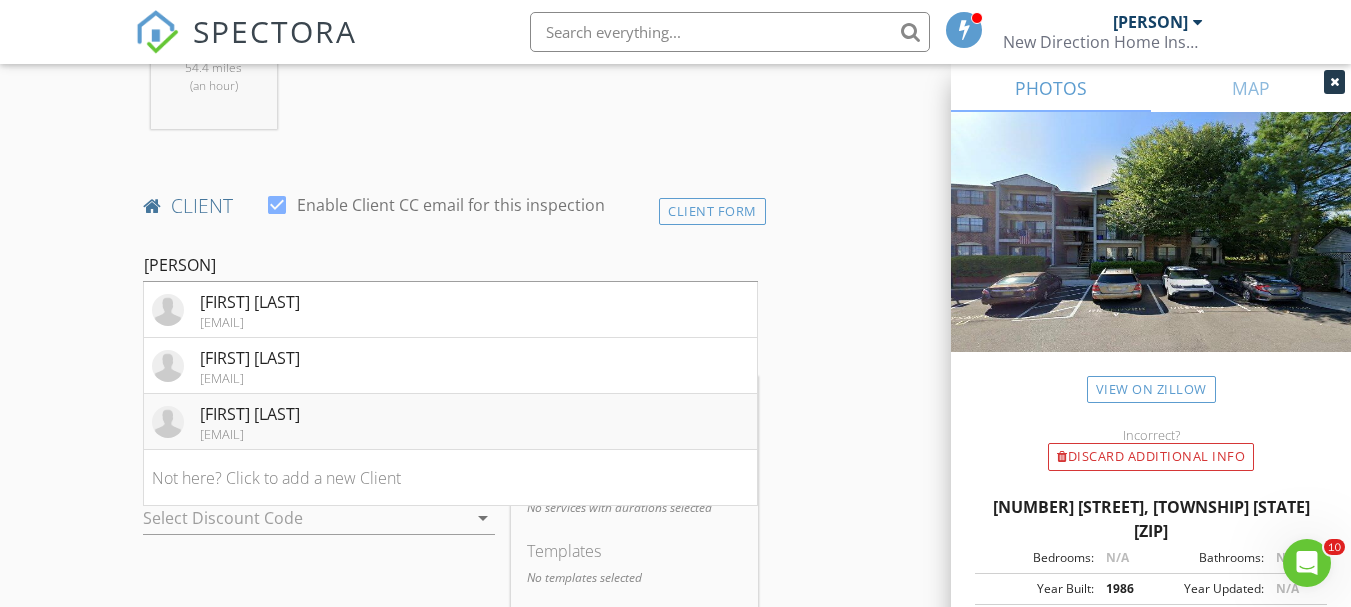 click on "Harmeet Singh" at bounding box center (250, 302) 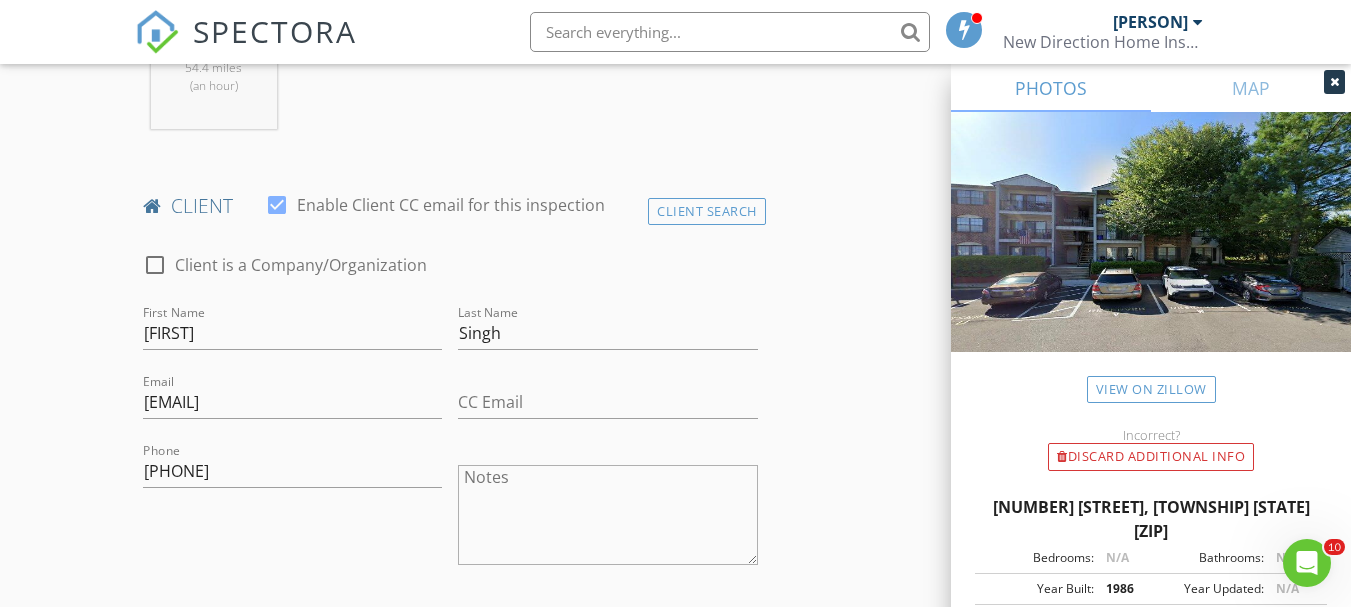 click on "New Inspection
Click here to use the New Order Form
INSPECTOR(S)
check_box   Michael Orem   PRIMARY   Michael Orem arrow_drop_down   check_box_outline_blank Michael Orem specifically requested
Date/Time
07/14/2025 10:30 AM
Location
Address Search       Address 96 Fisher Dr   Unit   City Franklin Township   State NJ   Zip 08823   County Somerset     Square Feet 1138   Year Built 1986   Foundation Slab arrow_drop_down     Michael Orem     54.4 miles     (an hour)
client
check_box Enable Client CC email for this inspection   Client Search     check_box_outline_blank Client is a Company/Organization     First Name Harmeet   Last Name Singh   Email arainadareenassociates@gmail.com   CC Email   Phone 469-763-0497           Notes   Private Notes
ADD ADDITIONAL client
check_box_outline_blank" at bounding box center (675, 992) 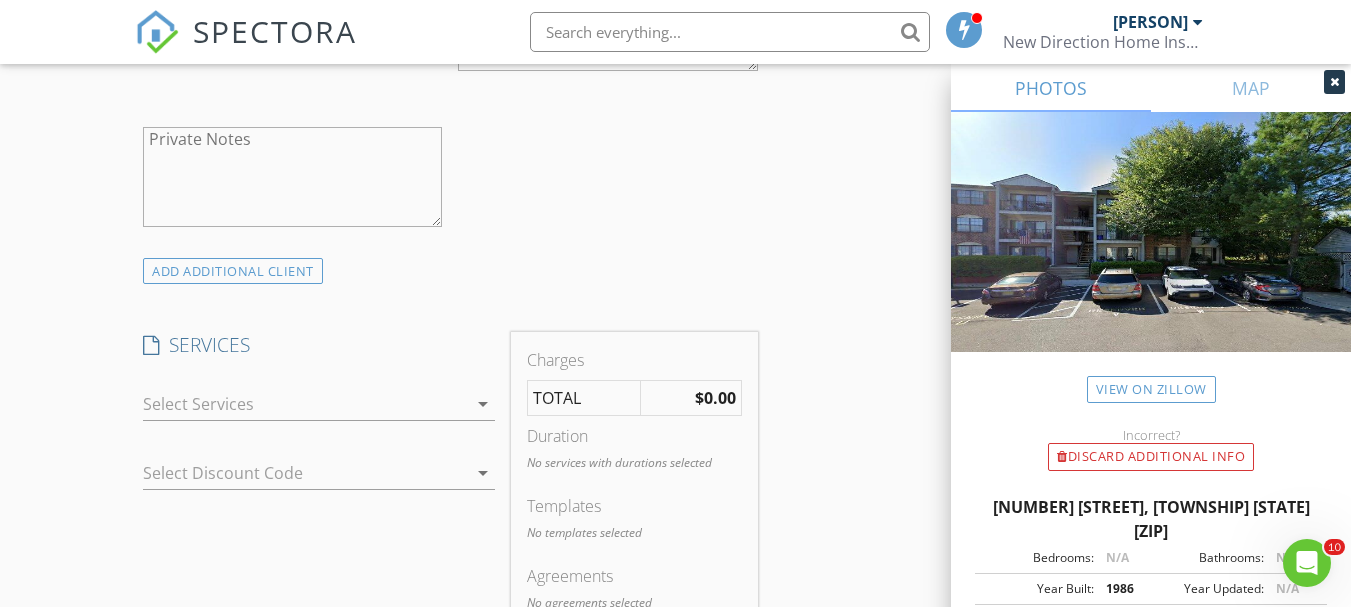 scroll, scrollTop: 1500, scrollLeft: 0, axis: vertical 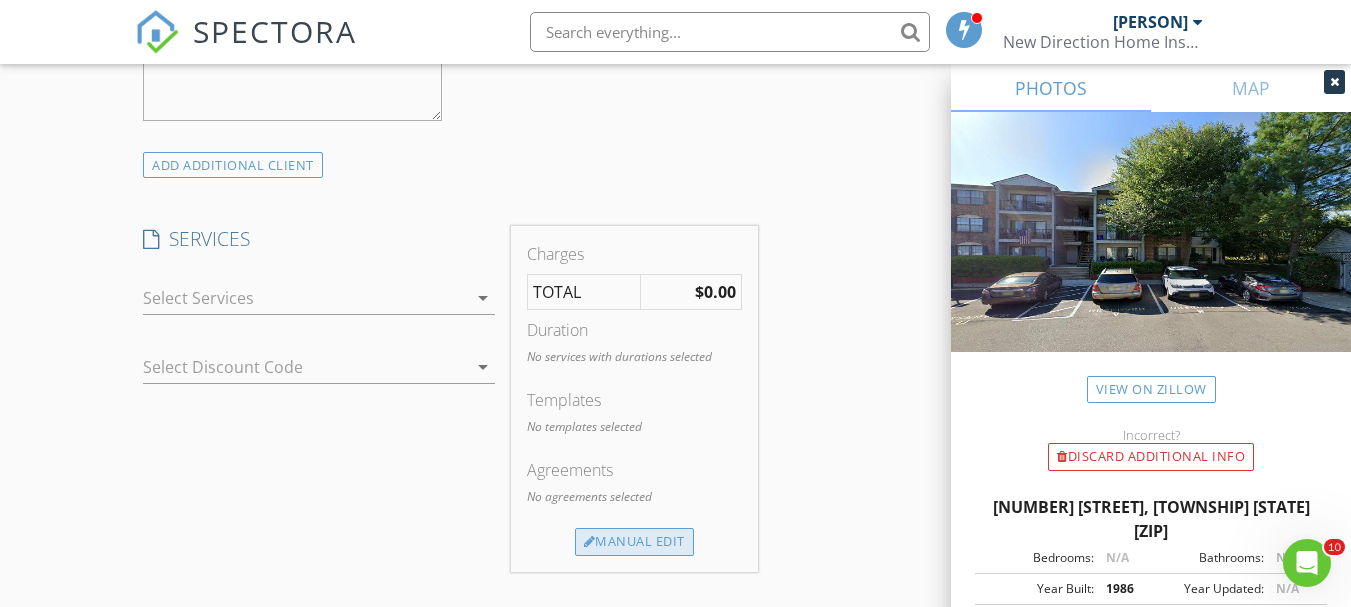 click on "Manual Edit" at bounding box center [634, 542] 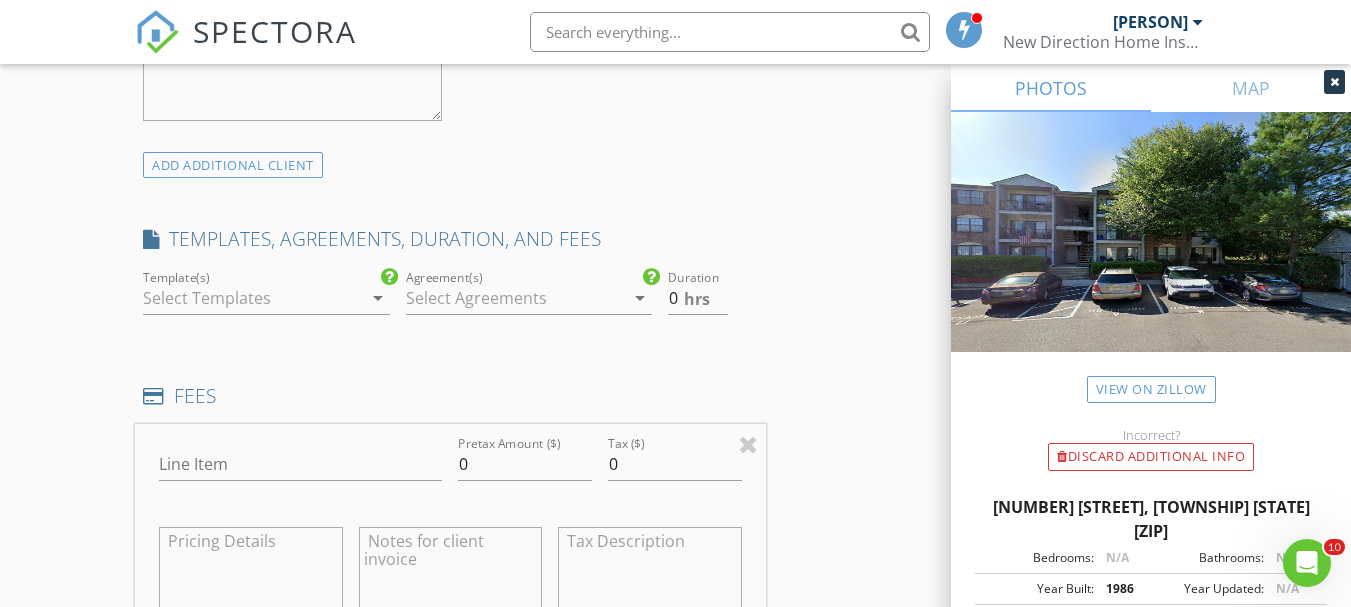 click at bounding box center (252, 298) 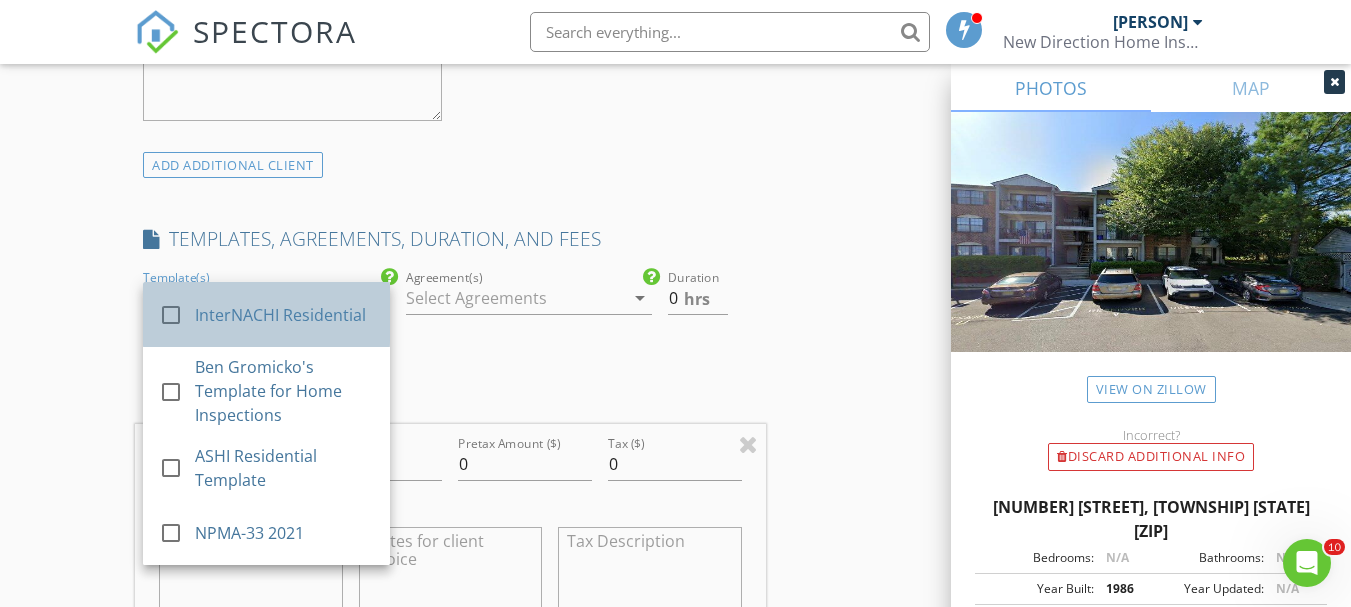 click on "InterNACHI Residential" at bounding box center (284, 315) 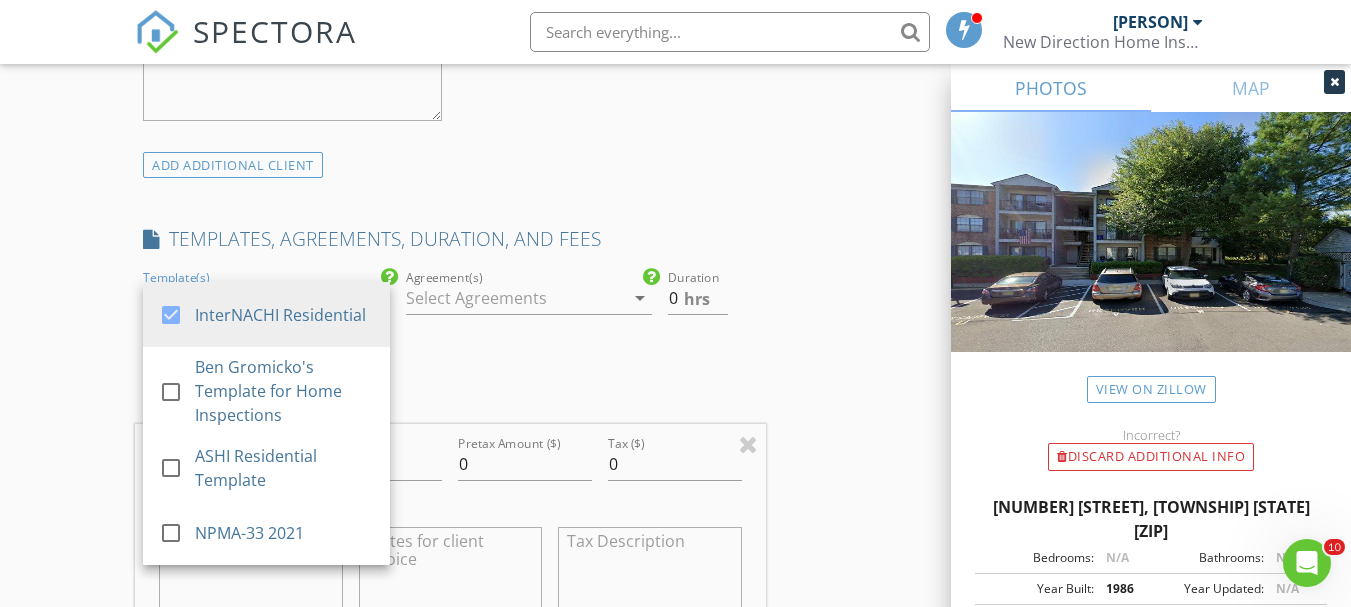 click at bounding box center [515, 298] 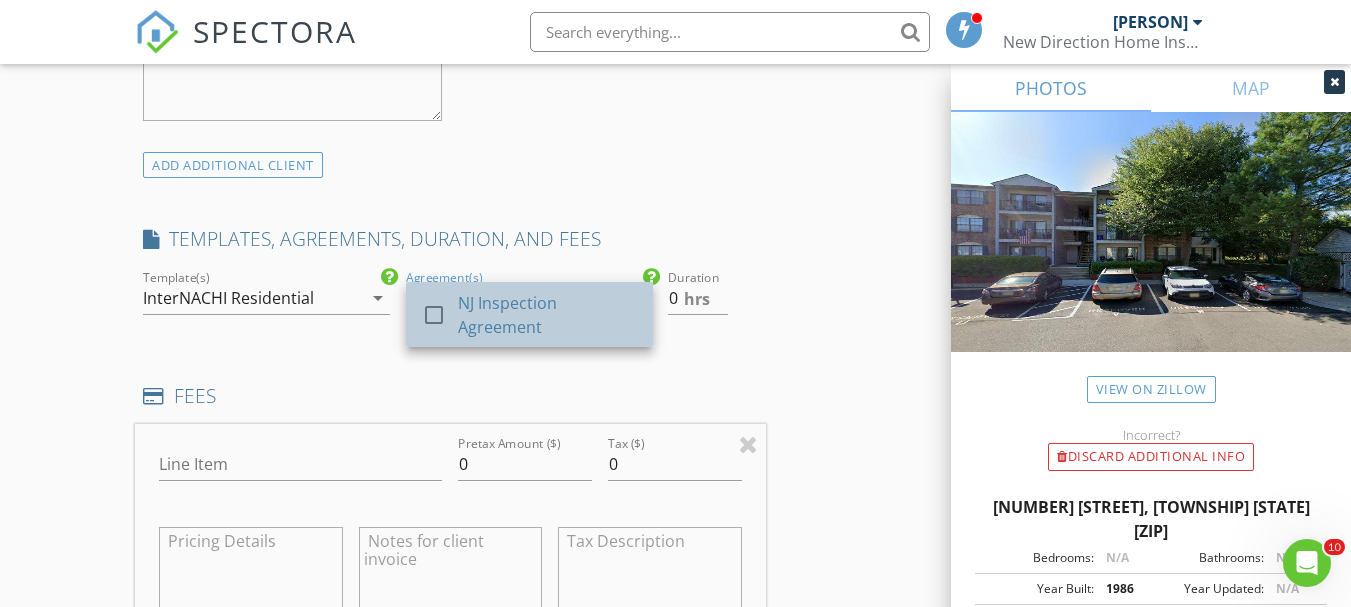 click on "check_box_outline_blank" at bounding box center [440, 315] 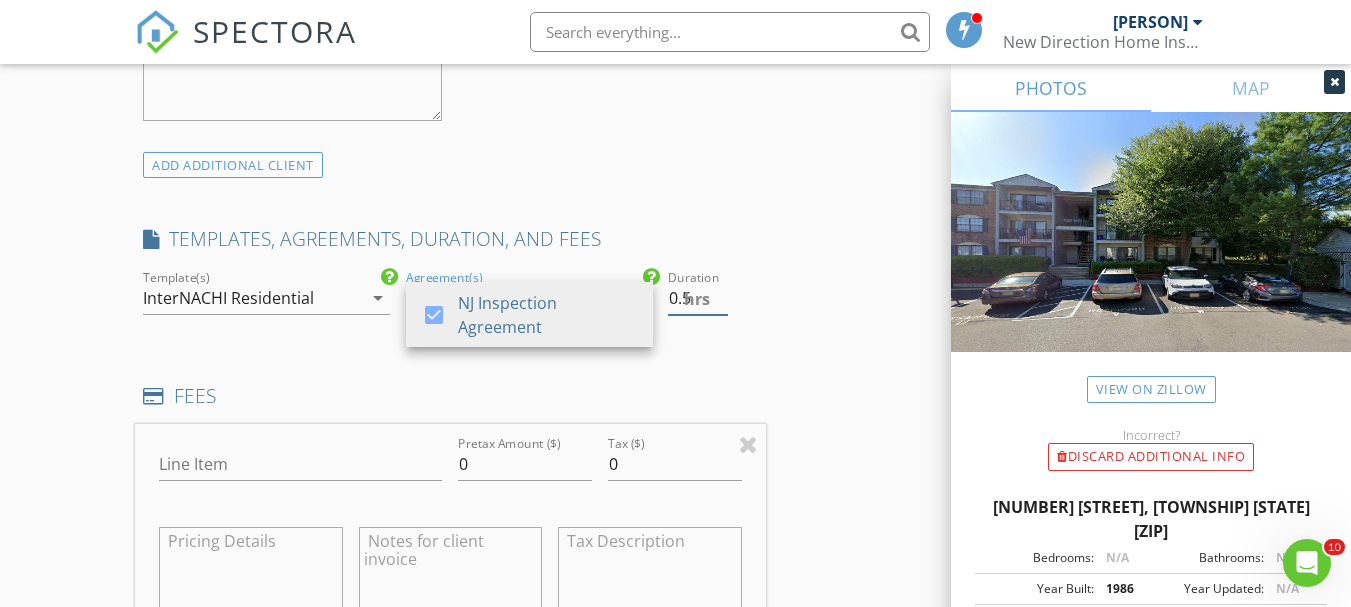 click on "0.5" at bounding box center [697, 298] 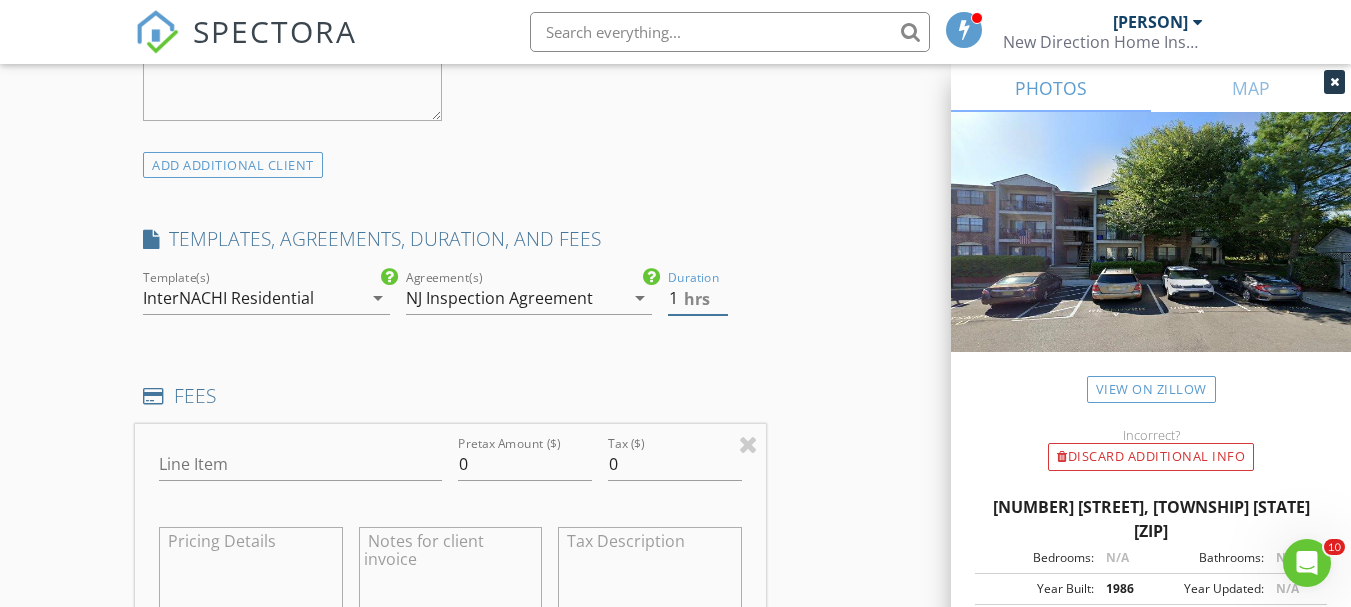 click on "1" at bounding box center (697, 298) 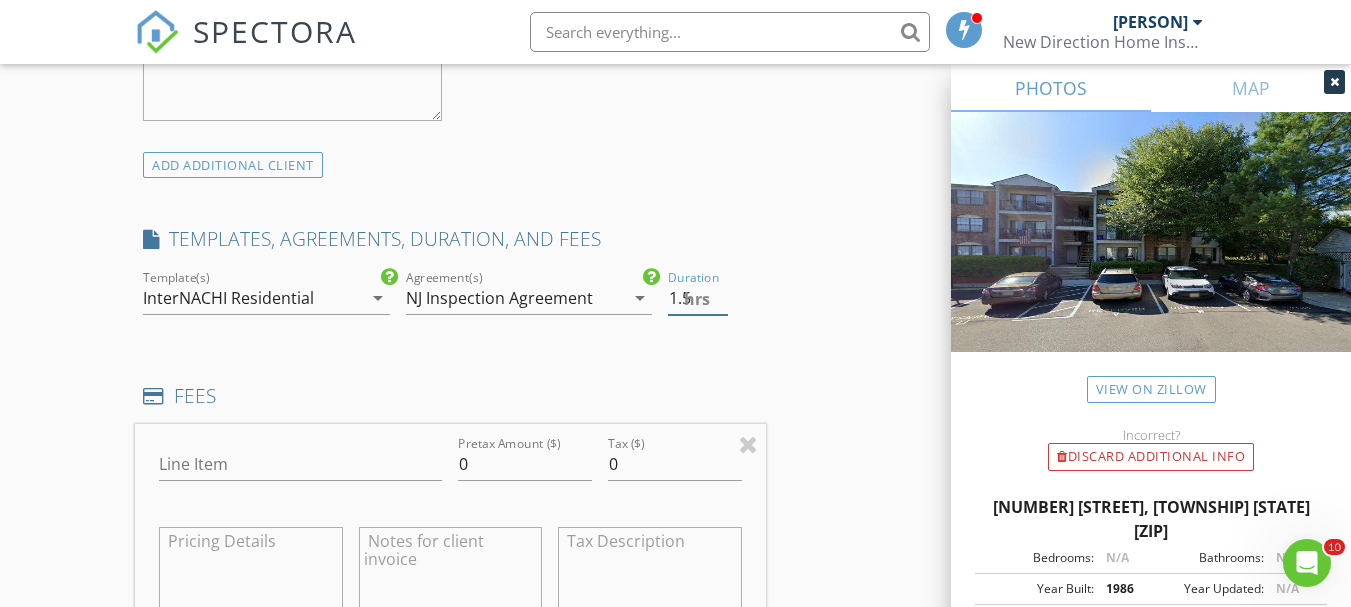 type on "1.5" 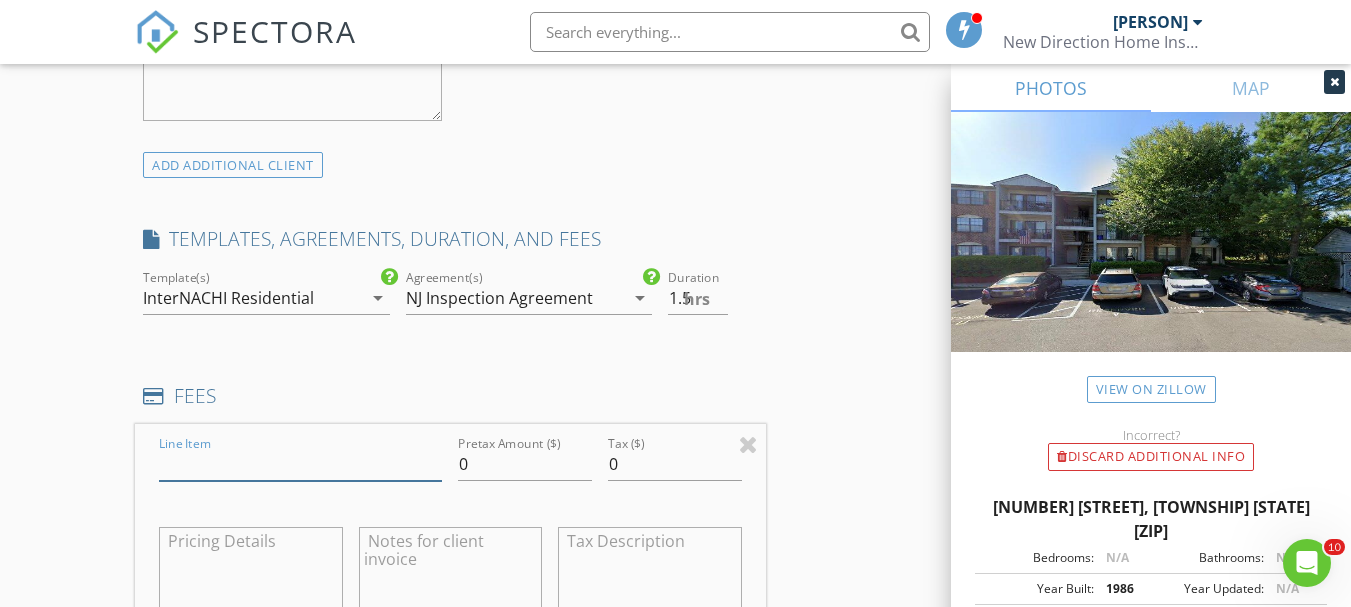 click on "Line Item" at bounding box center (300, 464) 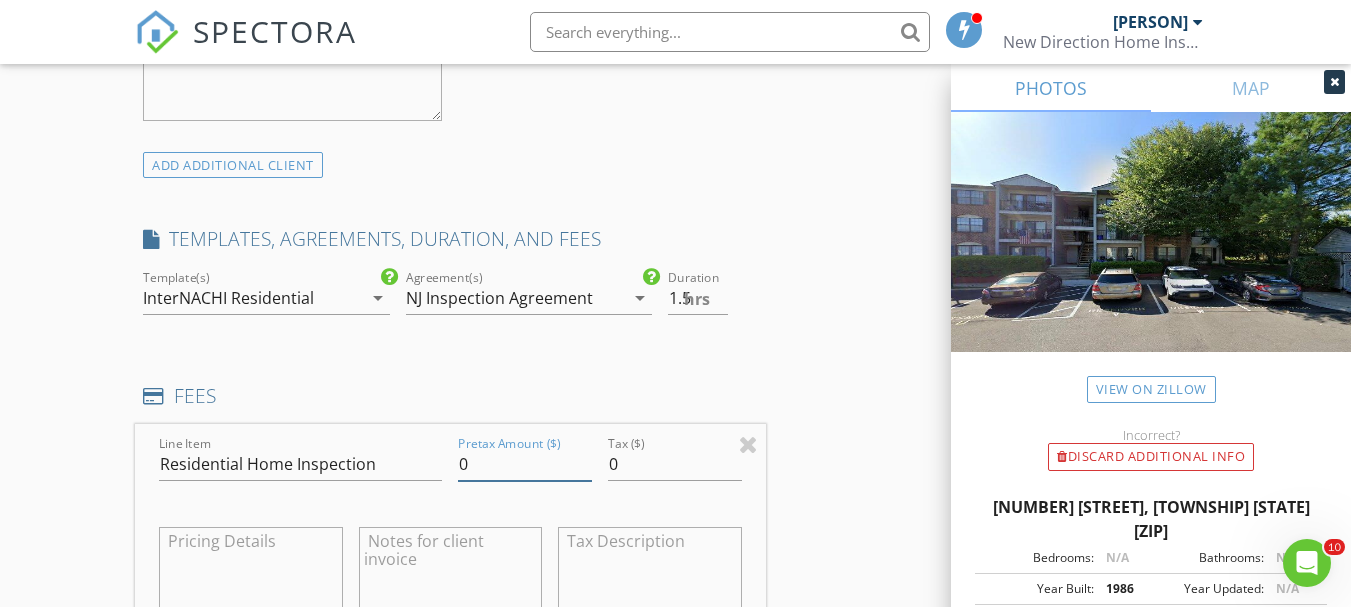 drag, startPoint x: 471, startPoint y: 470, endPoint x: 445, endPoint y: 467, distance: 26.172504 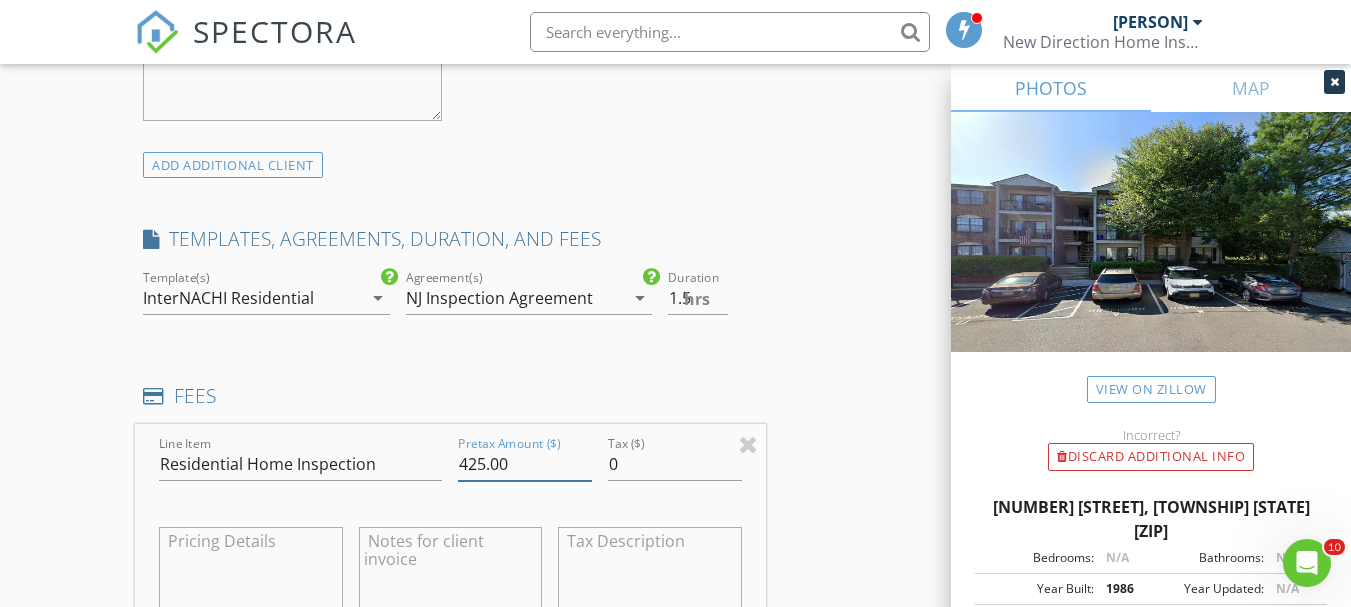 type on "425.00" 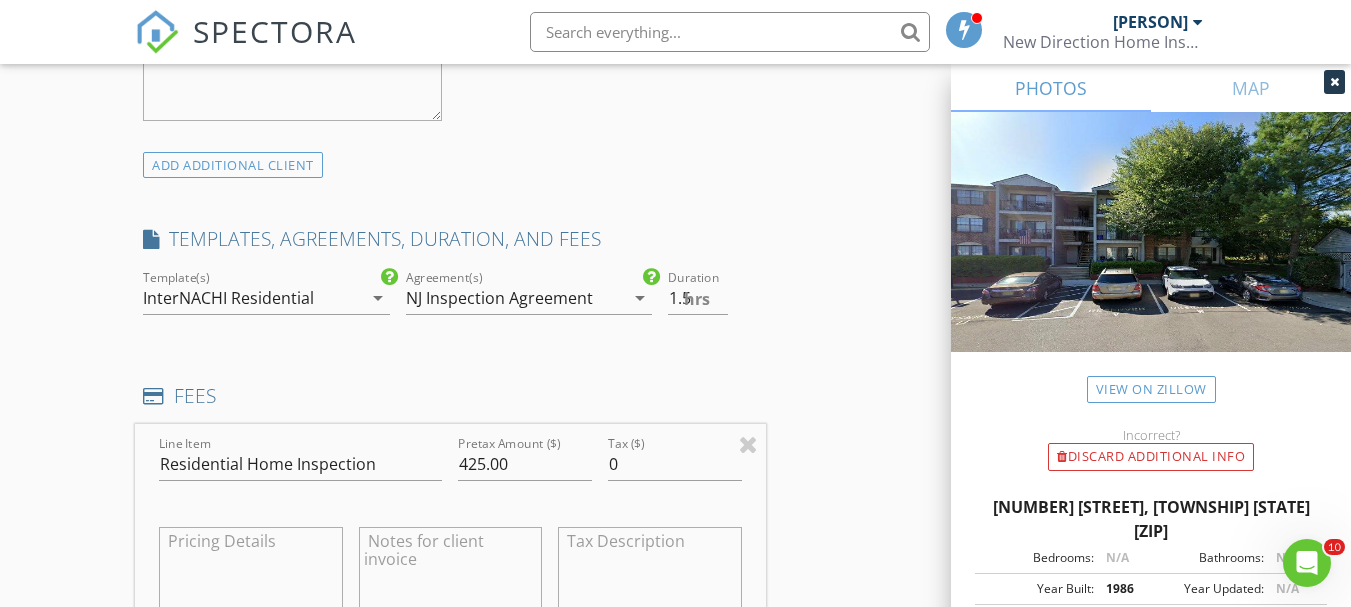 click on "INSPECTOR(S)
check_box   Michael Orem   PRIMARY   Michael Orem arrow_drop_down   check_box_outline_blank Michael Orem specifically requested
Date/Time
07/14/2025 10:30 AM
Location
Address Search       Address 96 Fisher Dr   Unit   City Franklin Township   State NJ   Zip 08823   County Somerset     Square Feet 1138   Year Built 1986   Foundation Slab arrow_drop_down     Michael Orem     54.4 miles     (an hour)
client
check_box Enable Client CC email for this inspection   Client Search     check_box_outline_blank Client is a Company/Organization     First Name Harmeet   Last Name Singh   Email arainadareenassociates@gmail.com   CC Email   Phone 469-763-0497           Notes   Private Notes
ADD ADDITIONAL client
SERVICES
check_box_outline_blank   Residential Home Inspection" at bounding box center [675, 535] 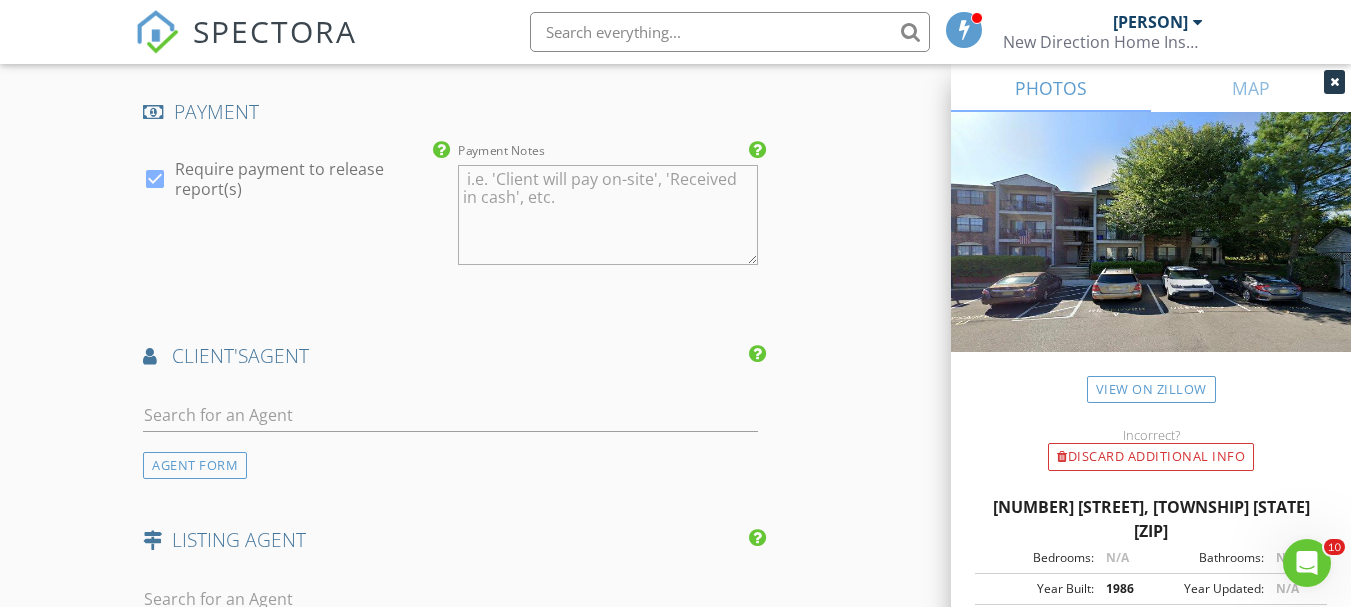 scroll, scrollTop: 2400, scrollLeft: 0, axis: vertical 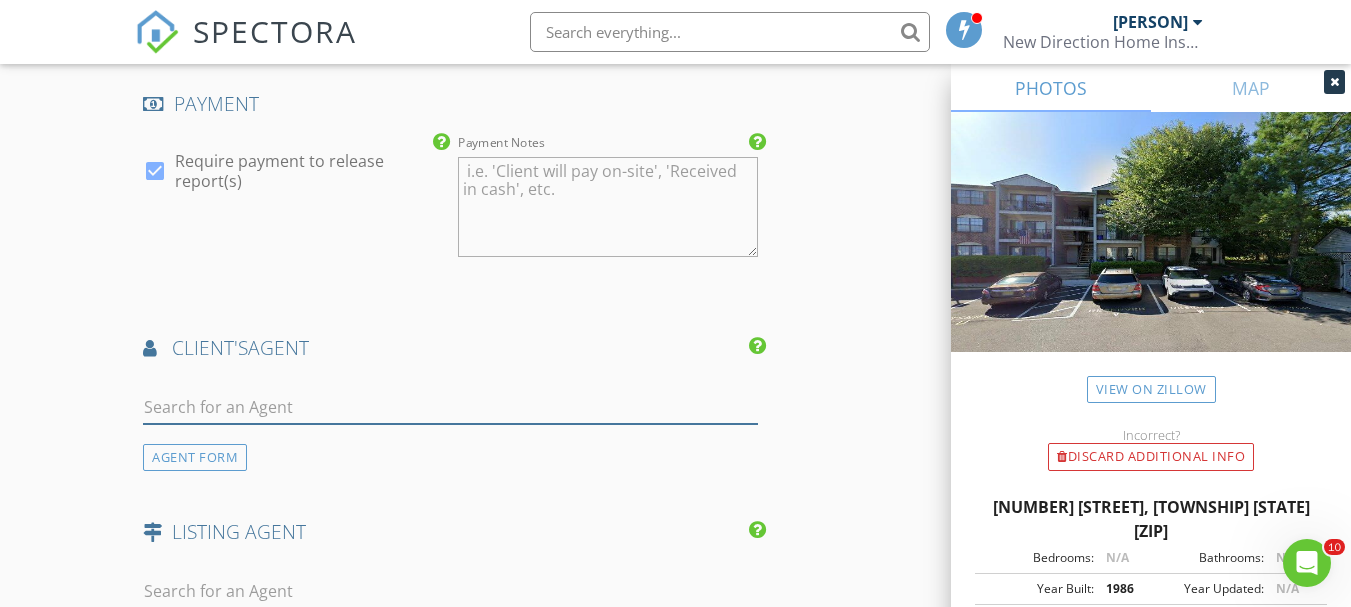 click at bounding box center [450, 407] 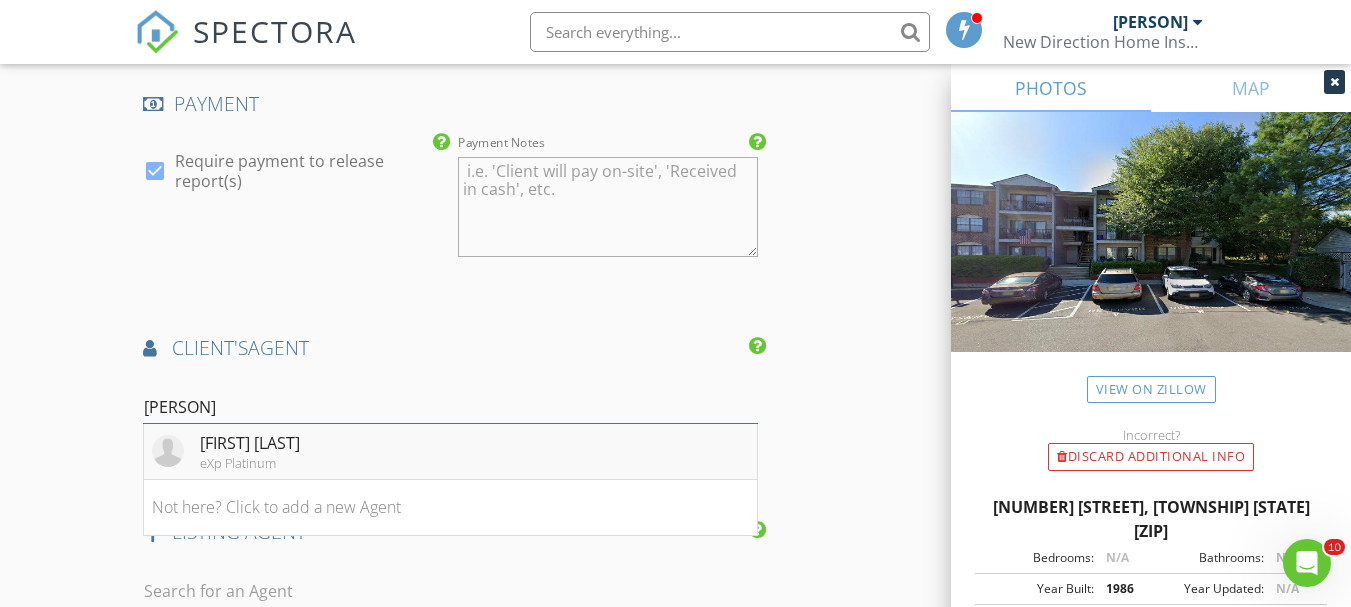 type on "fady" 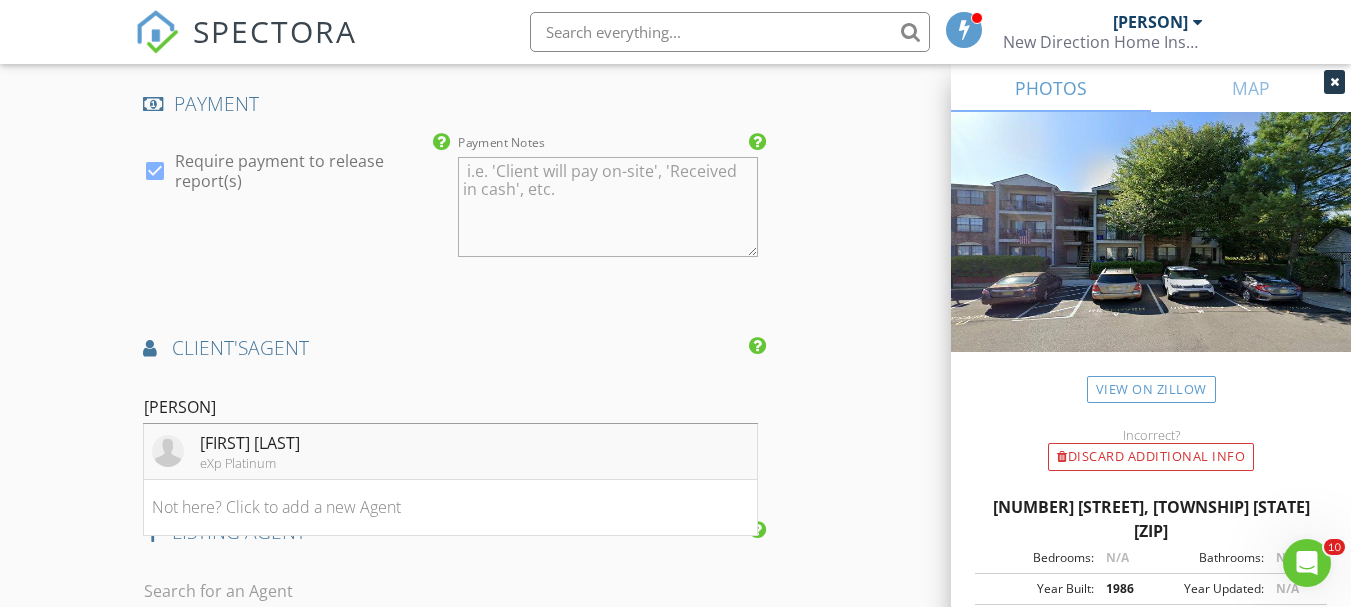 click on "Fady Beshara" at bounding box center [250, 443] 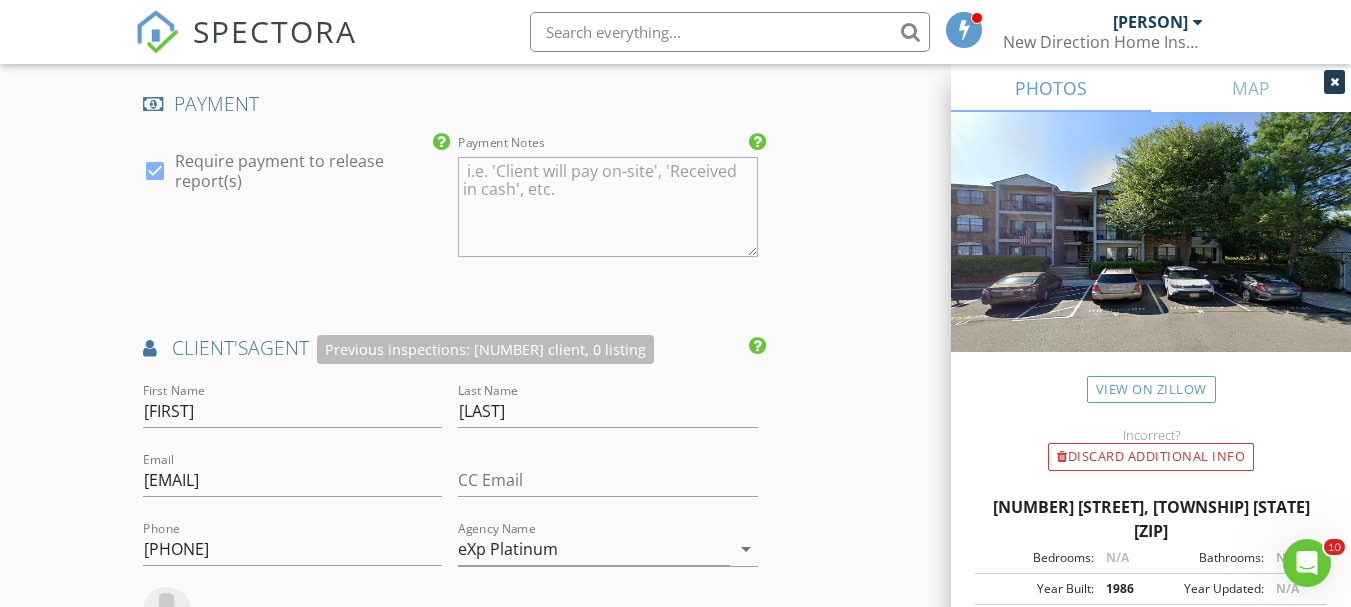 click on "INSPECTOR(S)
check_box   Michael Orem   PRIMARY   Michael Orem arrow_drop_down   check_box_outline_blank Michael Orem specifically requested
Date/Time
07/14/2025 10:30 AM
Location
Address Search       Address 96 Fisher Dr   Unit   City Franklin Township   State NJ   Zip 08823   County Somerset     Square Feet 1138   Year Built 1986   Foundation Slab arrow_drop_down     Michael Orem     54.4 miles     (an hour)
client
check_box Enable Client CC email for this inspection   Client Search     check_box_outline_blank Client is a Company/Organization     First Name Harmeet   Last Name Singh   Email arainadareenassociates@gmail.com   CC Email   Phone 469-763-0497           Notes   Private Notes
ADD ADDITIONAL client
SERVICES
check_box_outline_blank   Residential Home Inspection" at bounding box center [675, -137] 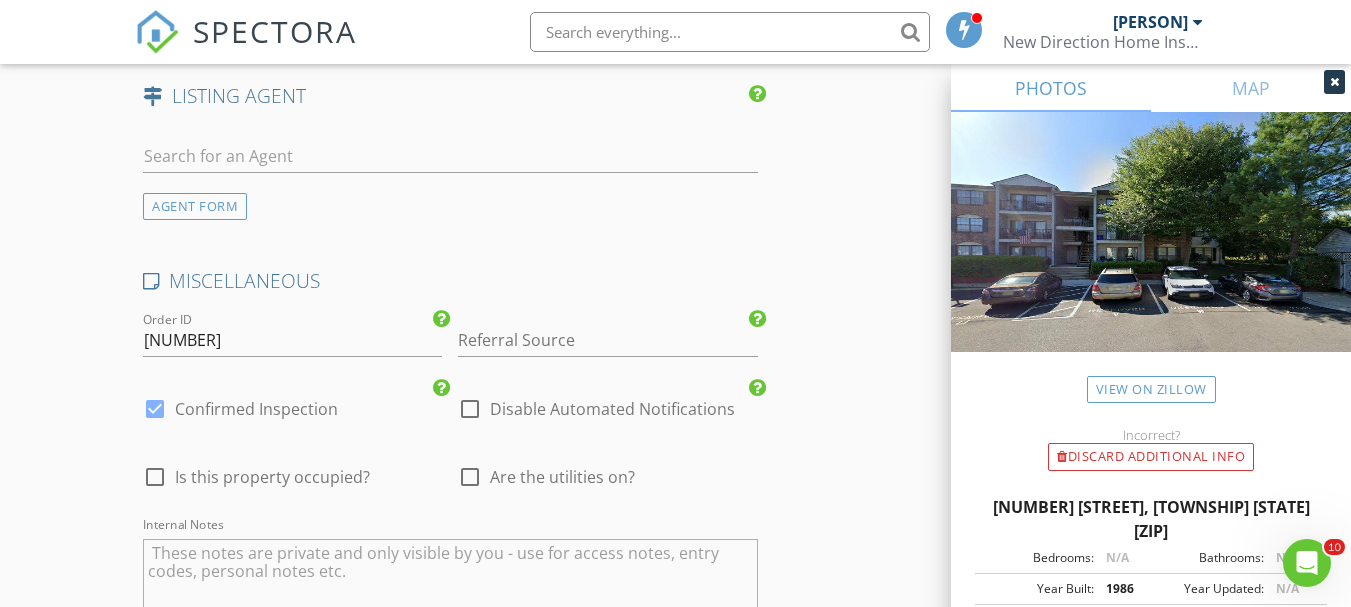 scroll, scrollTop: 3300, scrollLeft: 0, axis: vertical 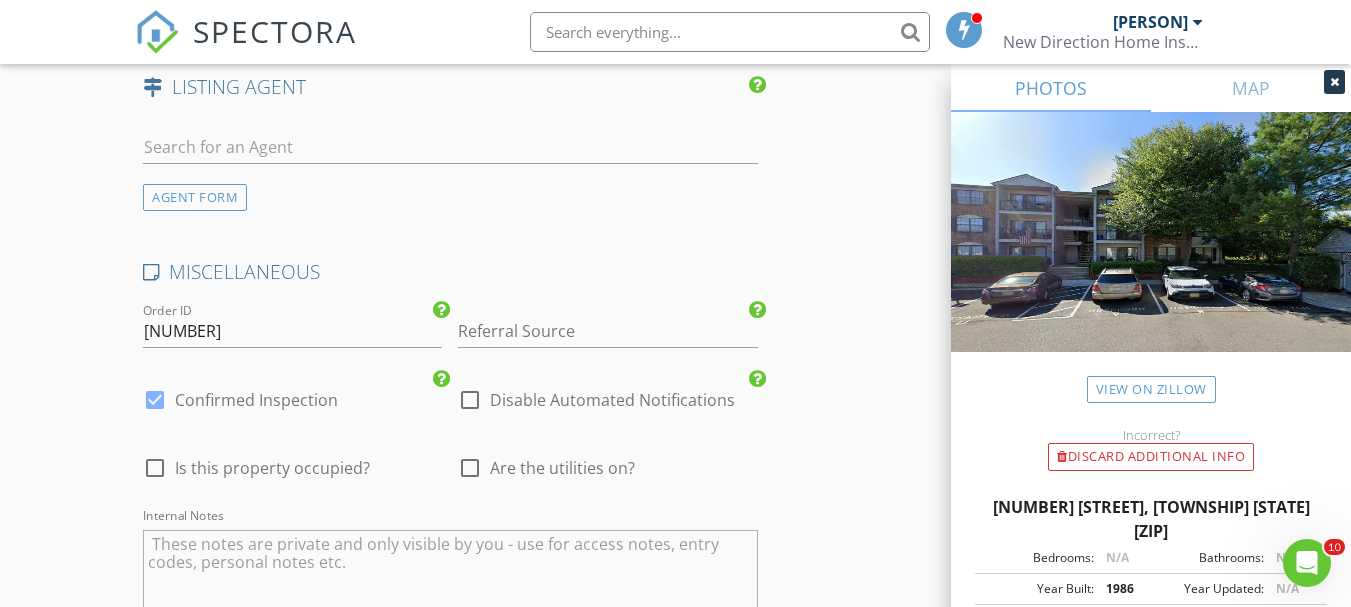 click at bounding box center (155, 468) 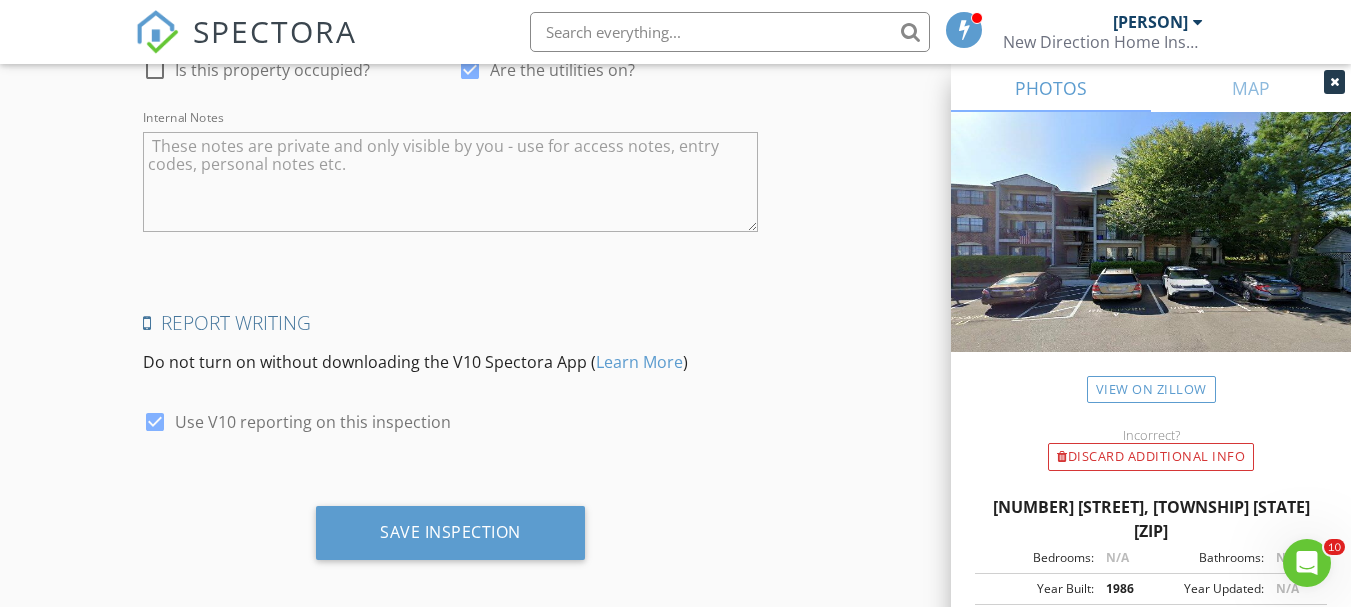 scroll, scrollTop: 3714, scrollLeft: 0, axis: vertical 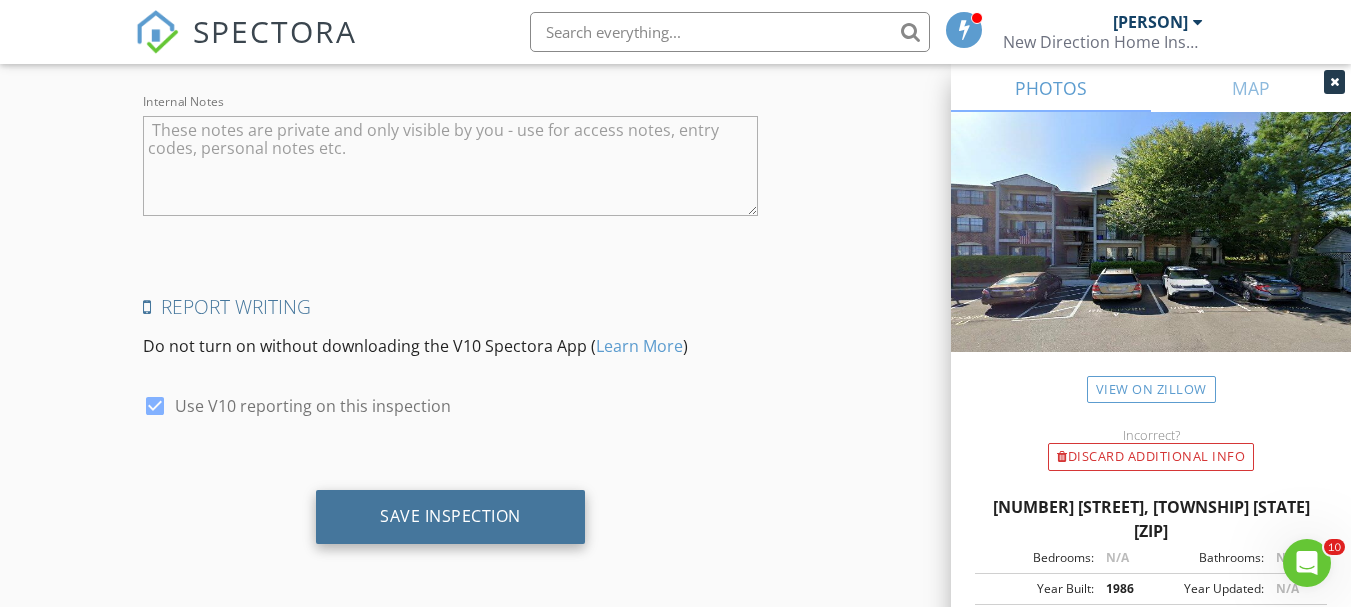 click on "Save Inspection" at bounding box center [450, 516] 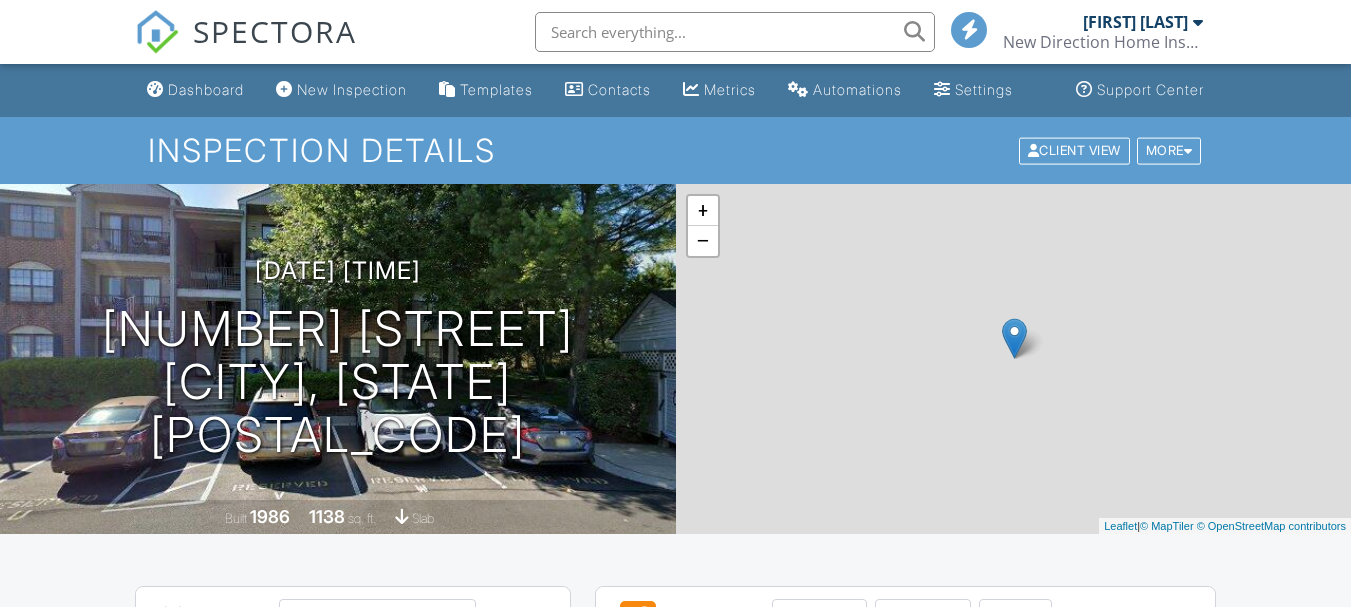 scroll, scrollTop: 0, scrollLeft: 0, axis: both 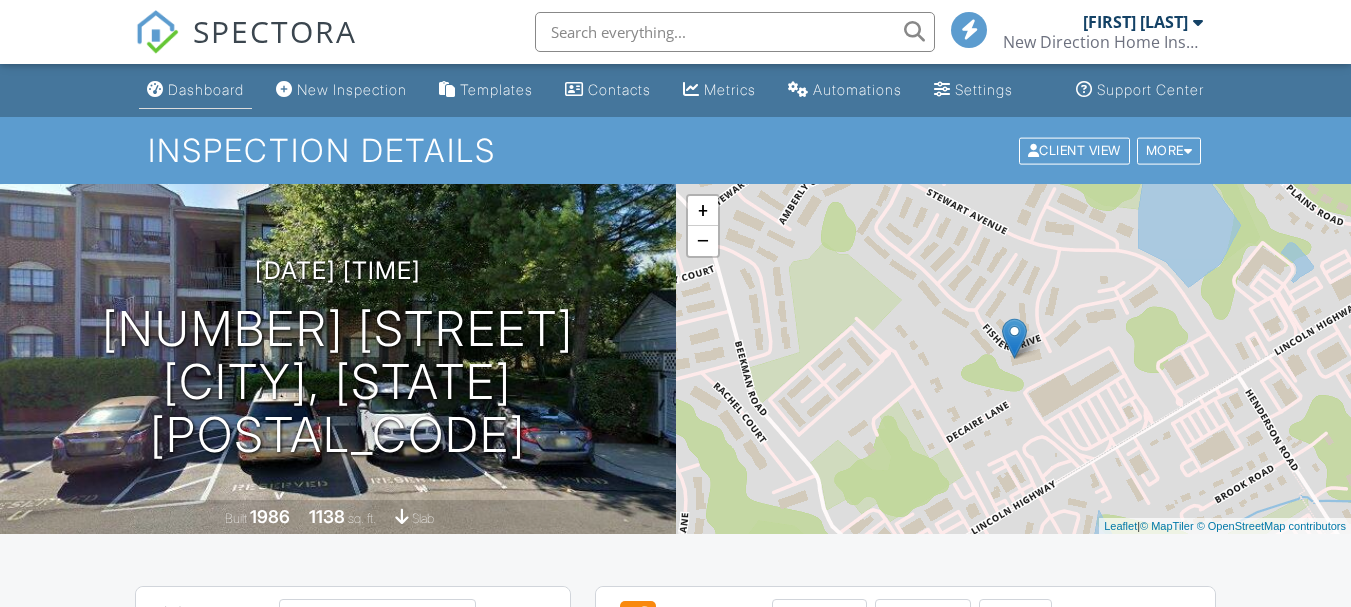 click on "Dashboard" at bounding box center [206, 89] 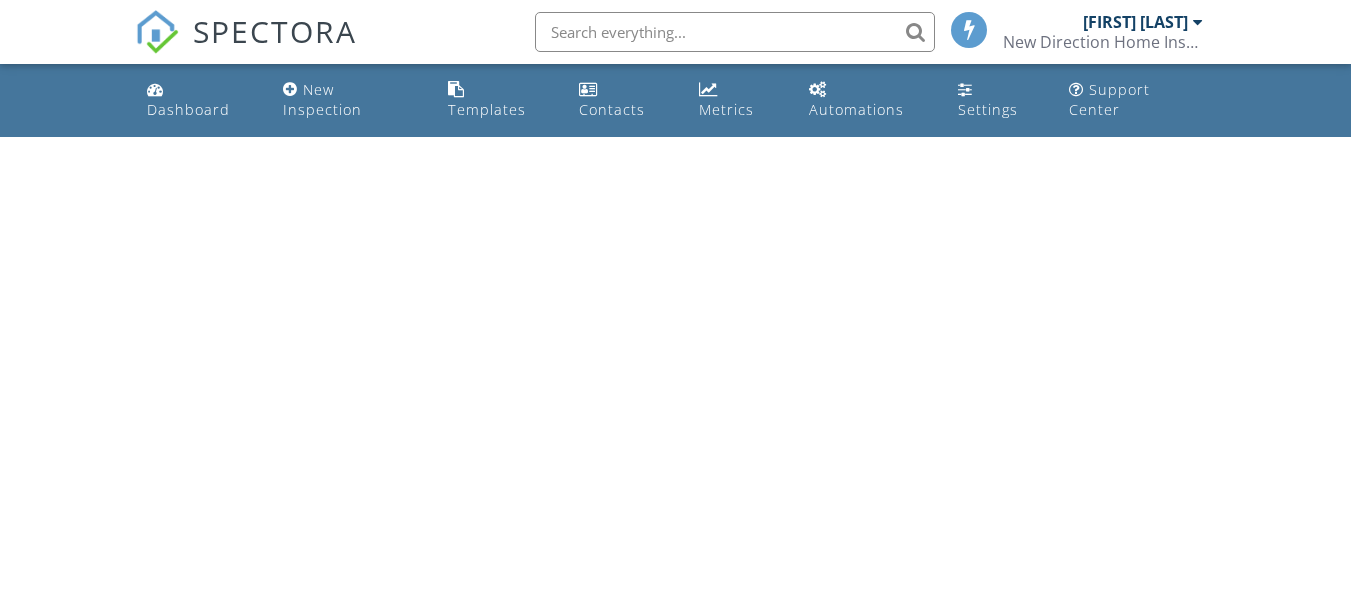 scroll, scrollTop: 0, scrollLeft: 0, axis: both 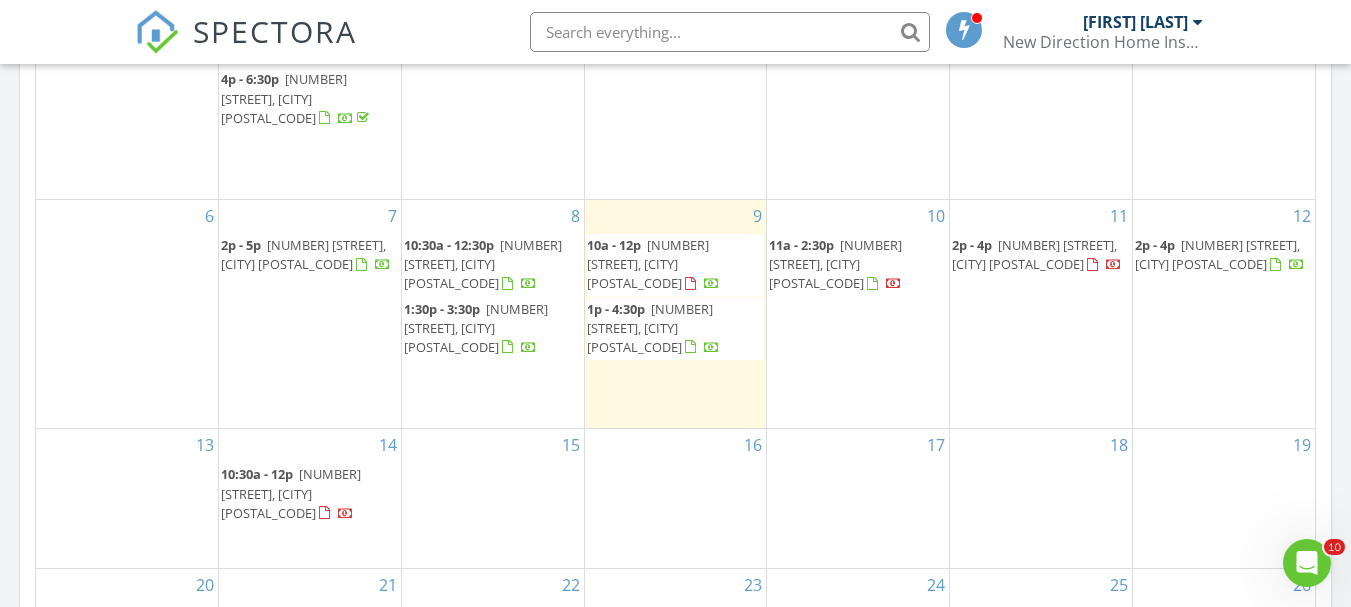 click on "17" at bounding box center [858, 498] 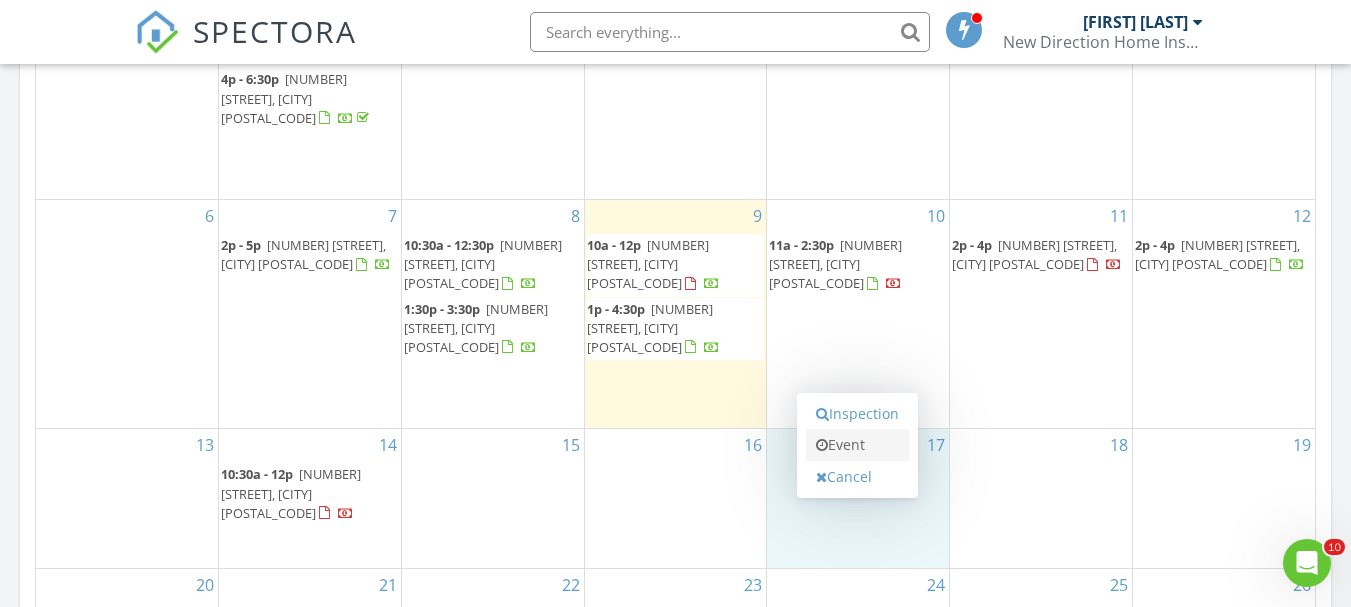 click on "Event" at bounding box center (857, 445) 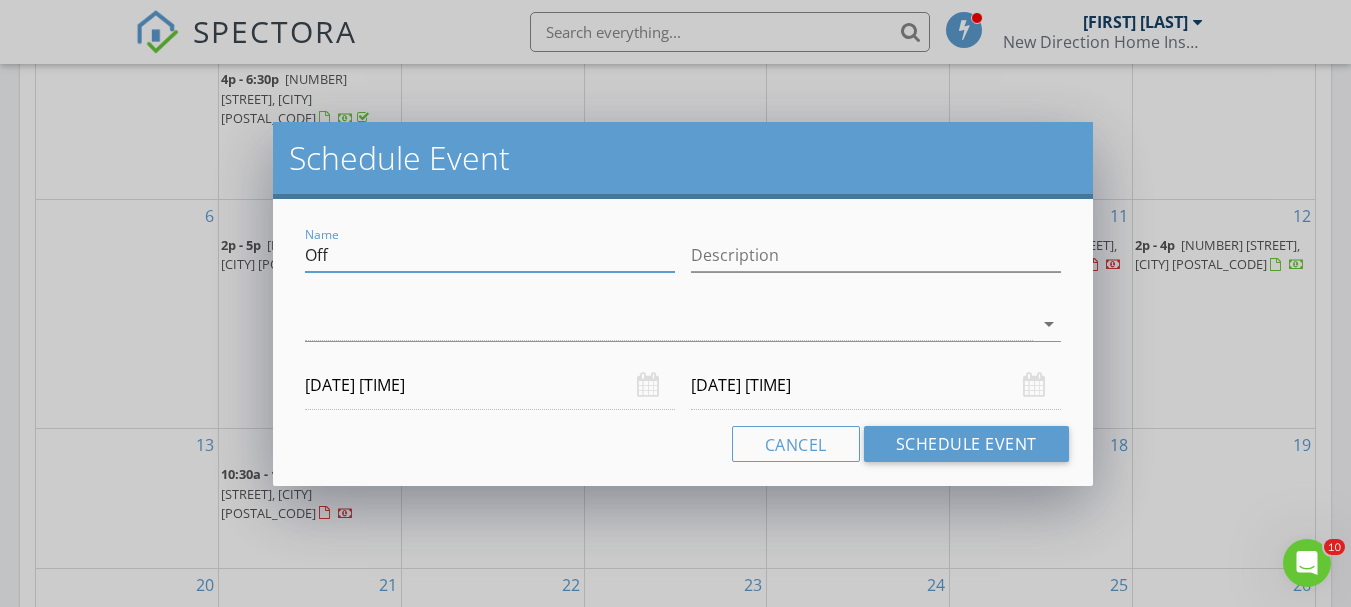 drag, startPoint x: 344, startPoint y: 261, endPoint x: 271, endPoint y: 262, distance: 73.00685 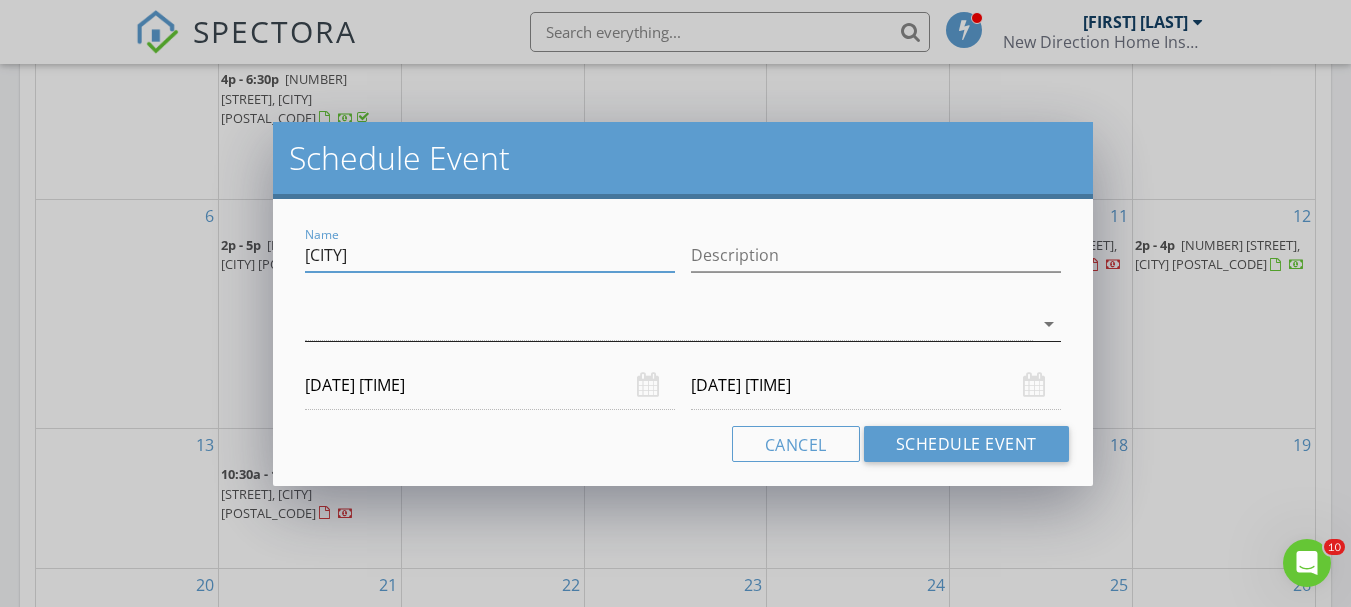 type on "[CITY]" 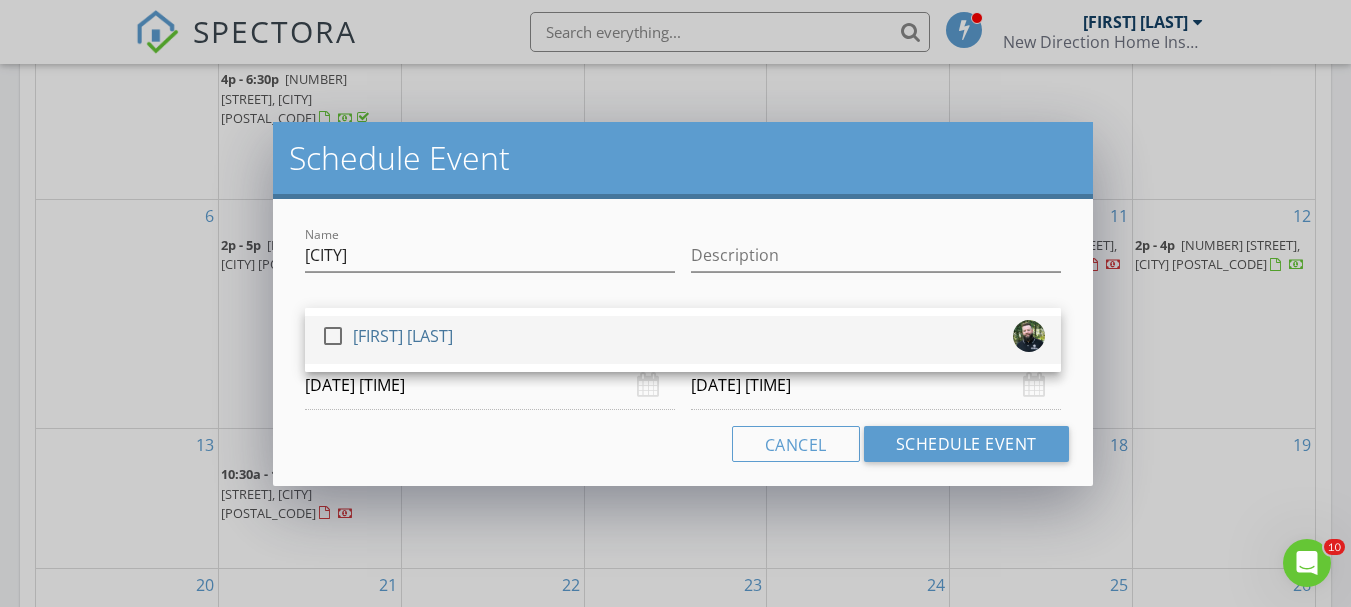 click on "[FIRST] [LAST]" at bounding box center (403, 336) 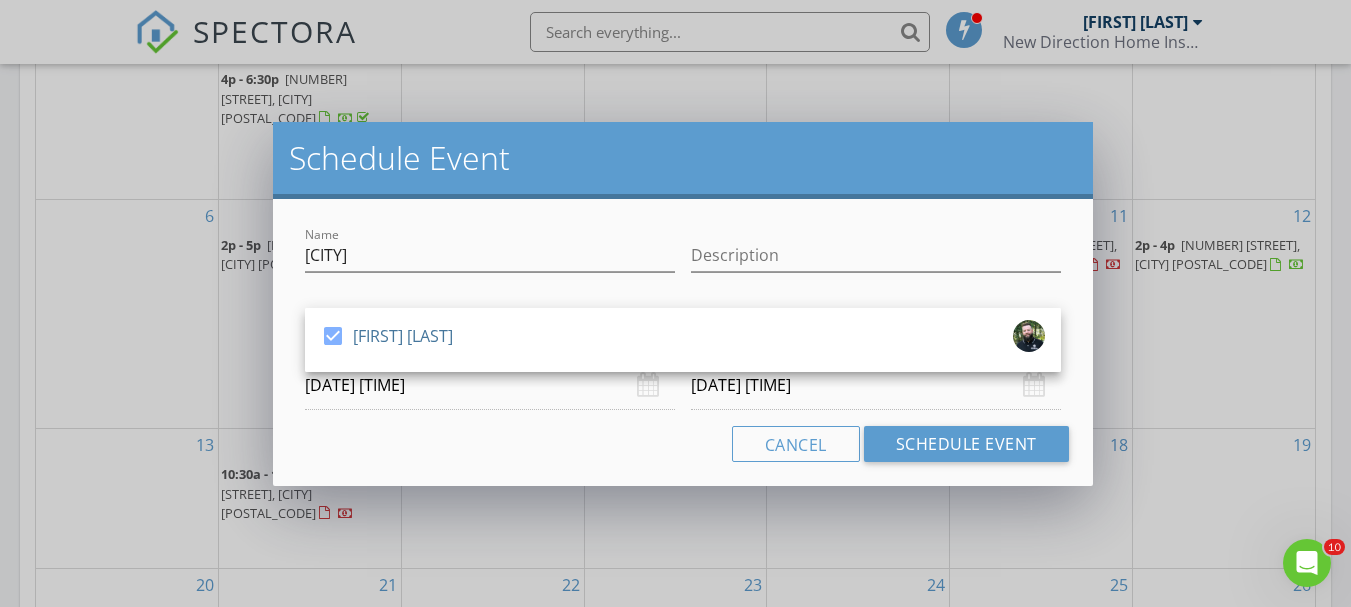 click on "[DATE] [TIME]" at bounding box center (490, 385) 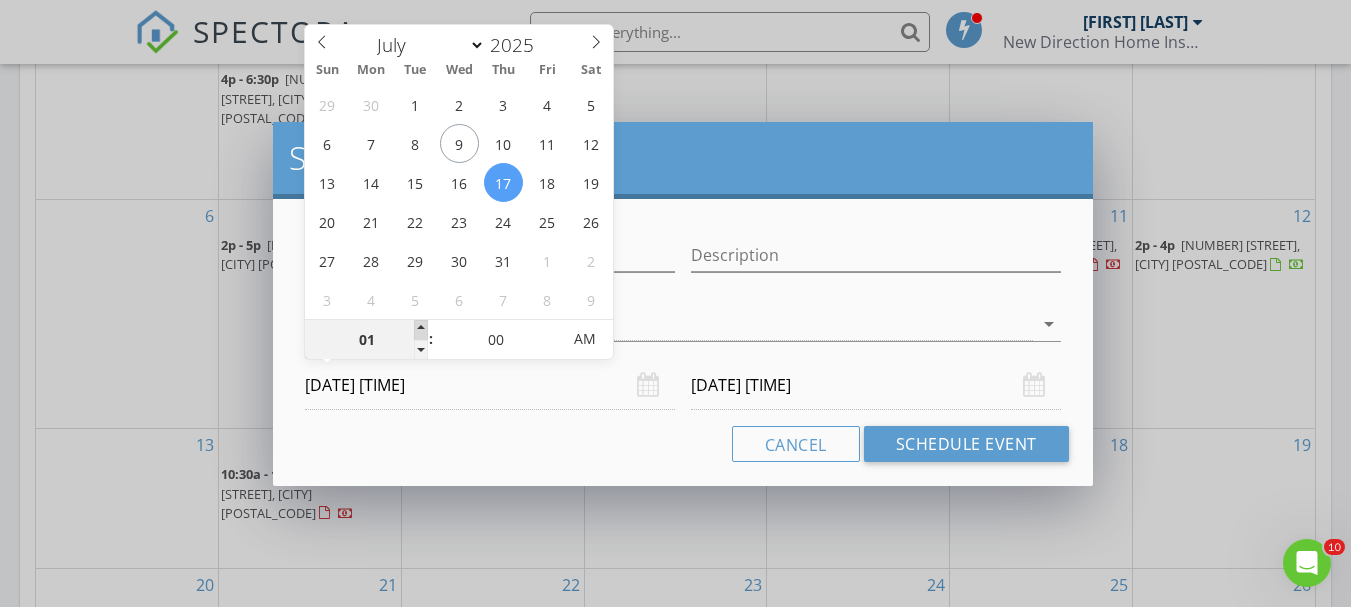 click at bounding box center (421, 330) 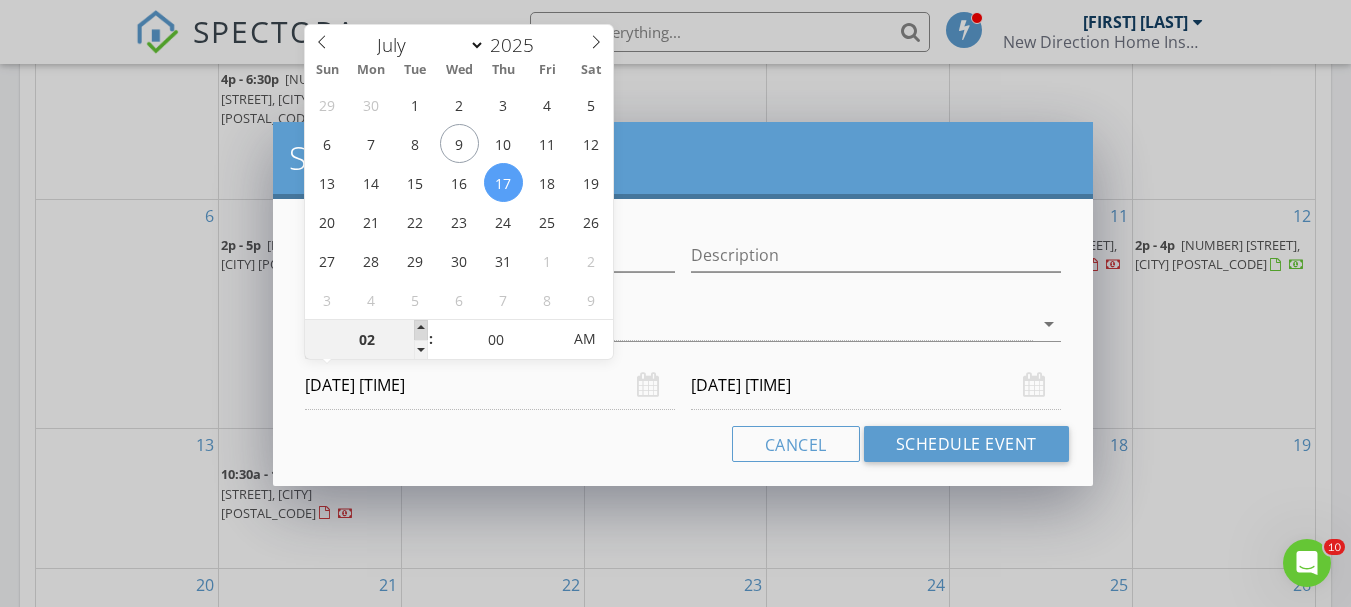 click at bounding box center [421, 330] 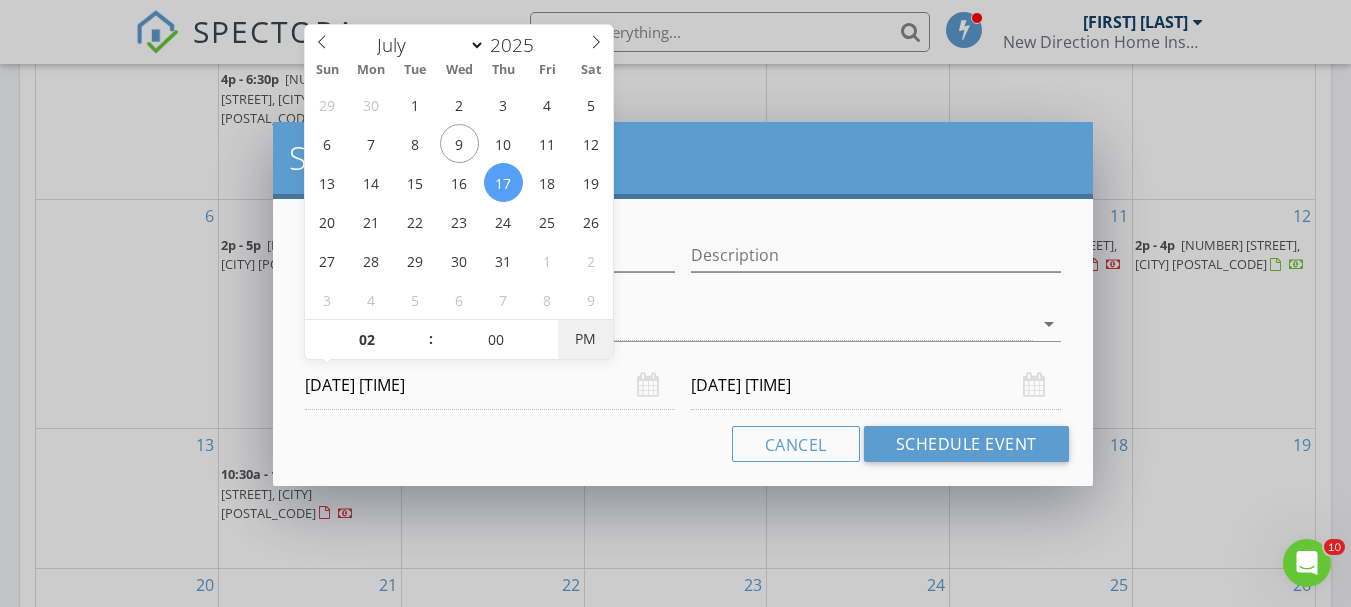click on "PM" at bounding box center (585, 339) 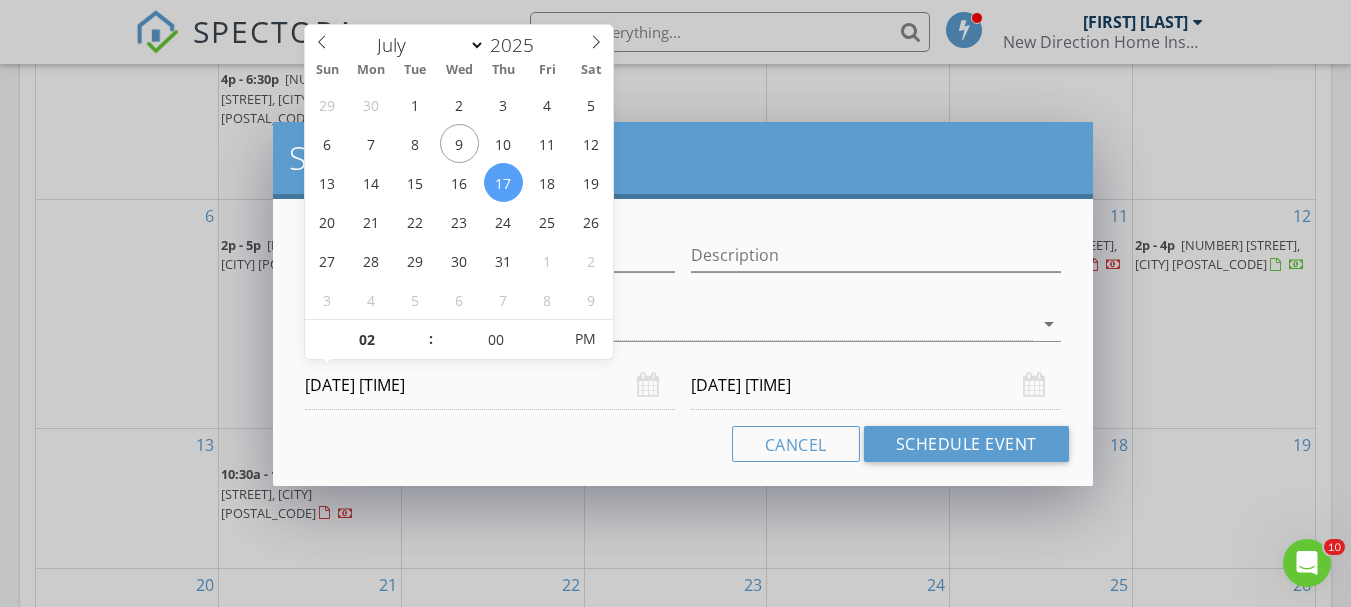click on "[DATE] [TIME]" at bounding box center [490, 385] 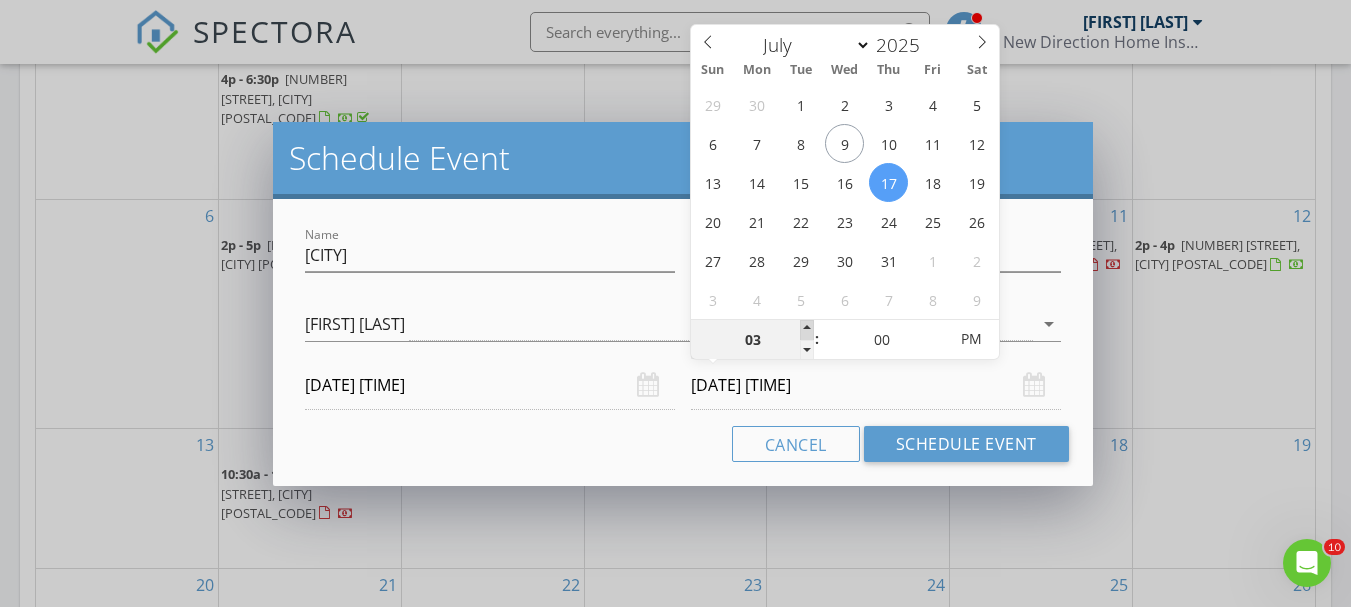 click at bounding box center (807, 330) 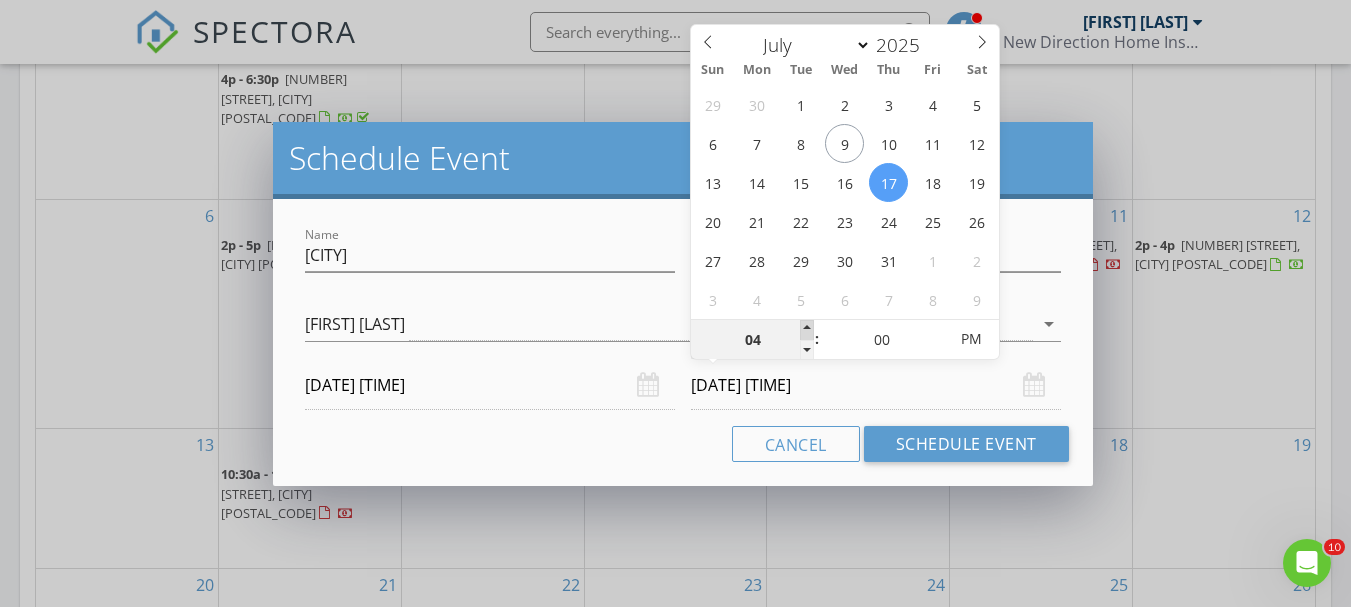 click at bounding box center [807, 330] 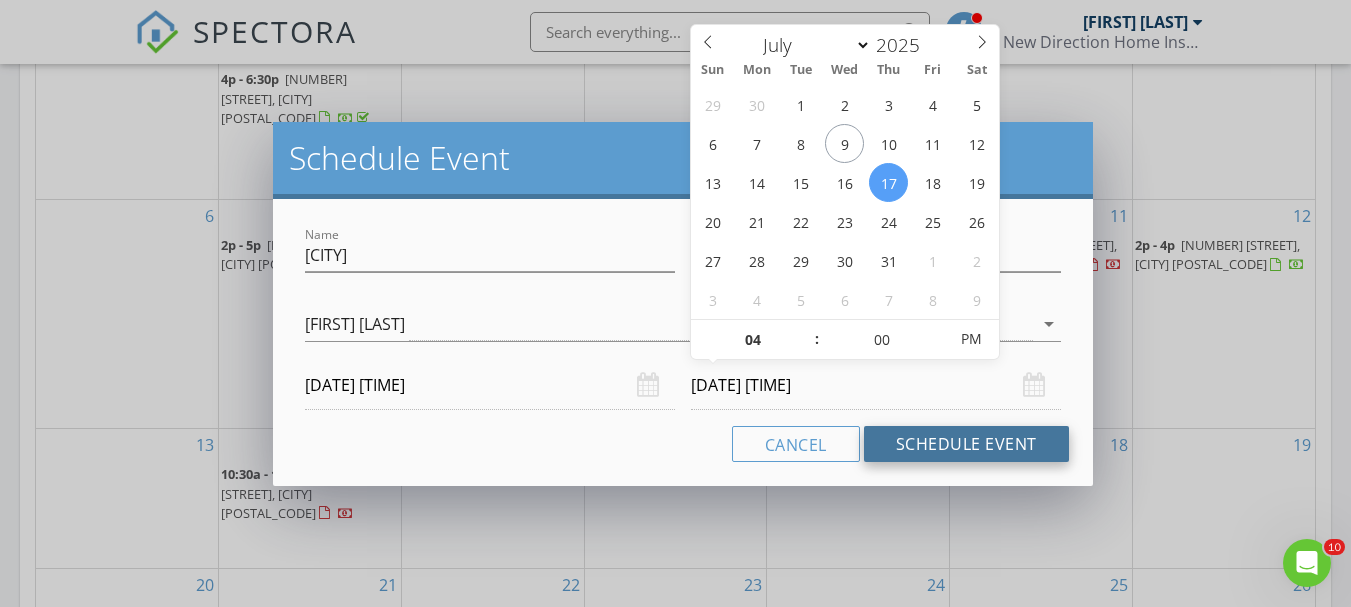 click on "Schedule Event" at bounding box center (966, 444) 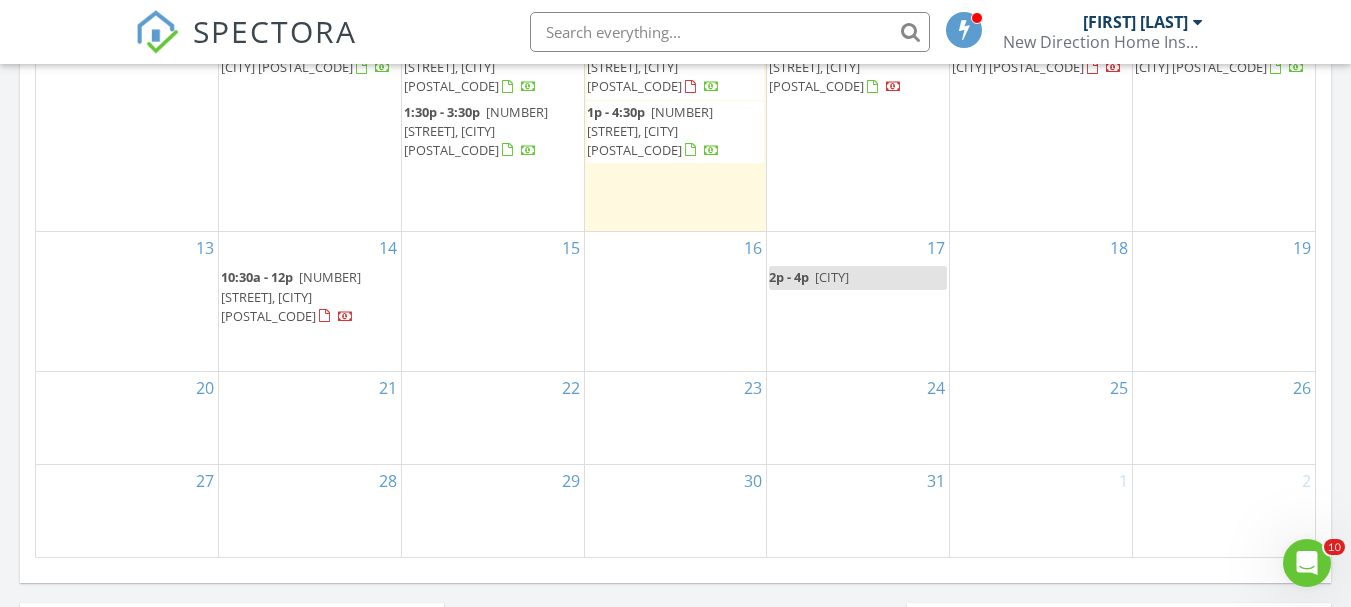 scroll, scrollTop: 1300, scrollLeft: 0, axis: vertical 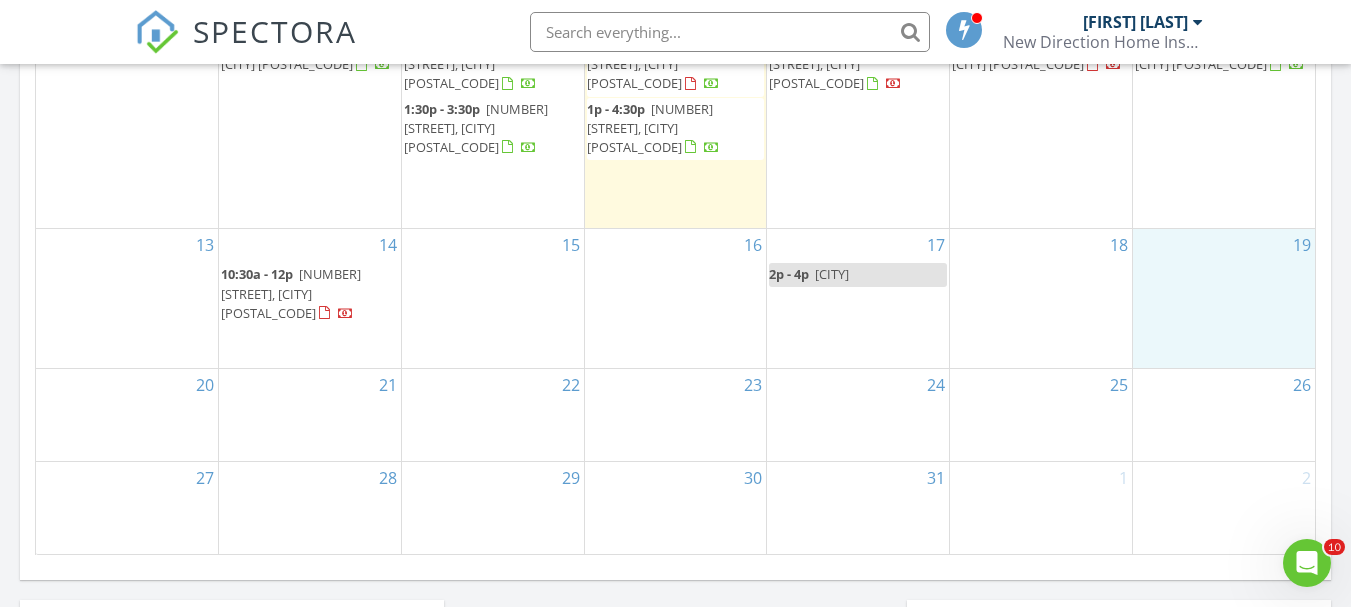 click on "19" at bounding box center (1224, 298) 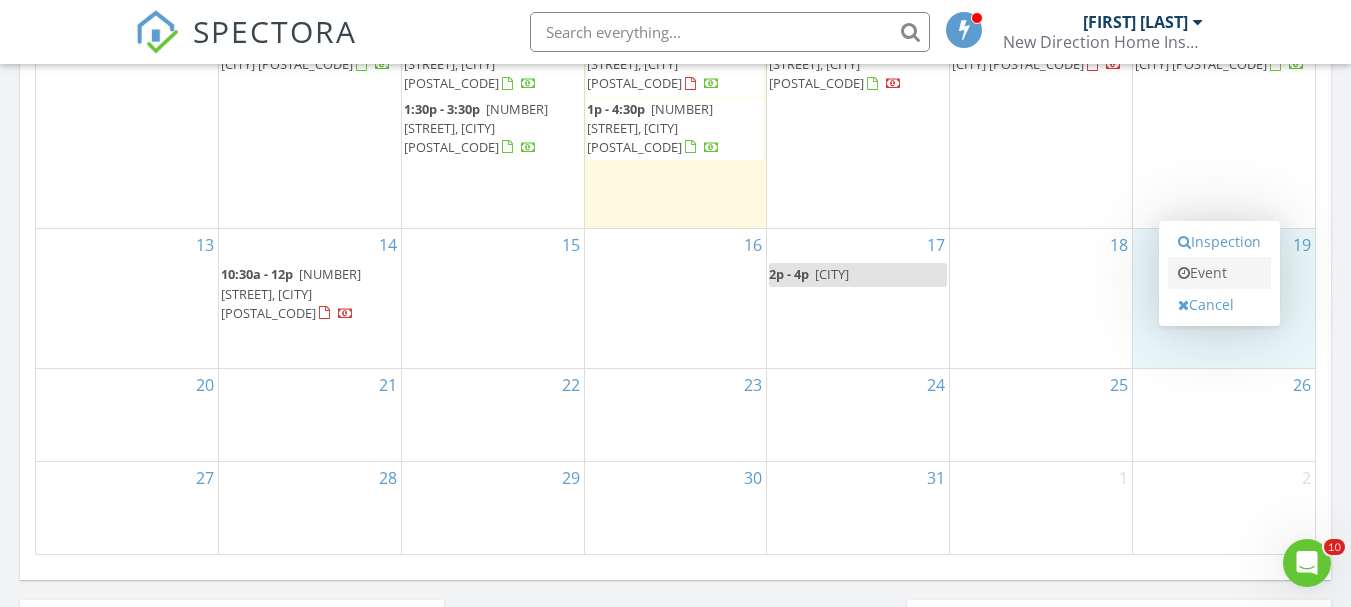 click on "Event" at bounding box center (1219, 273) 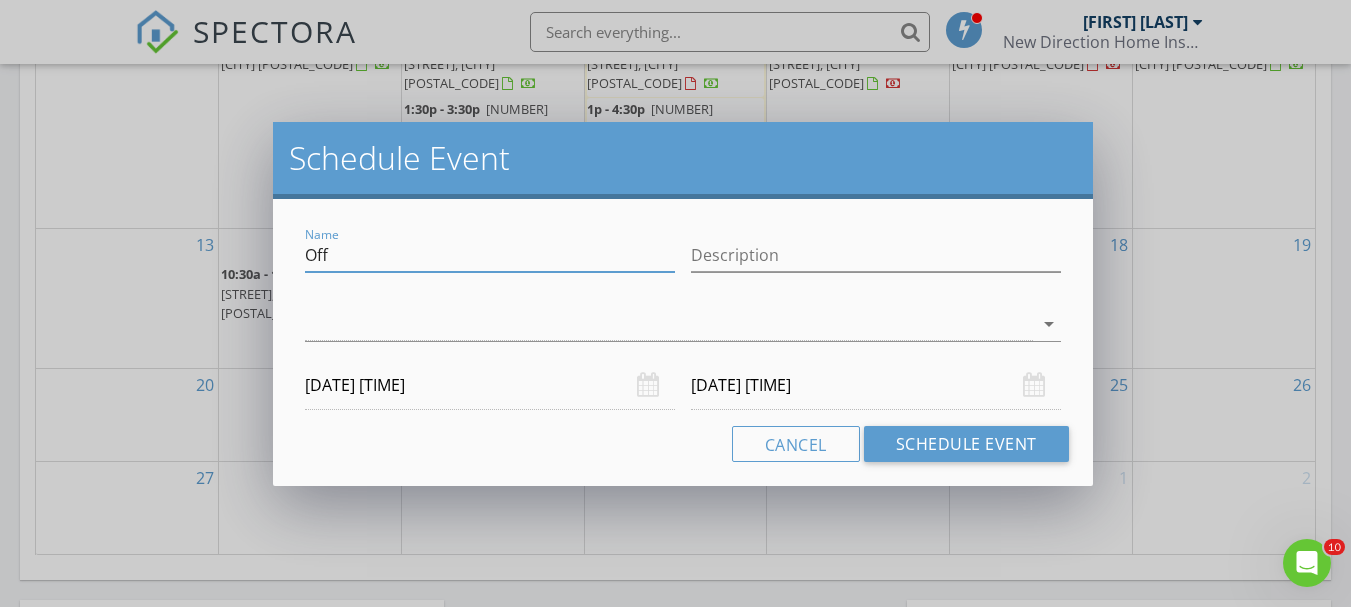 drag, startPoint x: 335, startPoint y: 253, endPoint x: 284, endPoint y: 264, distance: 52.17279 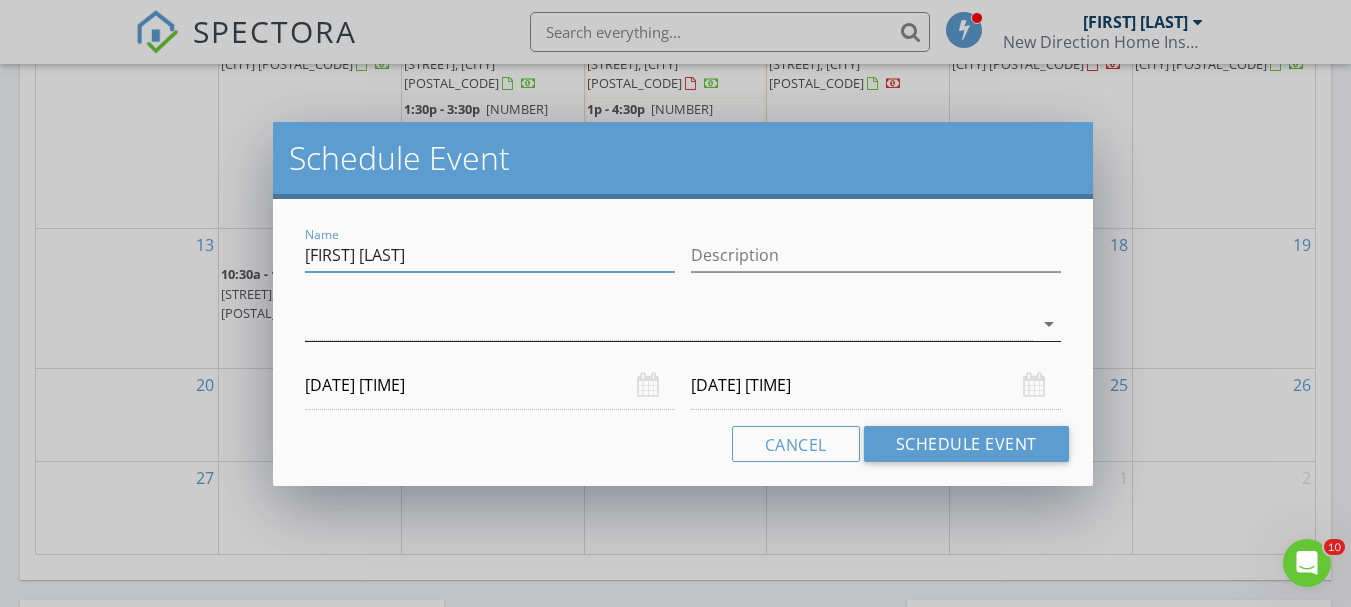 click at bounding box center [669, 324] 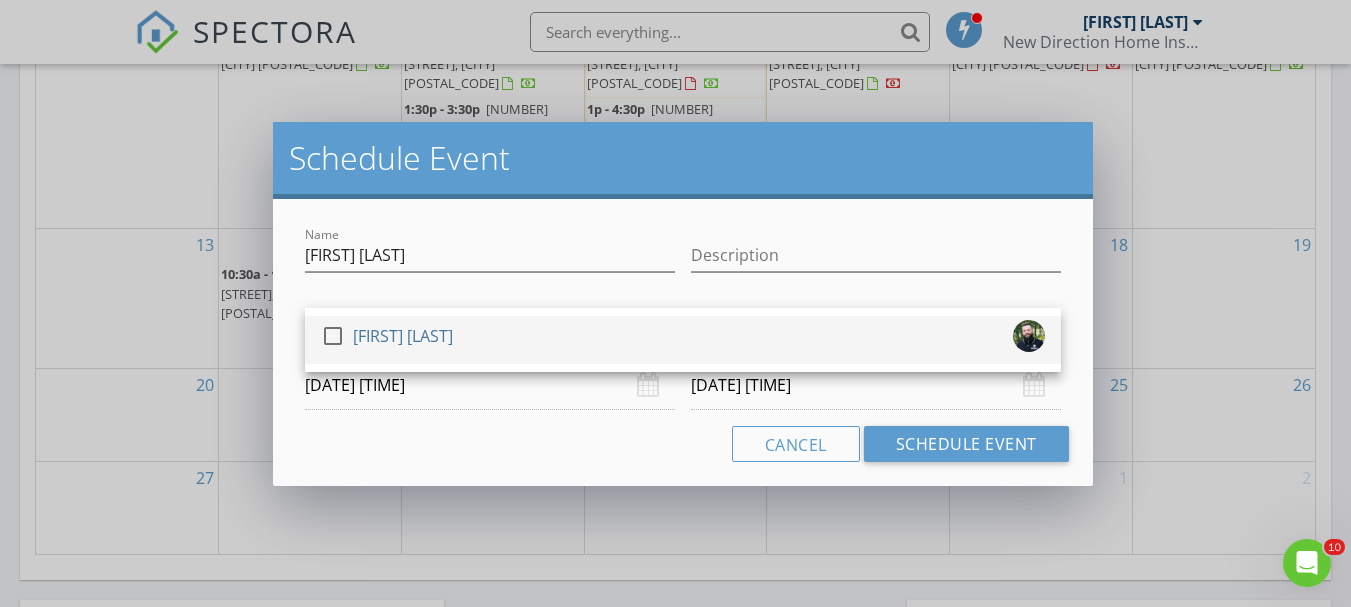 click at bounding box center [333, 336] 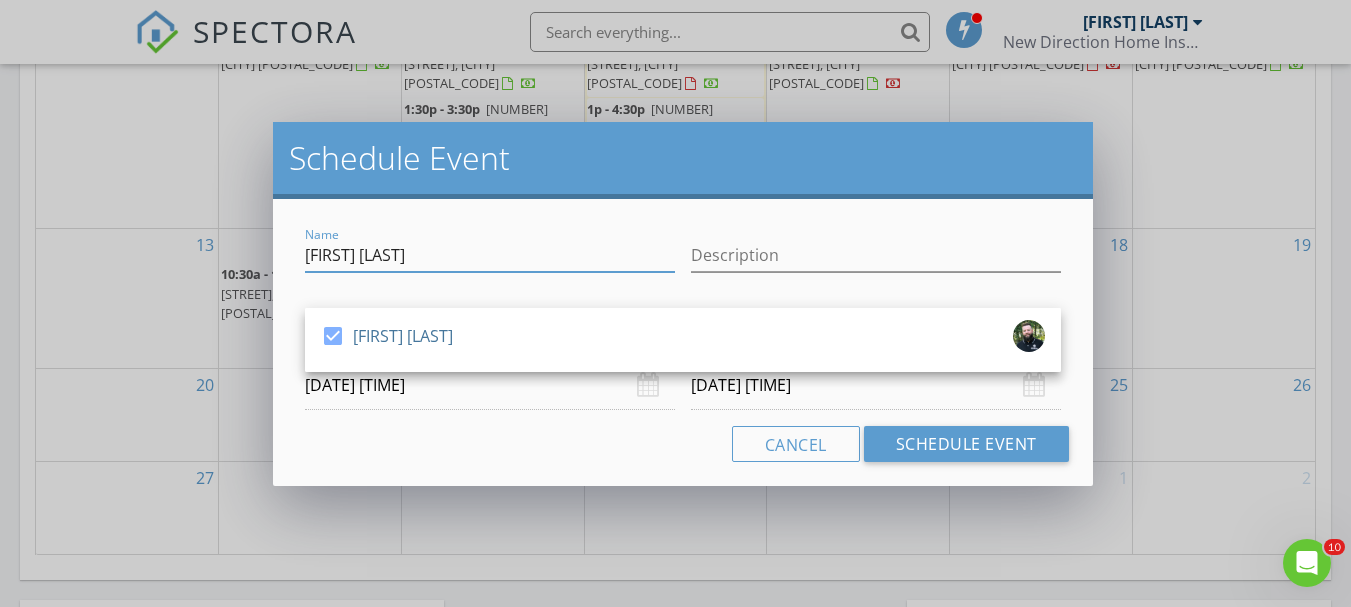click on "[FIRST] [LAST]" at bounding box center [490, 255] 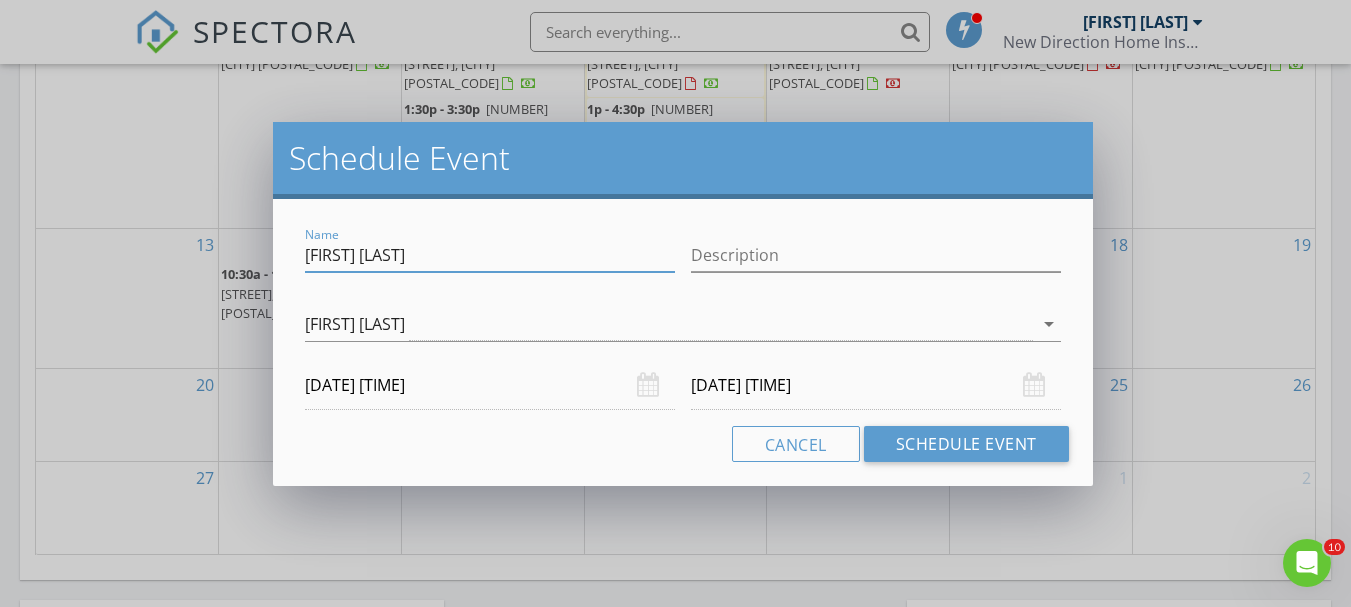 type on "[FIRST] [LAST]" 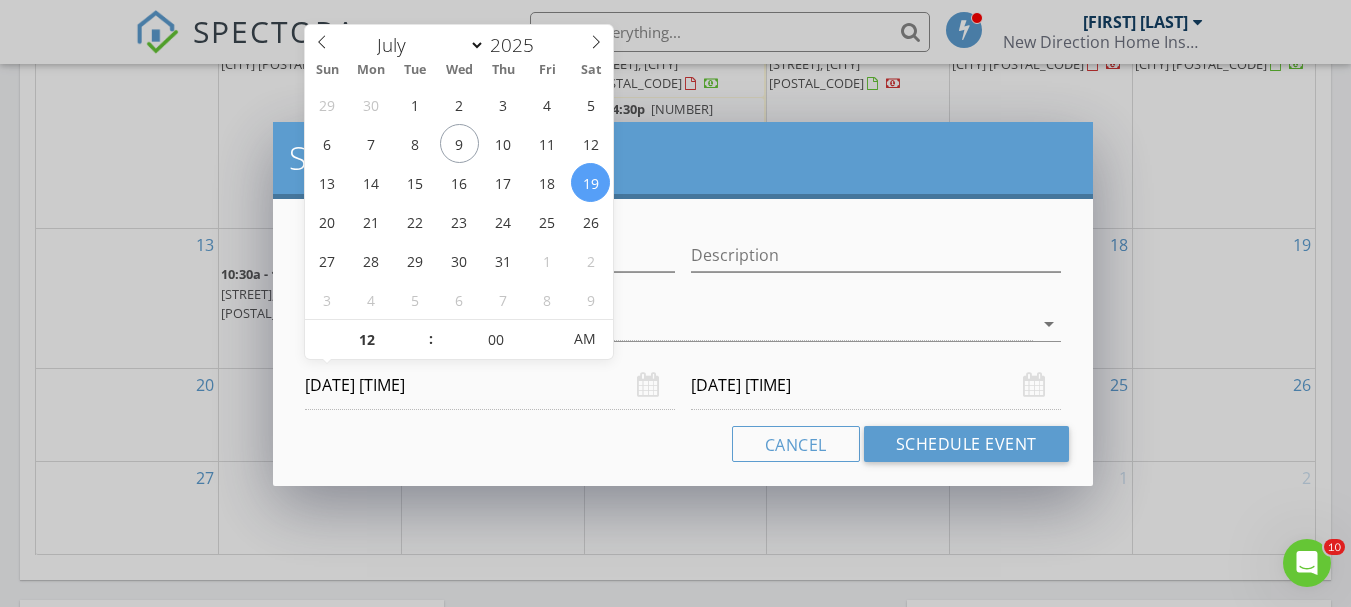 click on "[DATE] [TIME]" at bounding box center [490, 385] 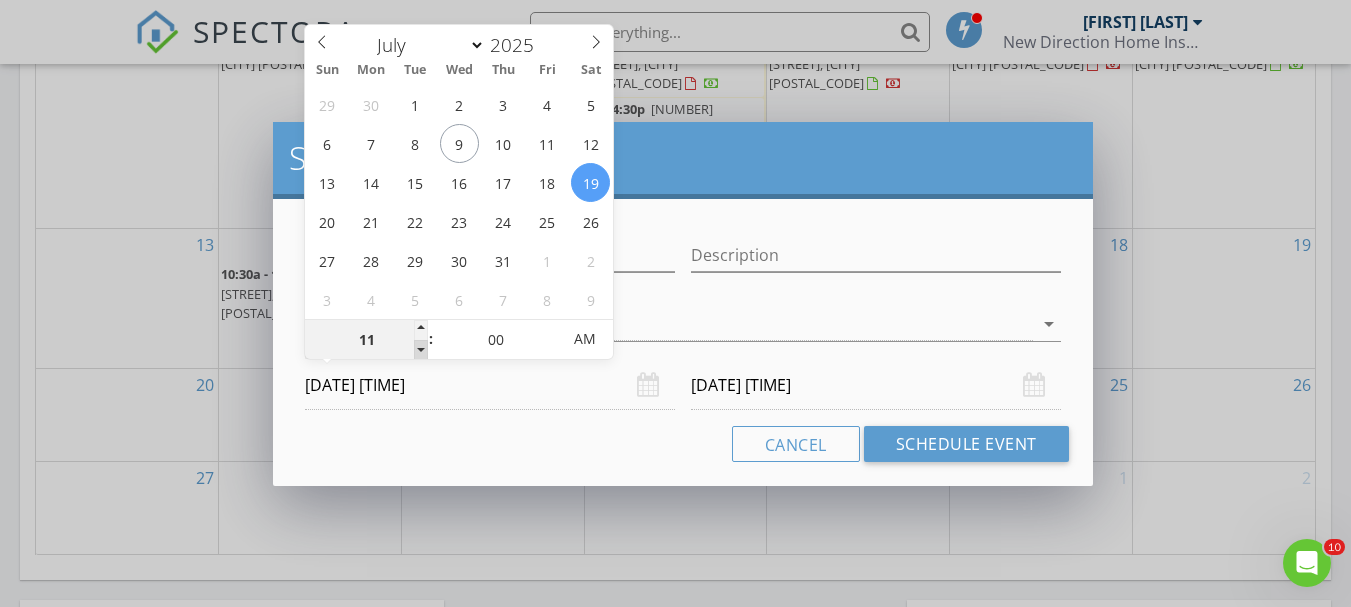click at bounding box center [421, 350] 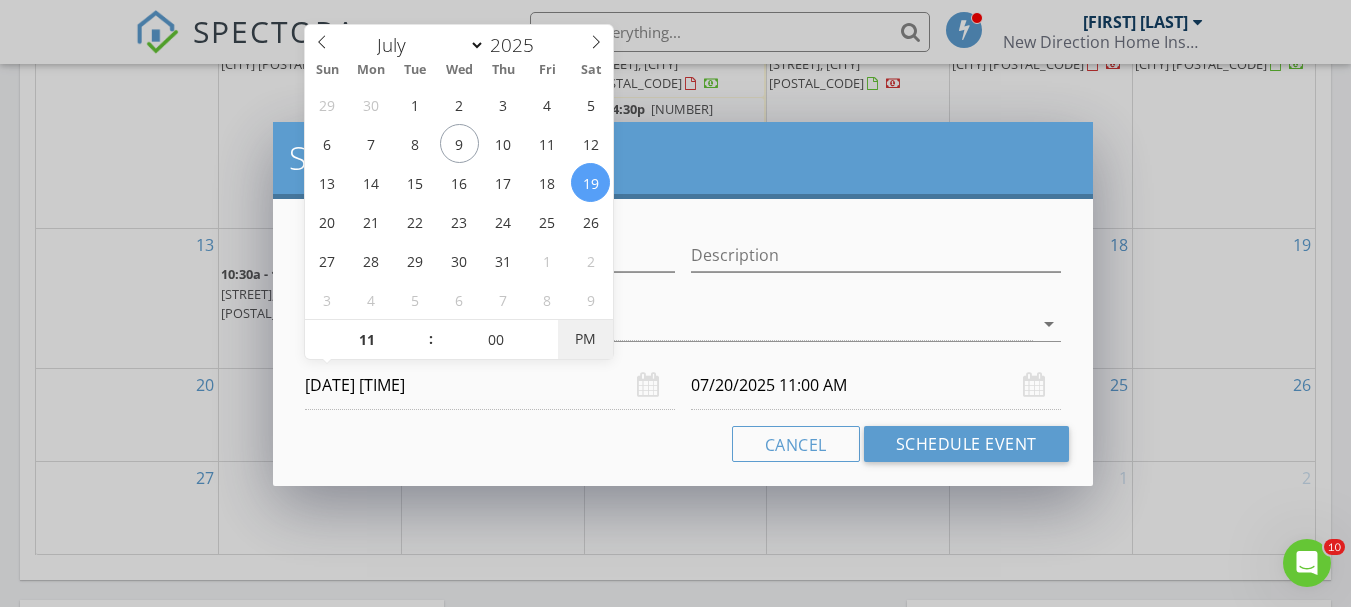 click on "PM" at bounding box center (585, 339) 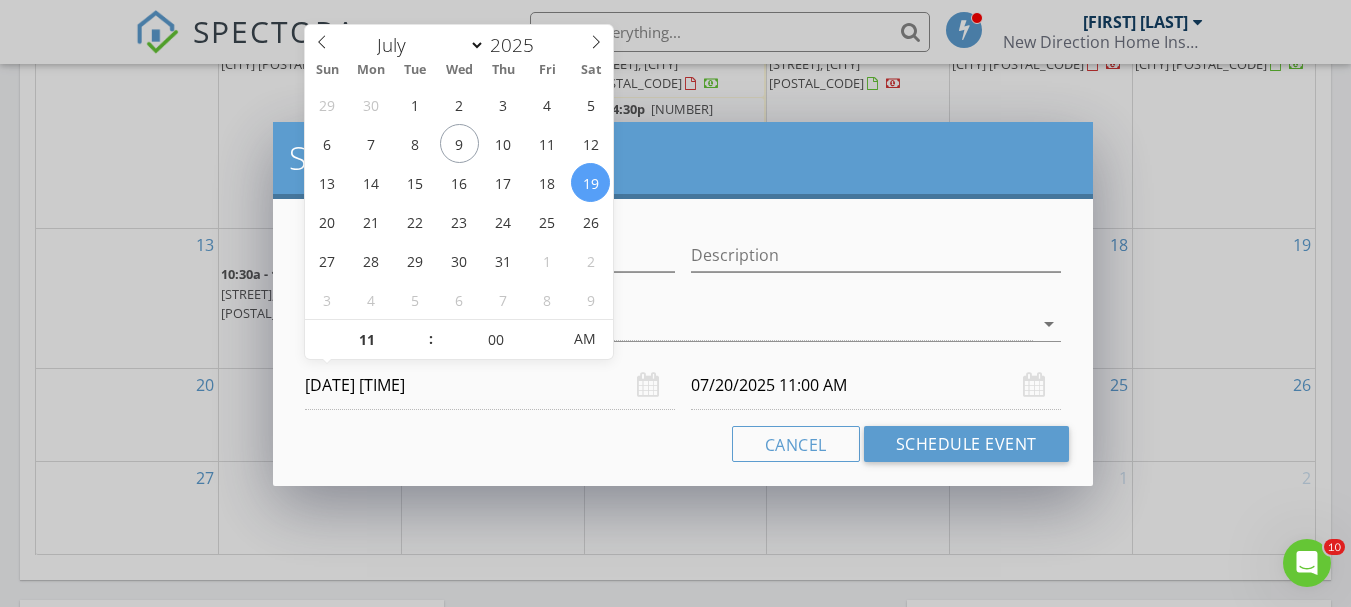click on "07/20/2025 11:00 AM" at bounding box center [490, 385] 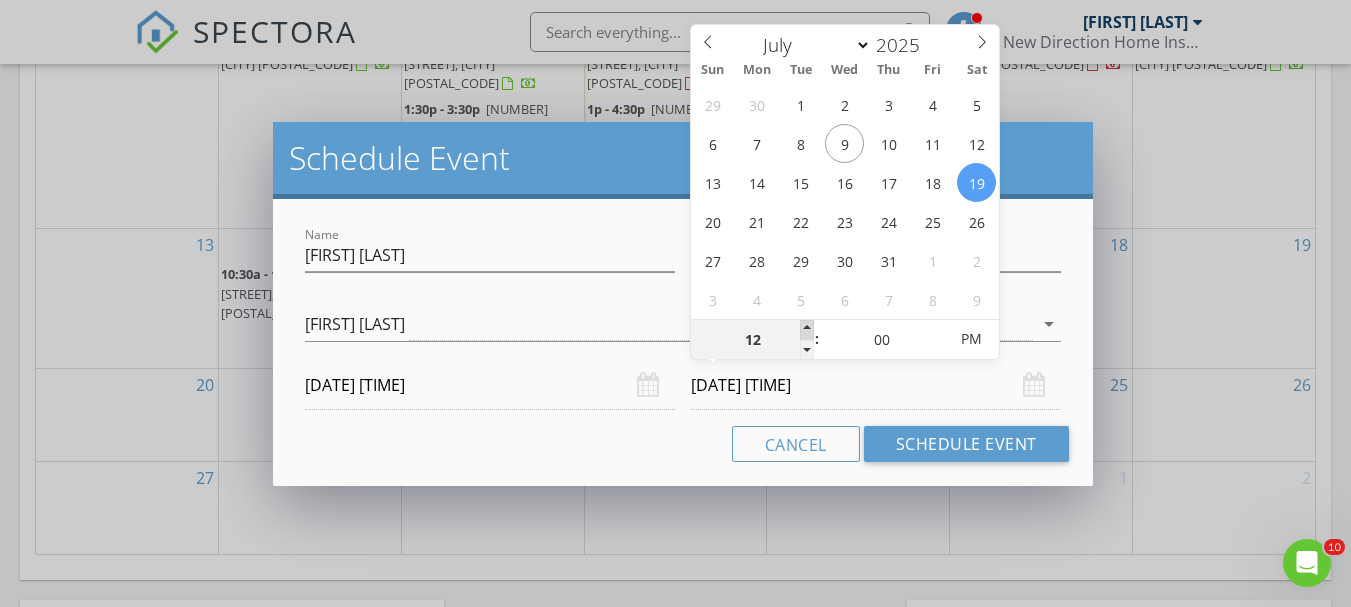 click at bounding box center (807, 330) 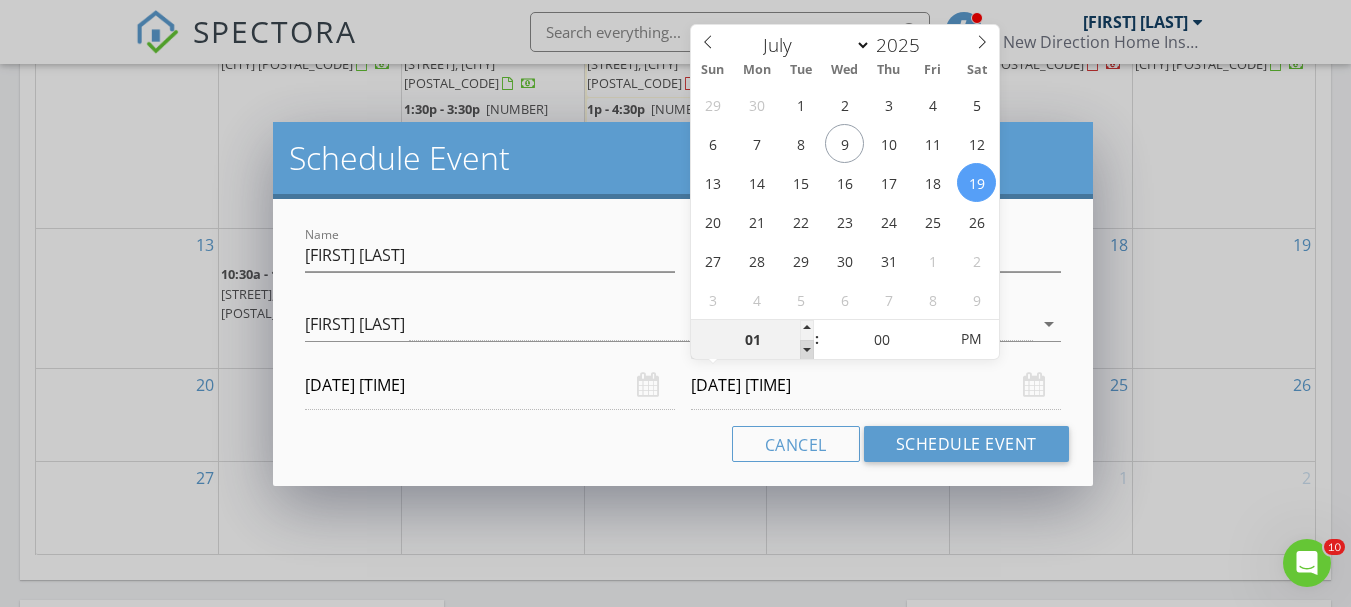 drag, startPoint x: 801, startPoint y: 321, endPoint x: 807, endPoint y: 352, distance: 31.575306 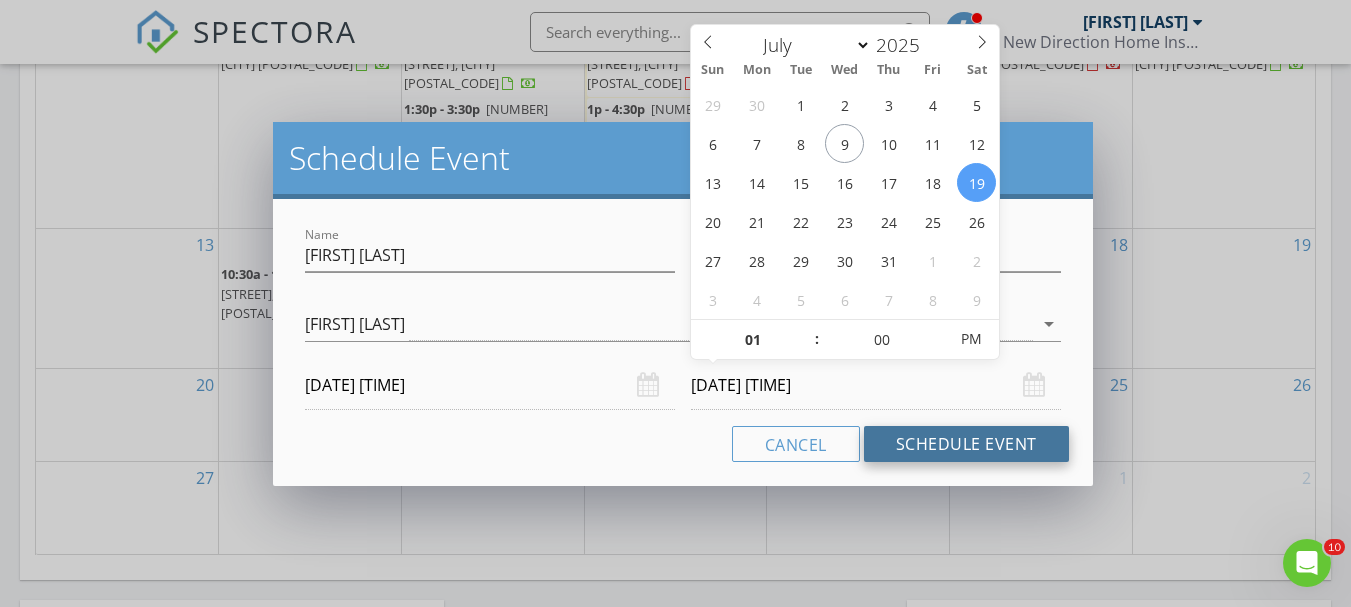 click on "Schedule Event" at bounding box center (966, 444) 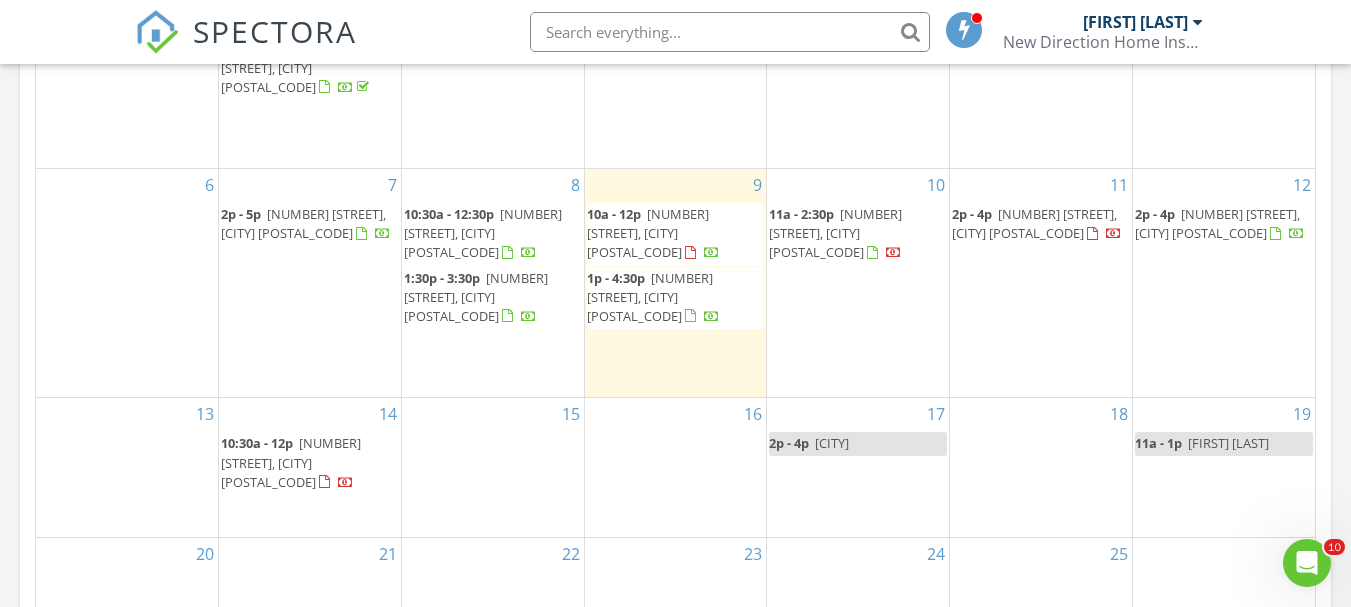 scroll, scrollTop: 1100, scrollLeft: 0, axis: vertical 